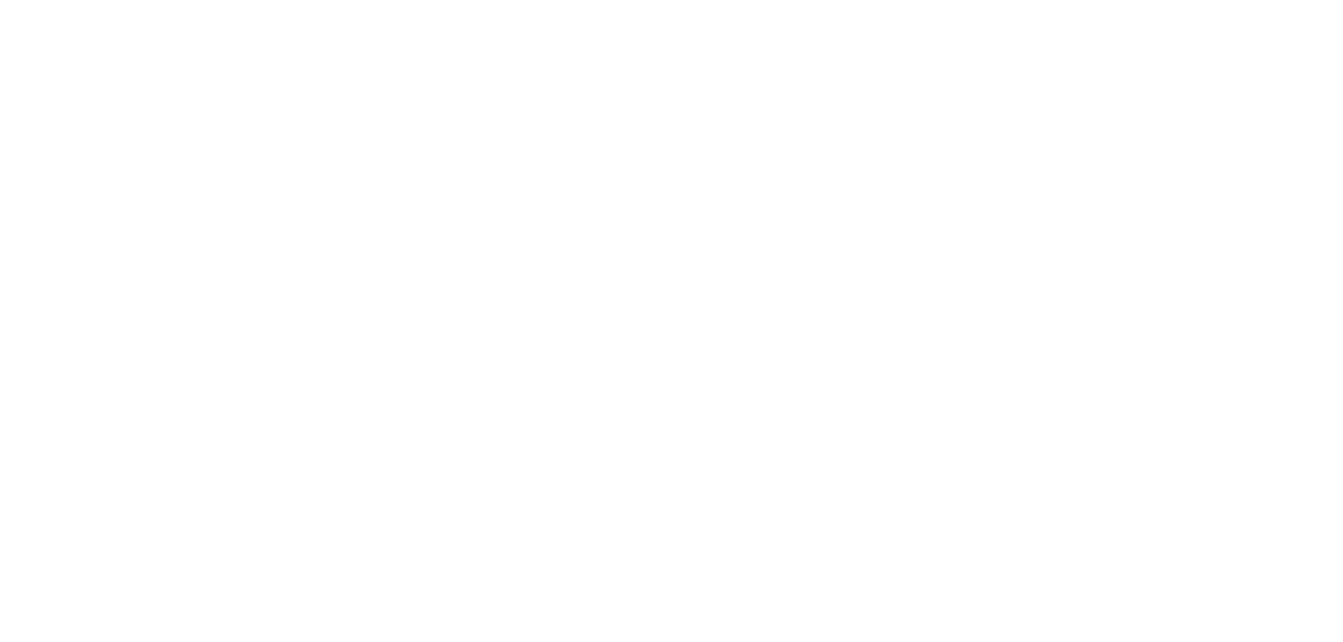 scroll, scrollTop: 0, scrollLeft: 0, axis: both 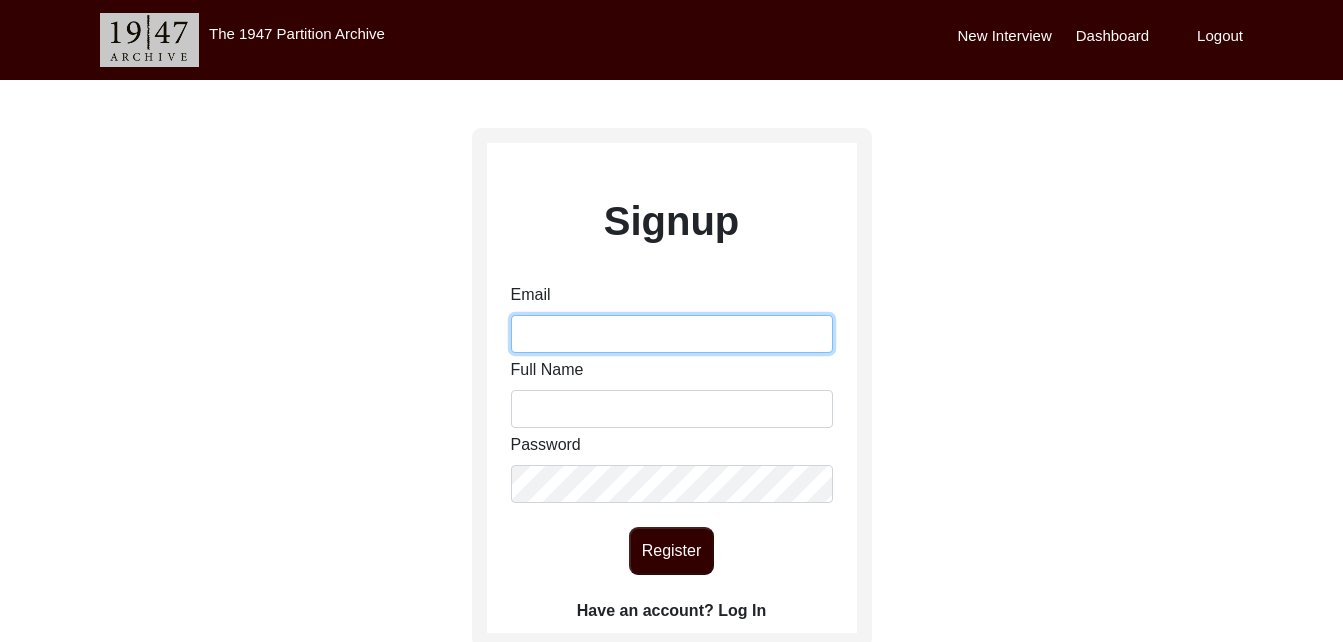 type on "[EMAIL_ADDRESS][DOMAIN_NAME]" 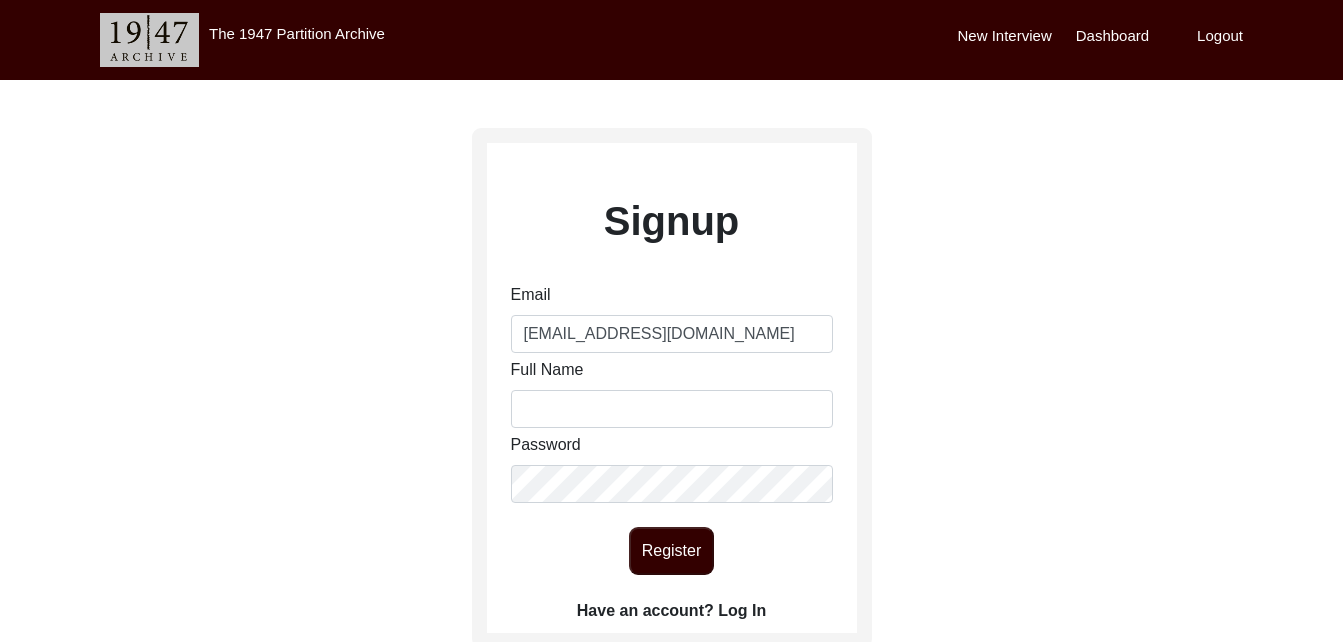 click on "Have an account? Log In" 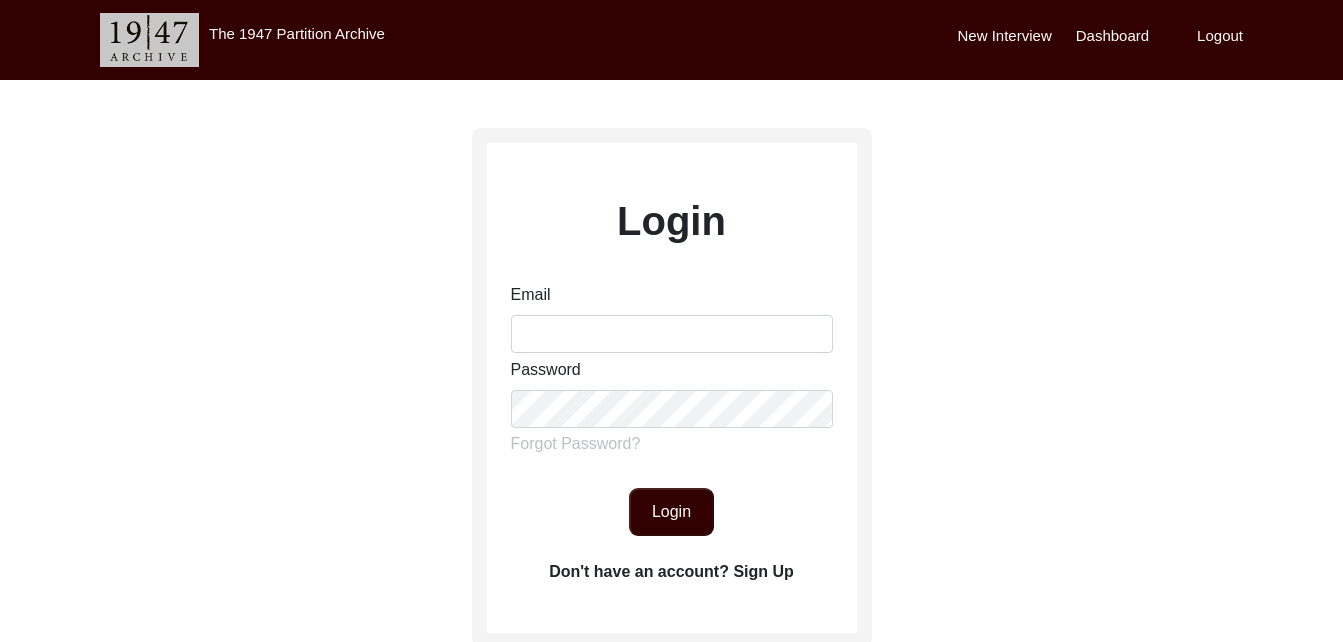 type on "[EMAIL_ADDRESS][DOMAIN_NAME]" 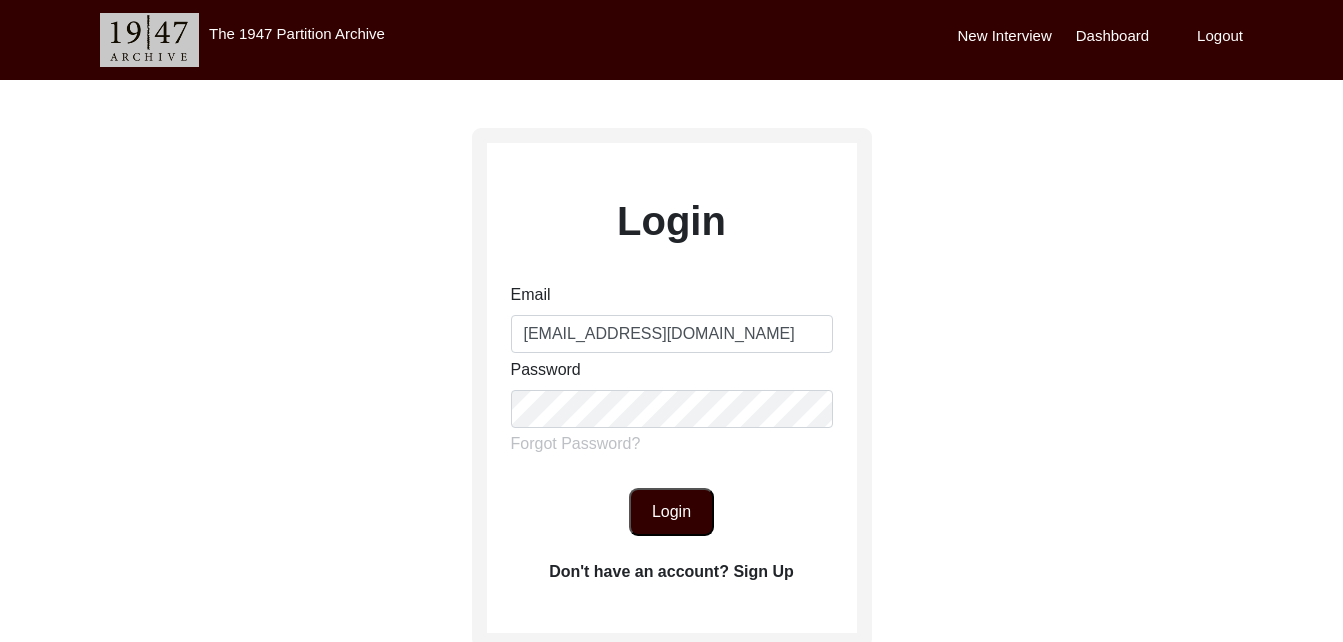 click on "Login" 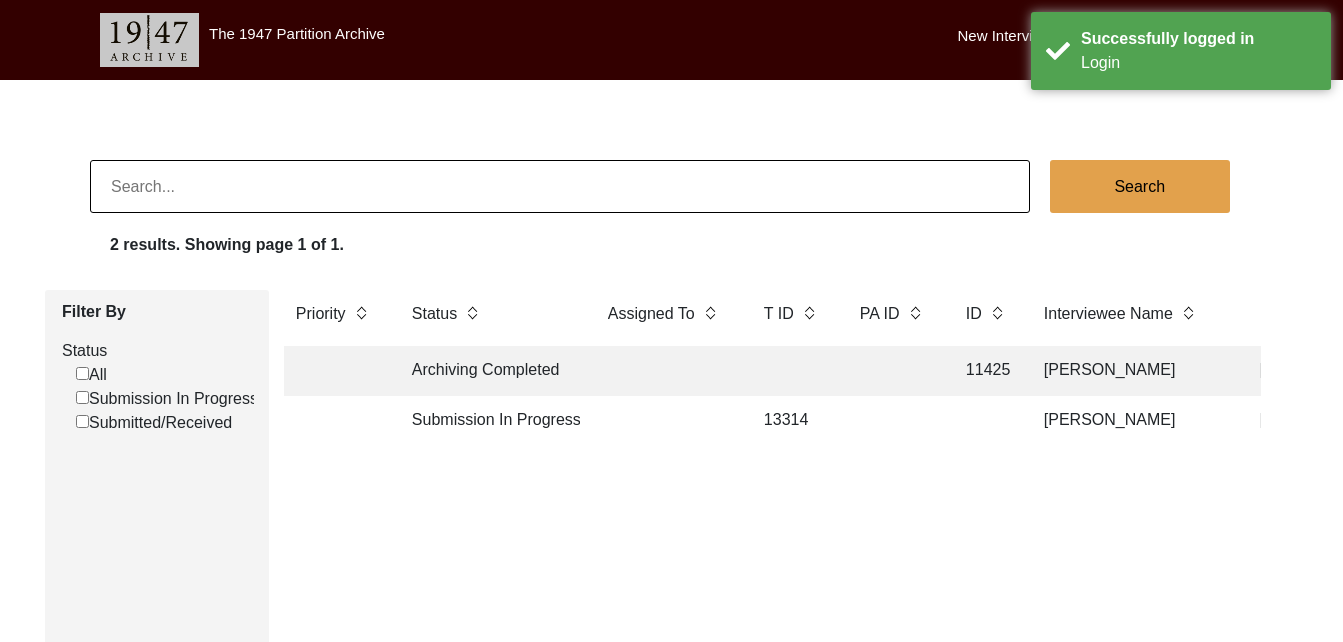 click on "Submission In Progress" 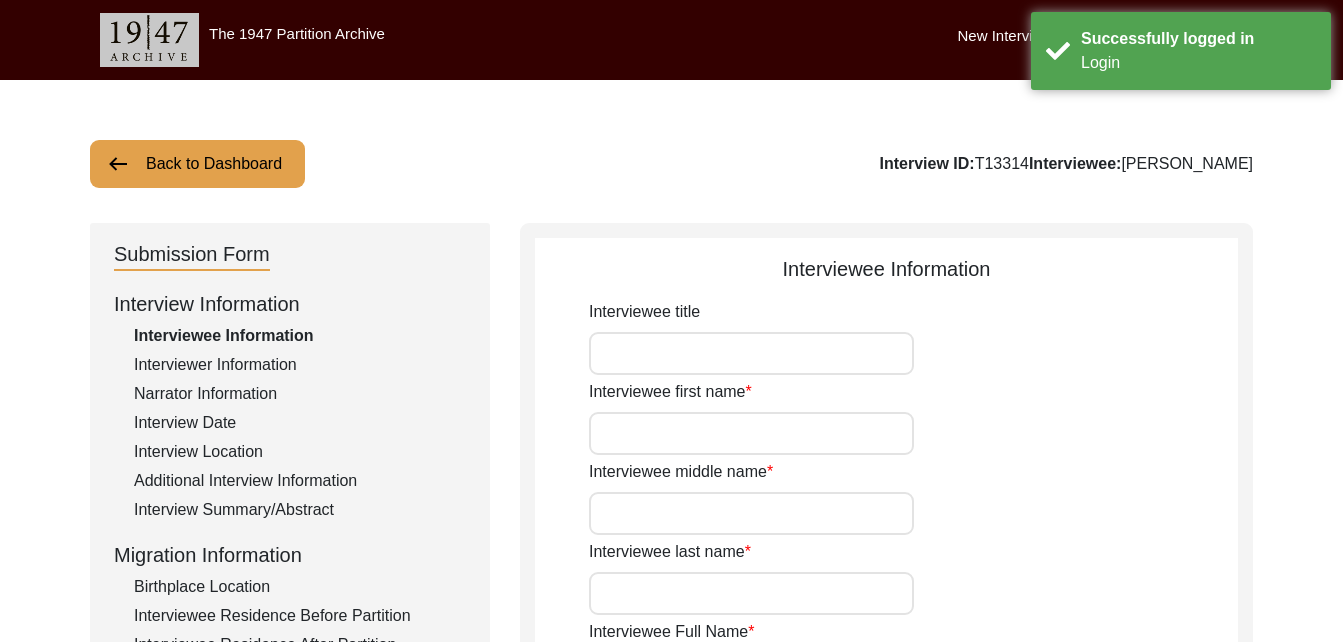 type on "Mr" 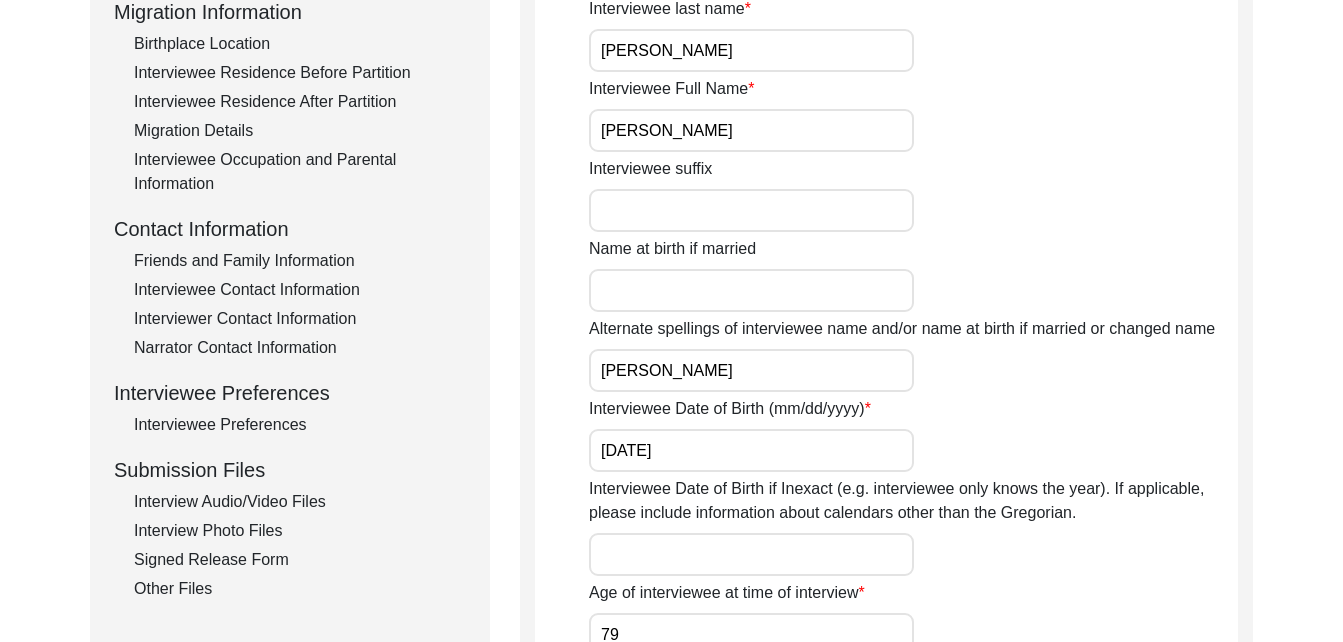scroll, scrollTop: 545, scrollLeft: 0, axis: vertical 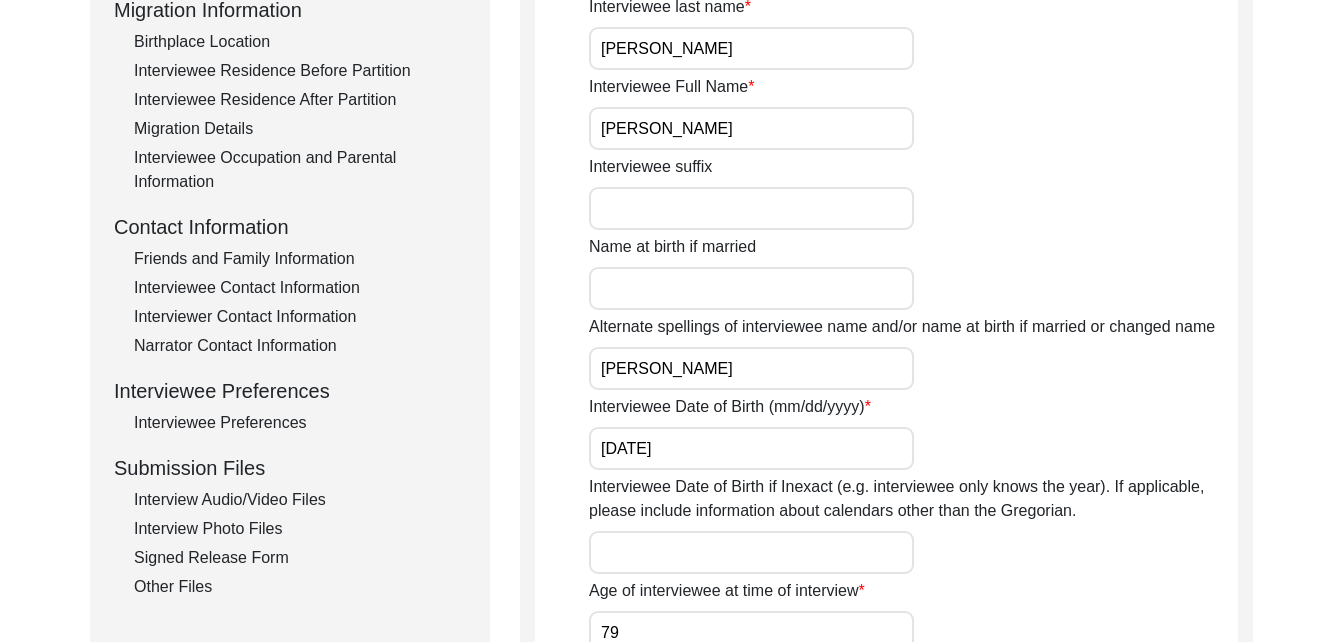 click on "Interview Audio/Video Files" 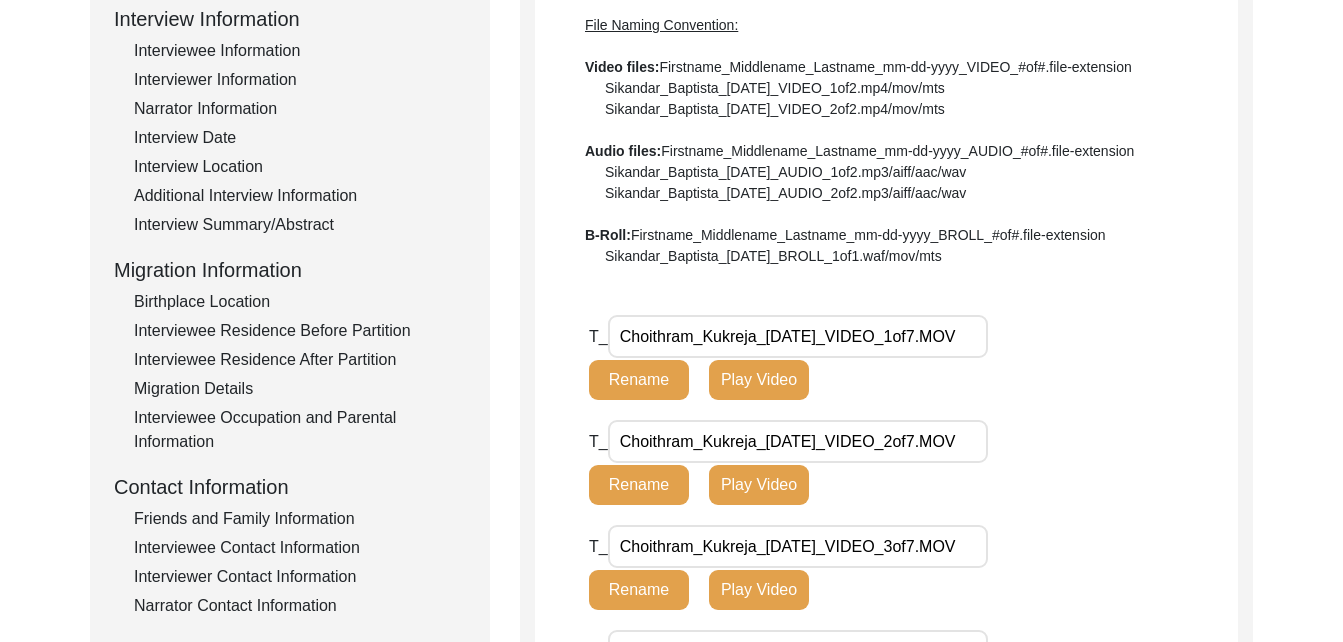 scroll, scrollTop: 286, scrollLeft: 0, axis: vertical 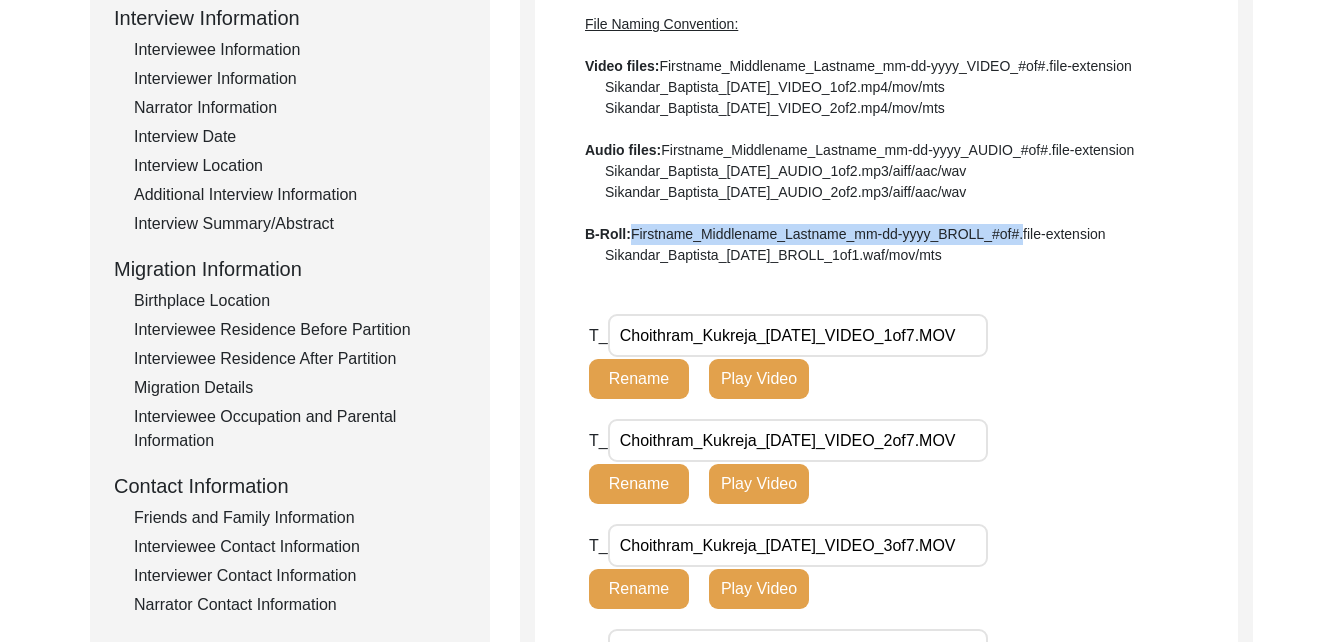 drag, startPoint x: 632, startPoint y: 234, endPoint x: 1025, endPoint y: 233, distance: 393.00128 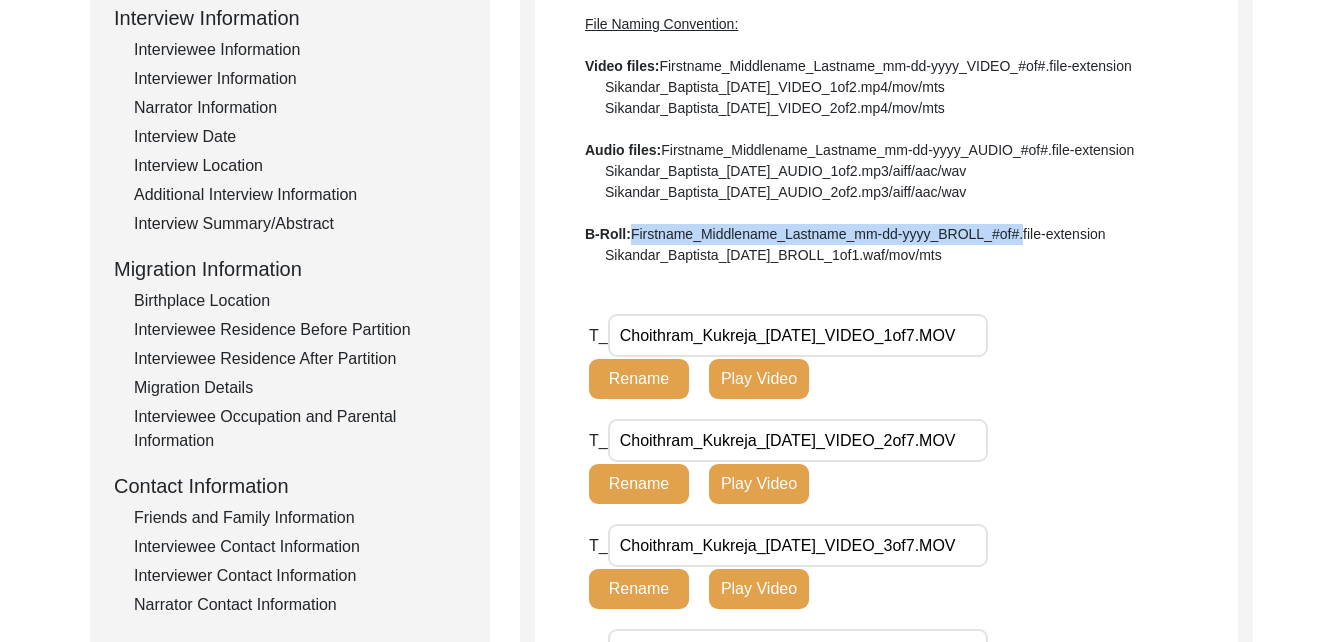 click on "File Naming Convention: Video files:  Firstname_Middlename_Lastname_mm-dd-yyyy_VIDEO_#of#.file-extension  Sikandar_Baptista_[DATE]_VIDEO_1of2.mp4/mov/mts  Sikandar_Baptista_[DATE]_VIDEO_2of2.mp4/mov/mts  Audio files:  Firstname_Middlename_Lastname_mm-dd-yyyy_AUDIO_#of#.file-extension  Sikandar_Baptista_[DATE]_AUDIO_1of2.mp3/aiff/aac/wav  Sikandar_Baptista_[DATE]_AUDIO_2of2.mp3/aiff/aac/wav  B-Roll:  Firstname_Middlename_Lastname_mm-dd-yyyy_BROLL_#of#.file-extension  Sikandar_Baptista_[DATE]_BROLL_1of1.waf/mov/mts" 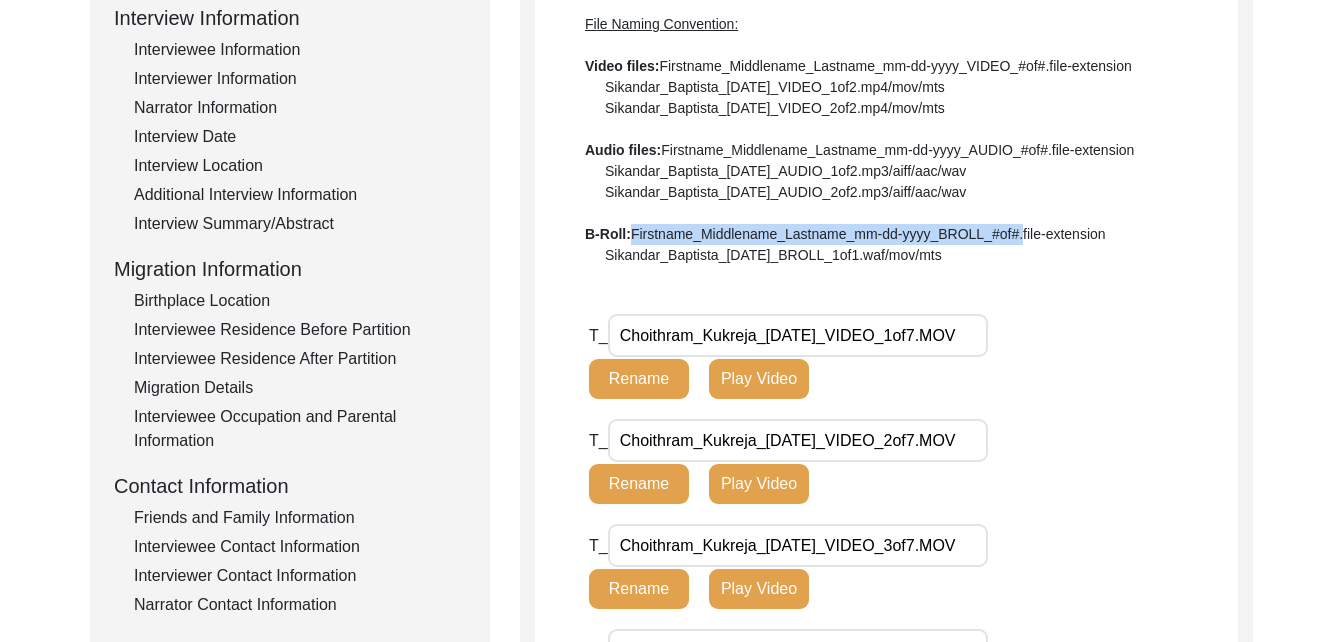 copy on "Firstname_Middlename_Lastname_mm-dd-yyyy_BROLL_#of#" 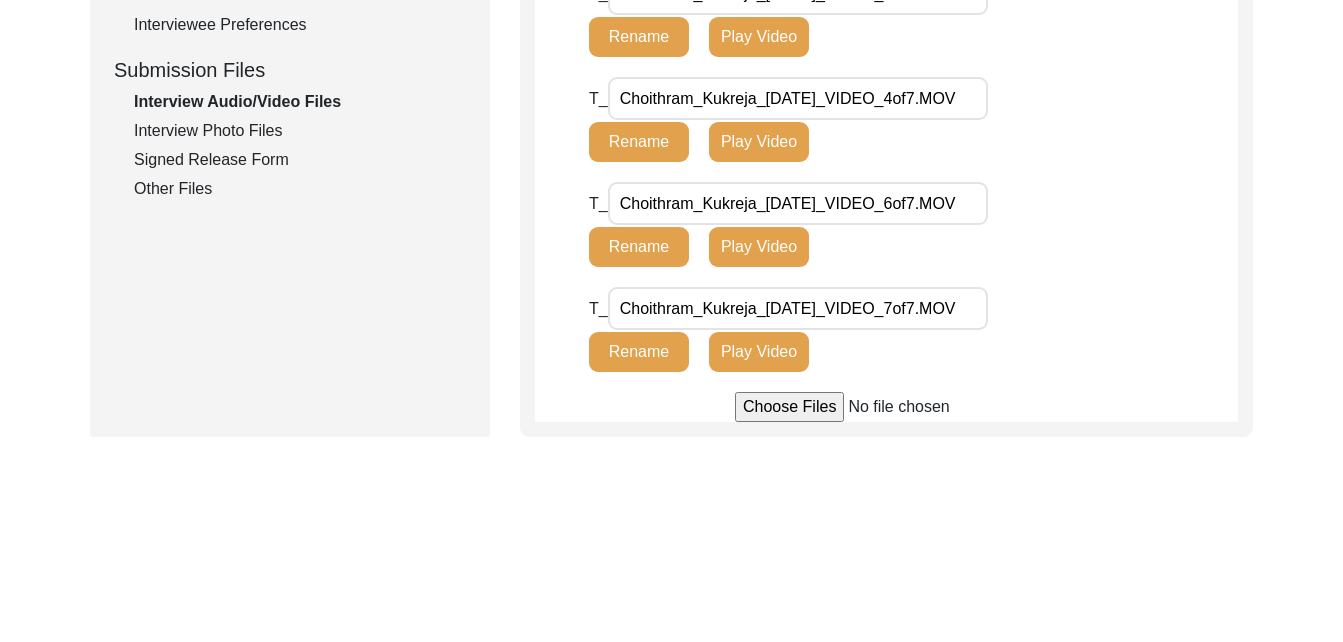 scroll, scrollTop: 960, scrollLeft: 0, axis: vertical 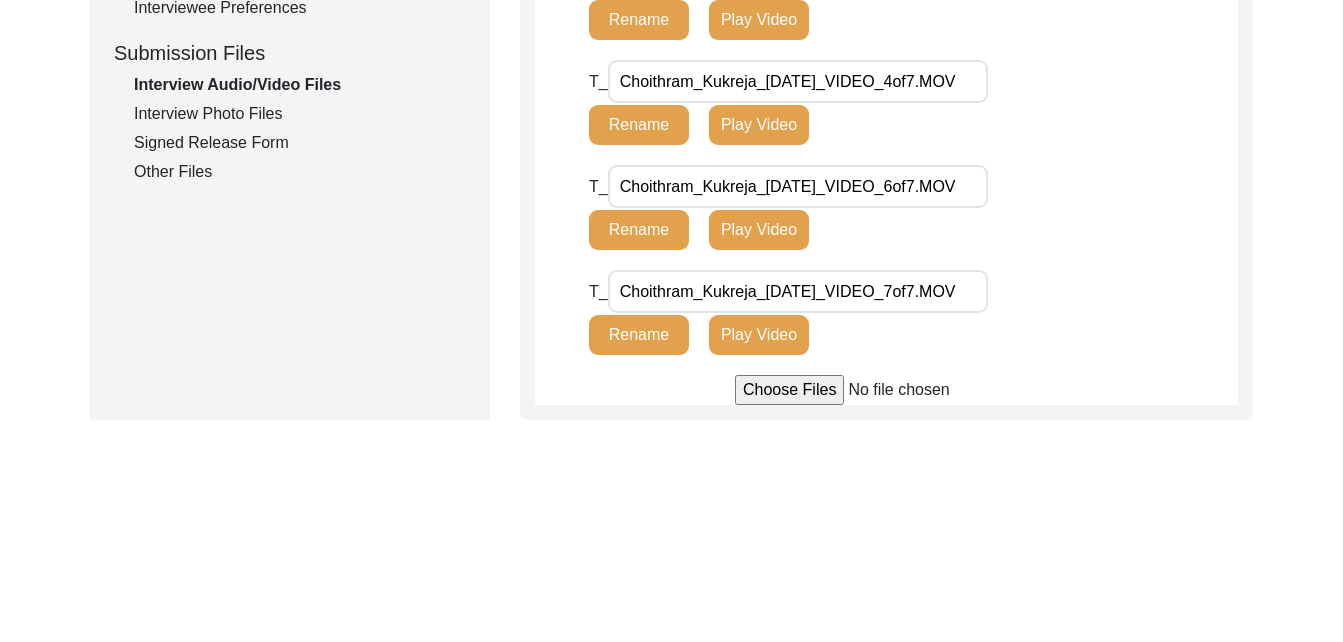 click at bounding box center (886, 390) 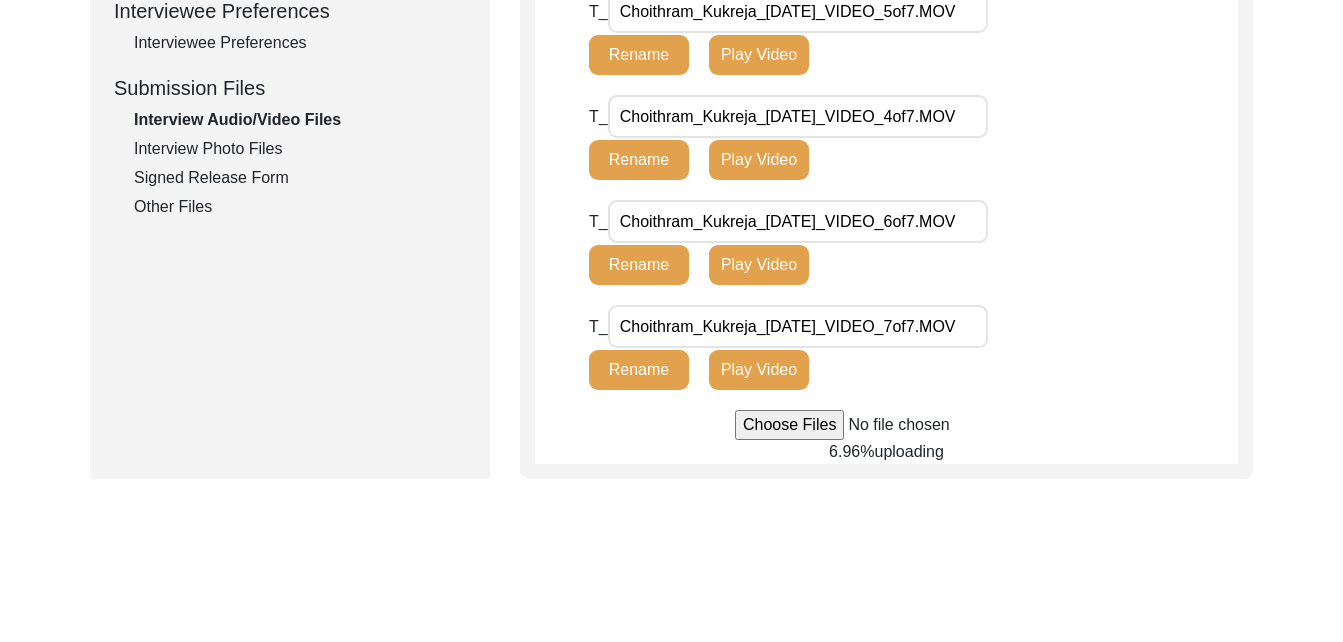 scroll, scrollTop: 1048, scrollLeft: 0, axis: vertical 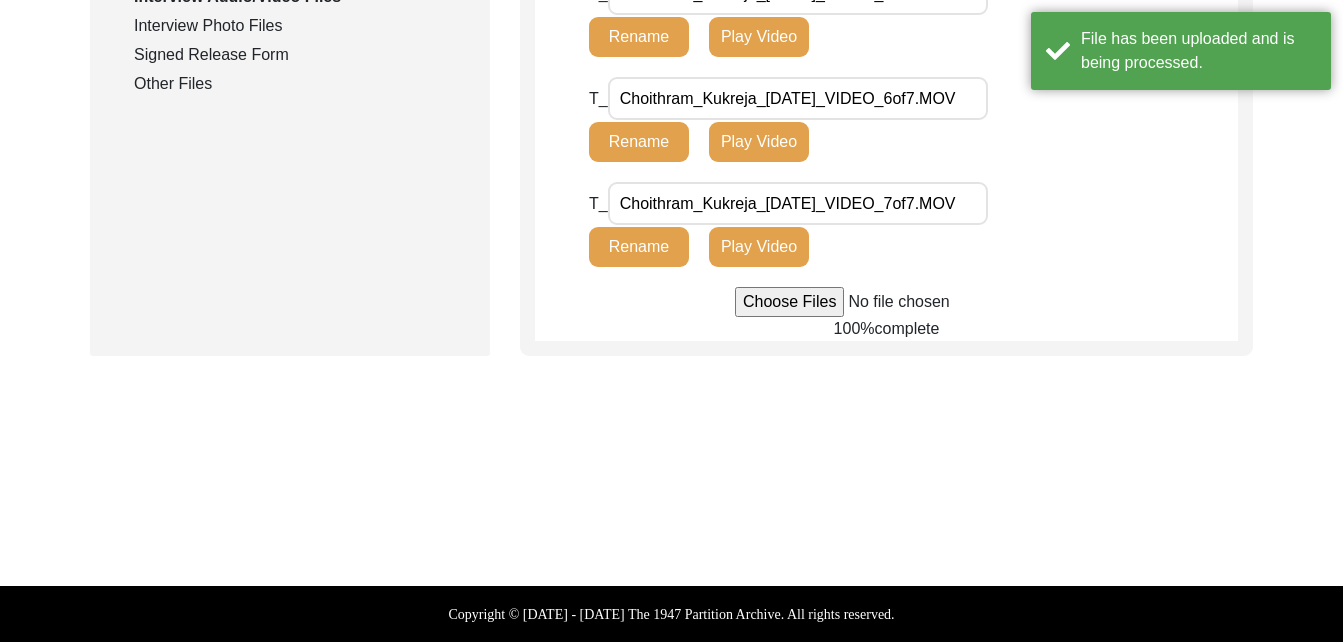 type 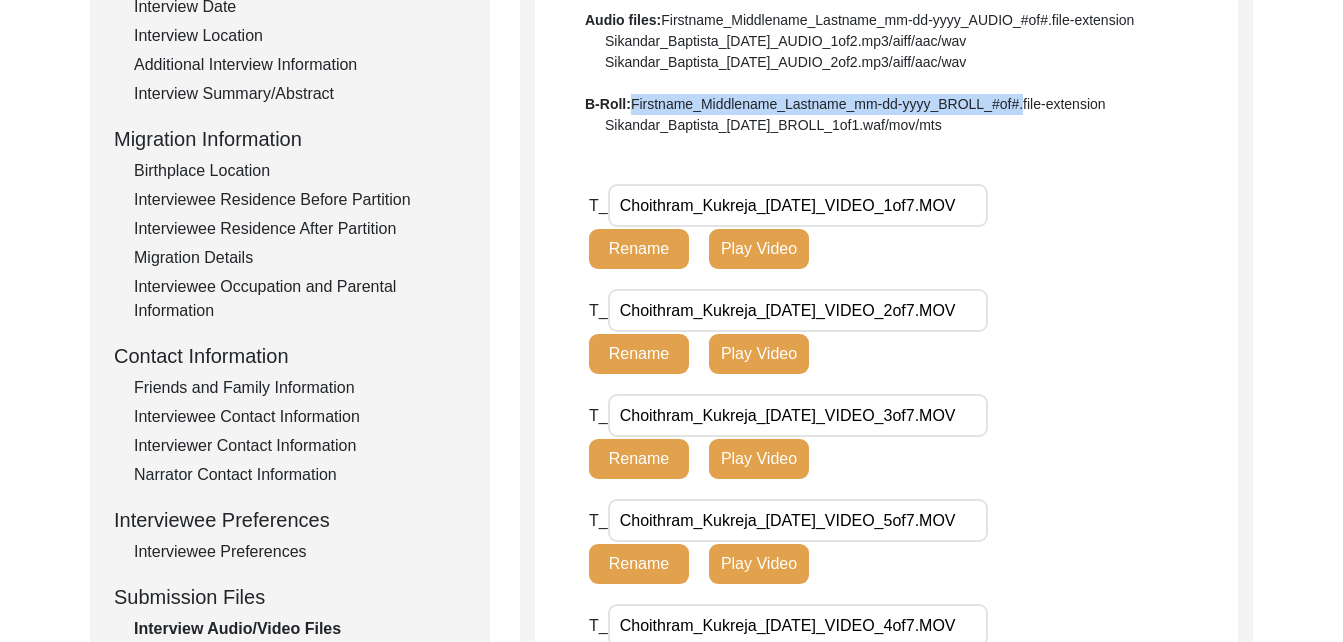 scroll, scrollTop: 371, scrollLeft: 0, axis: vertical 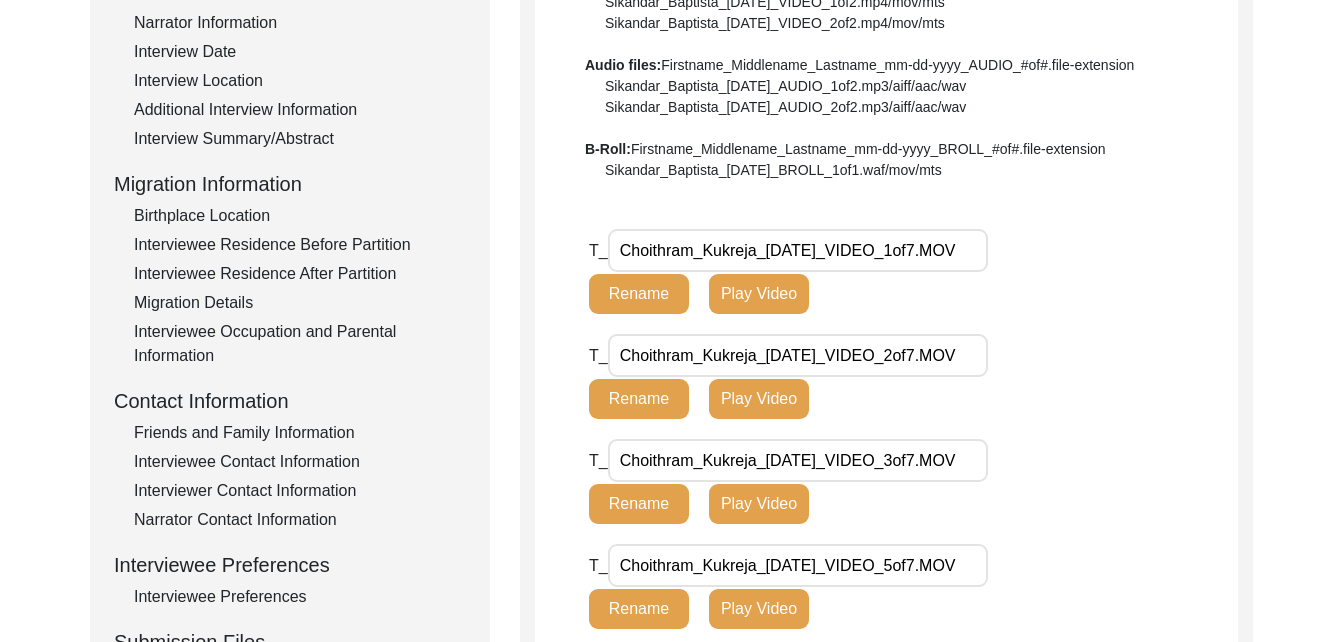 click on "Birthplace Location" 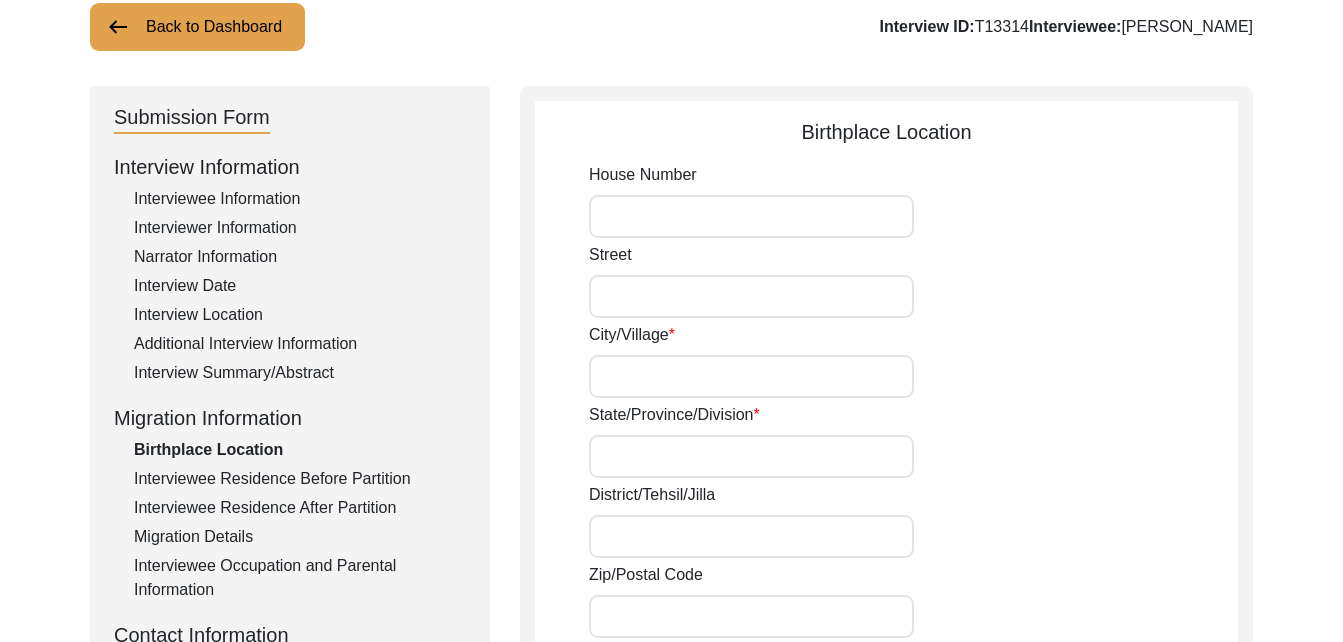scroll, scrollTop: 140, scrollLeft: 0, axis: vertical 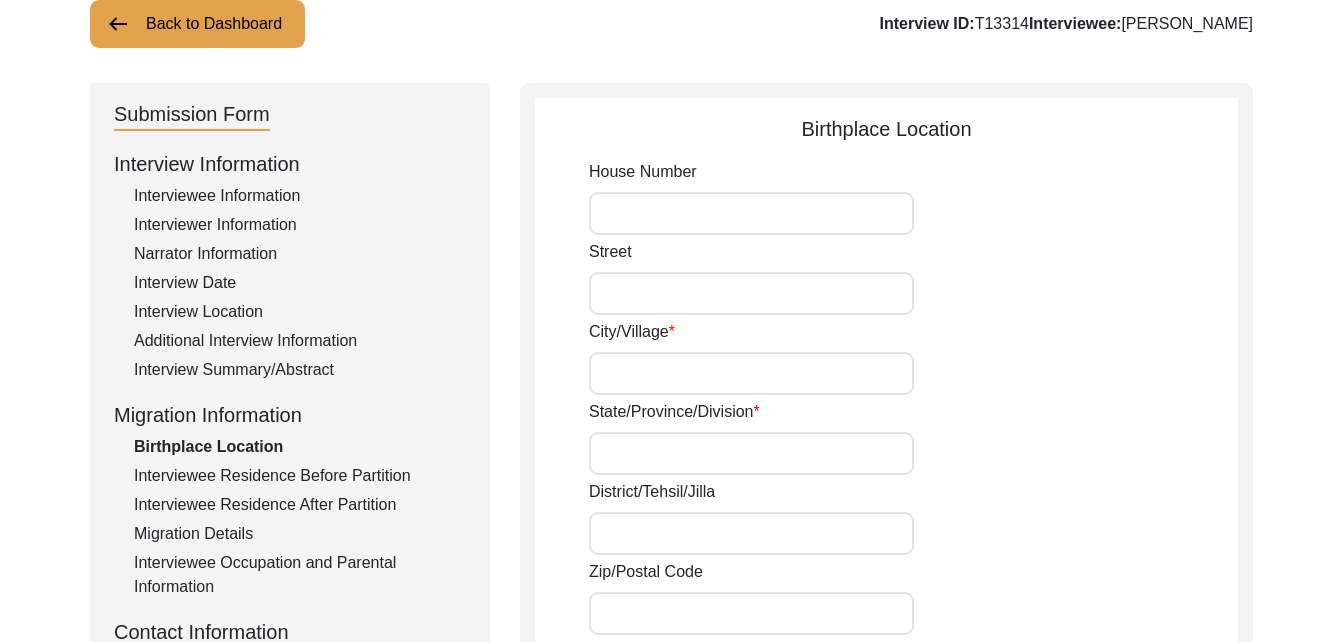 click on "City/Village" at bounding box center [751, 373] 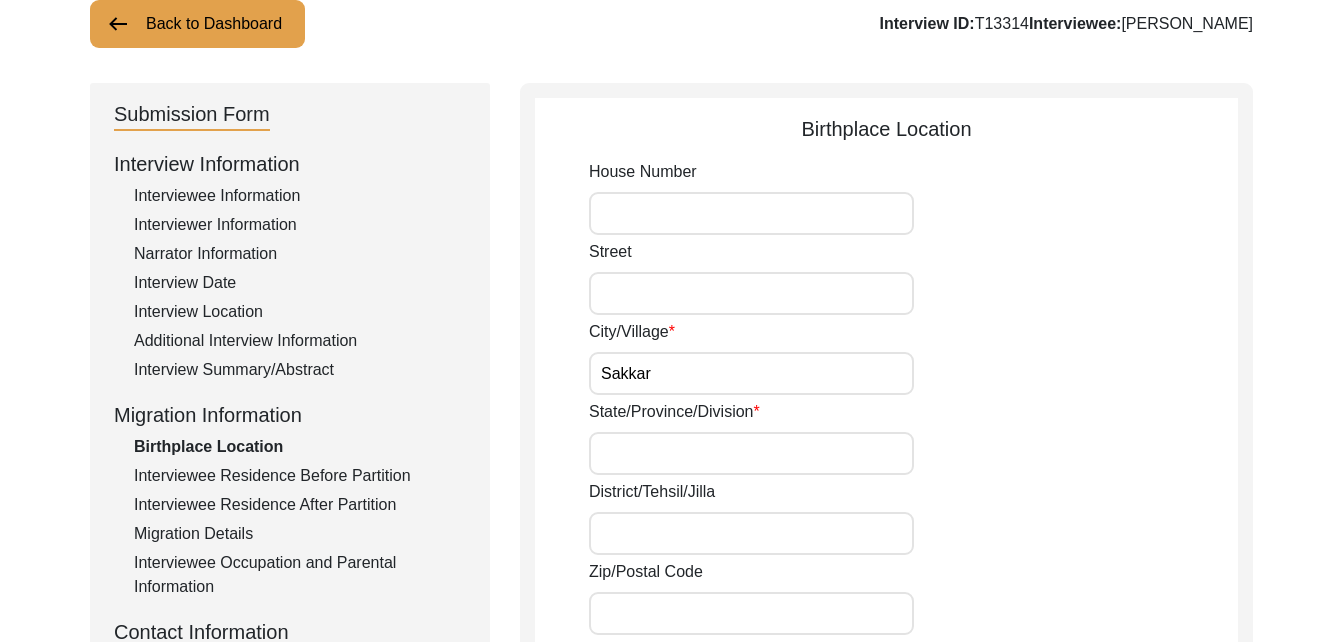 type on "Sakkar" 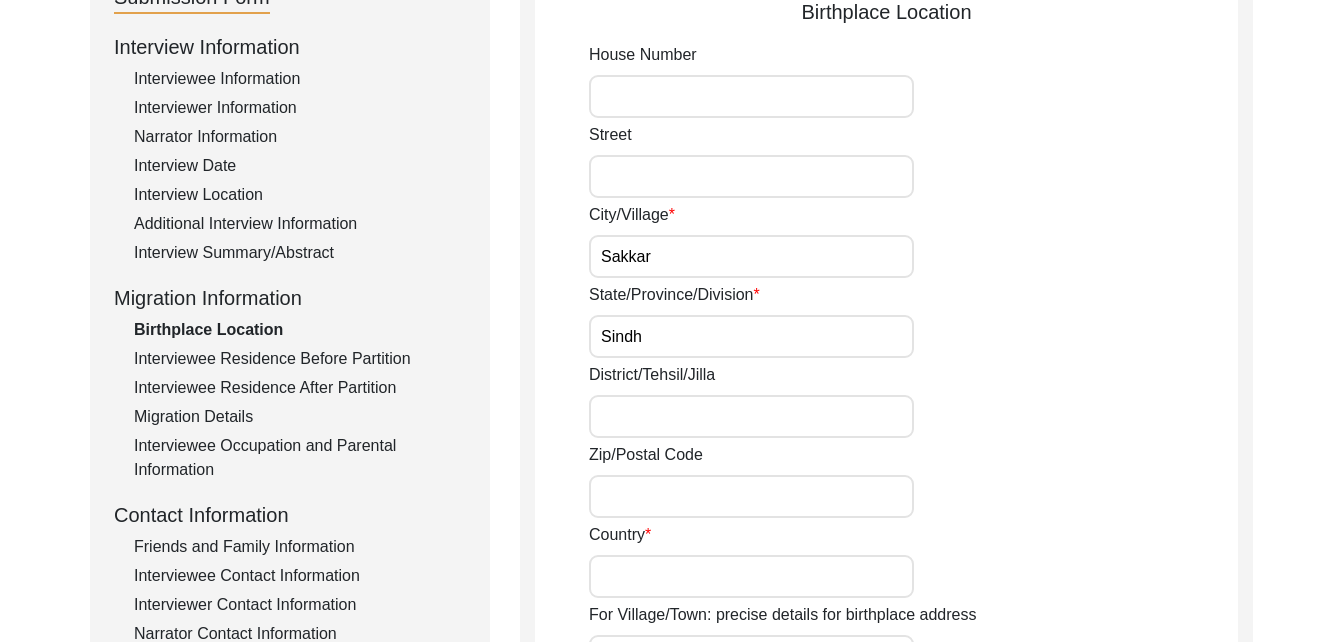 scroll, scrollTop: 258, scrollLeft: 0, axis: vertical 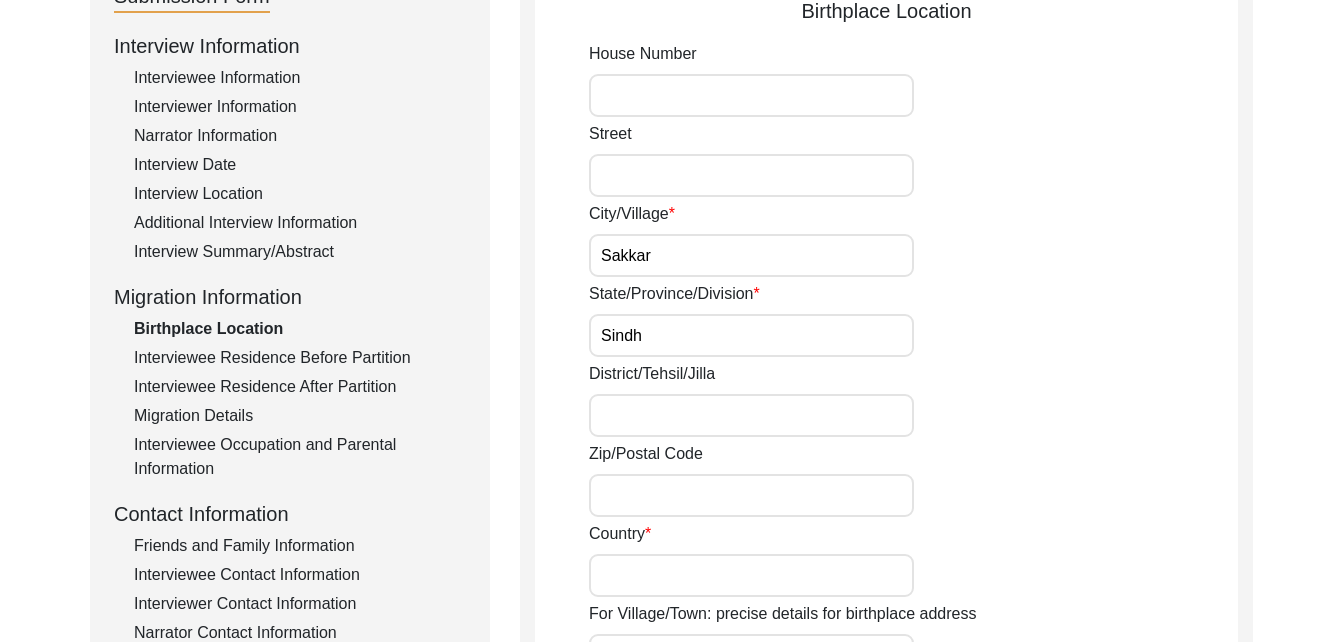 type on "Sindh" 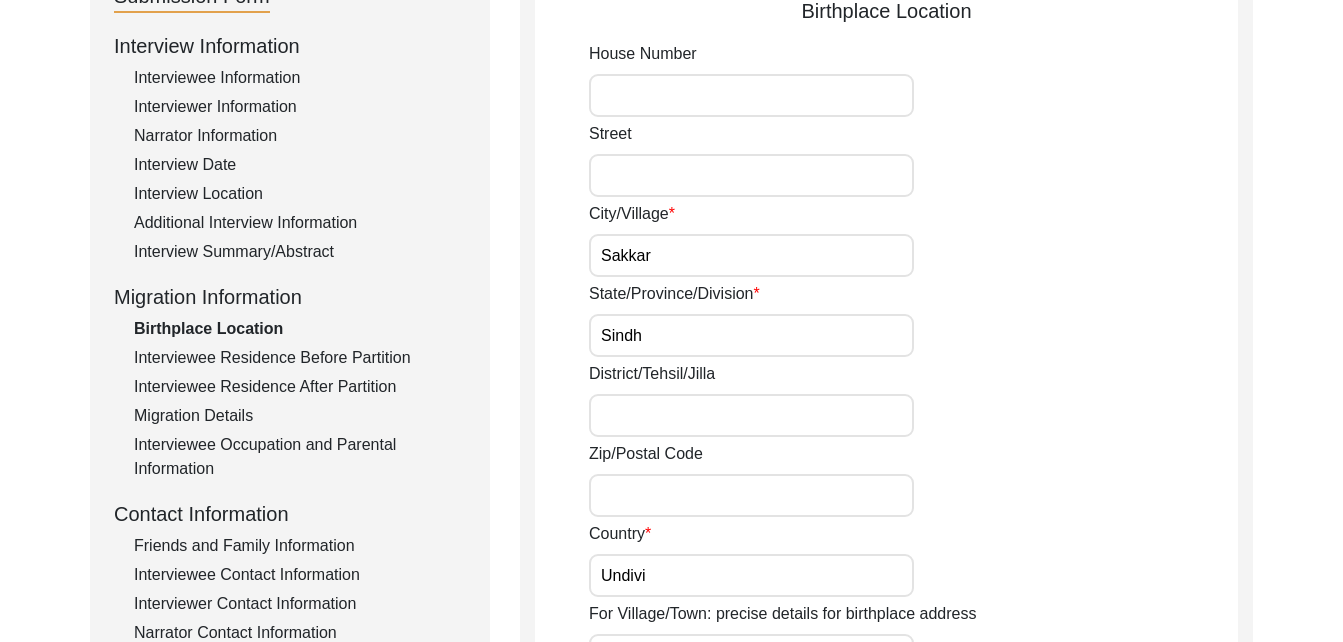 type on "Undivided [GEOGRAPHIC_DATA] (Modern day [GEOGRAPHIC_DATA])" 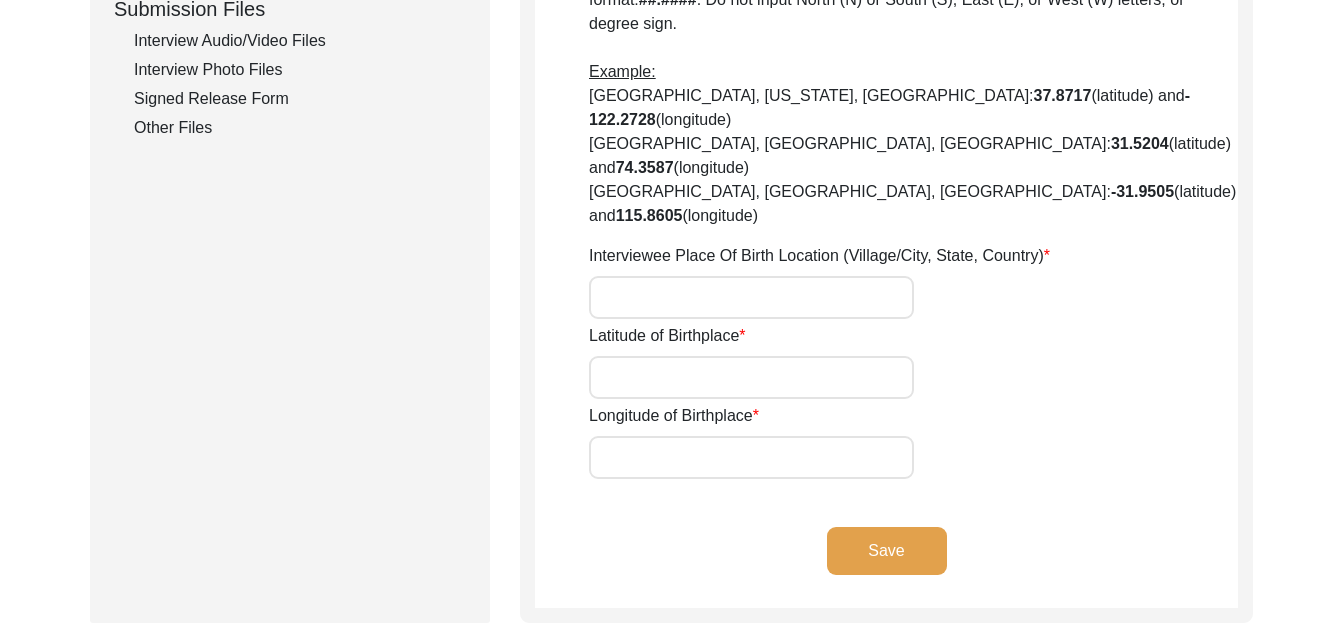 scroll, scrollTop: 1005, scrollLeft: 0, axis: vertical 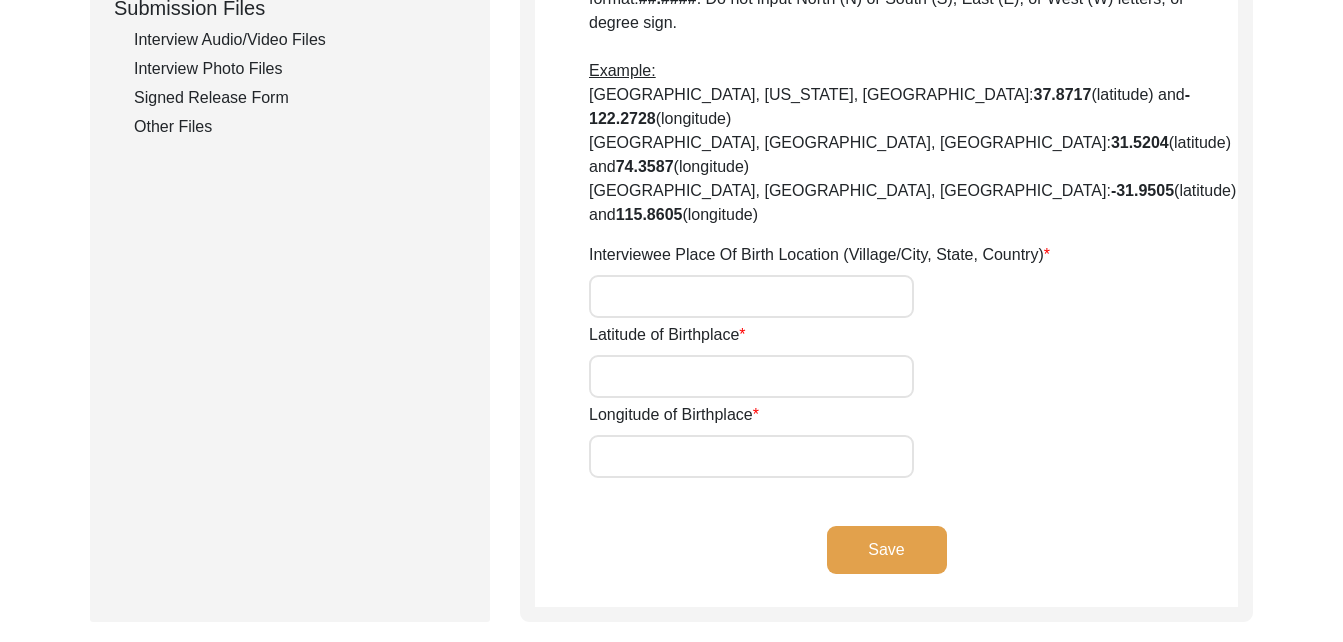 click on "Save" 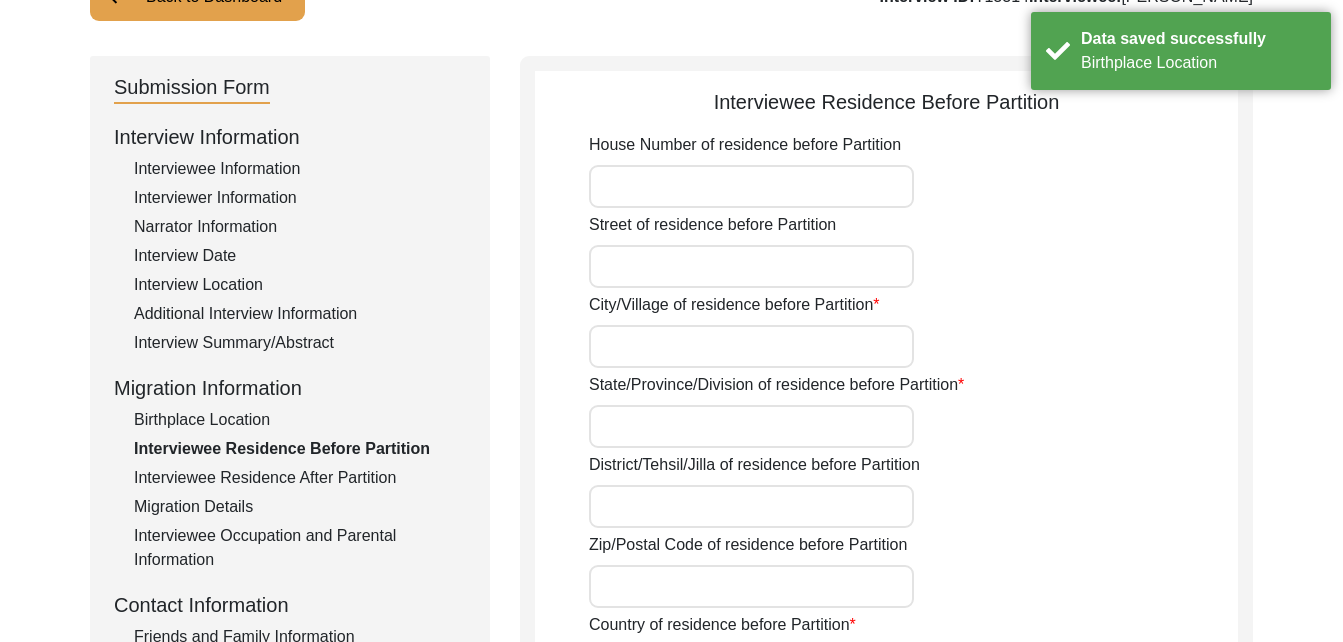 scroll, scrollTop: 171, scrollLeft: 0, axis: vertical 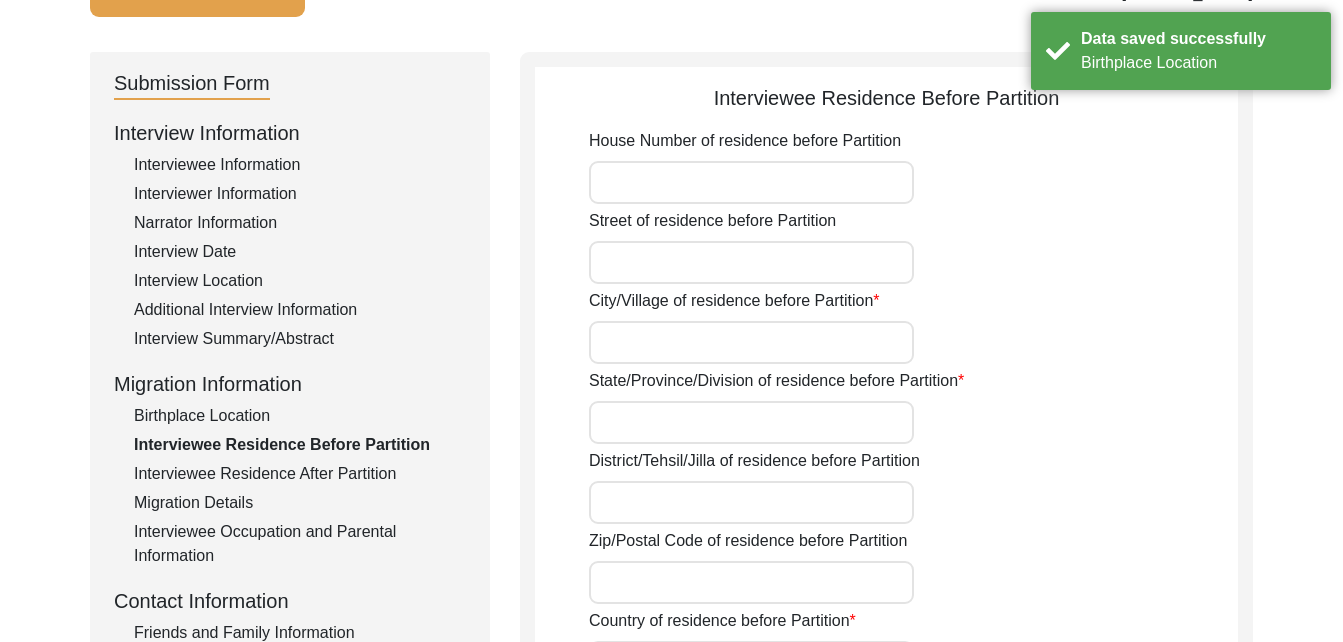 click on "Interviewee Residence After Partition" 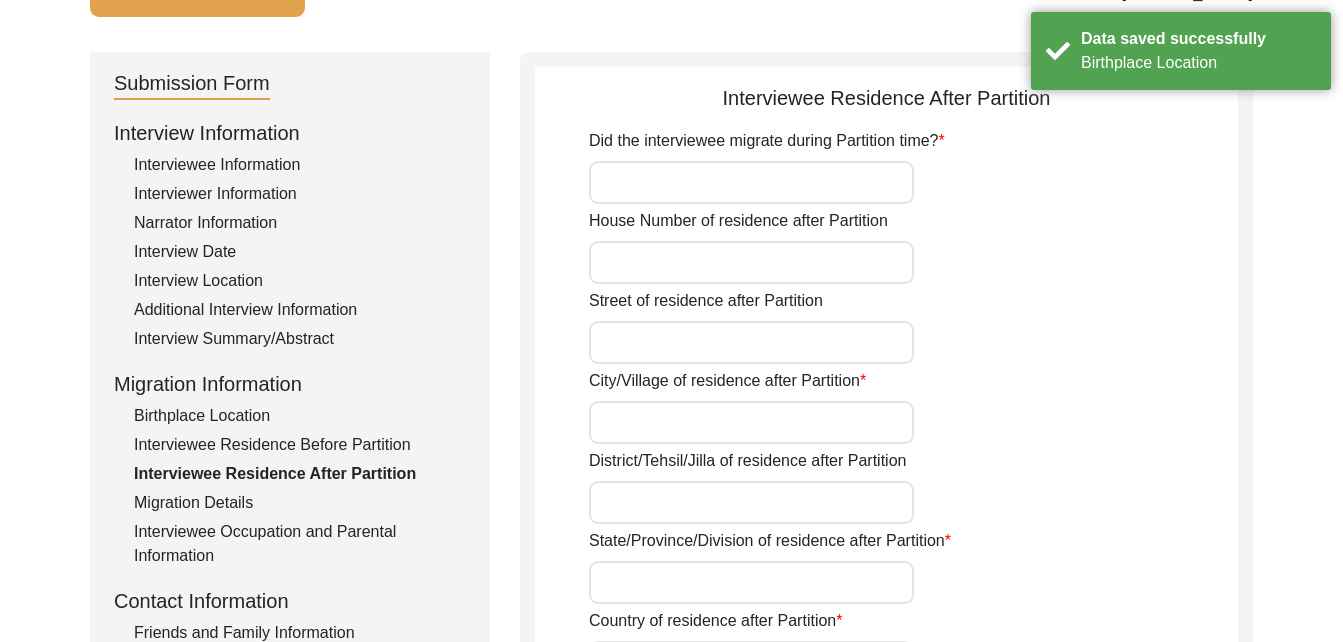 click on "Did the interviewee migrate during Partition time?" at bounding box center [751, 182] 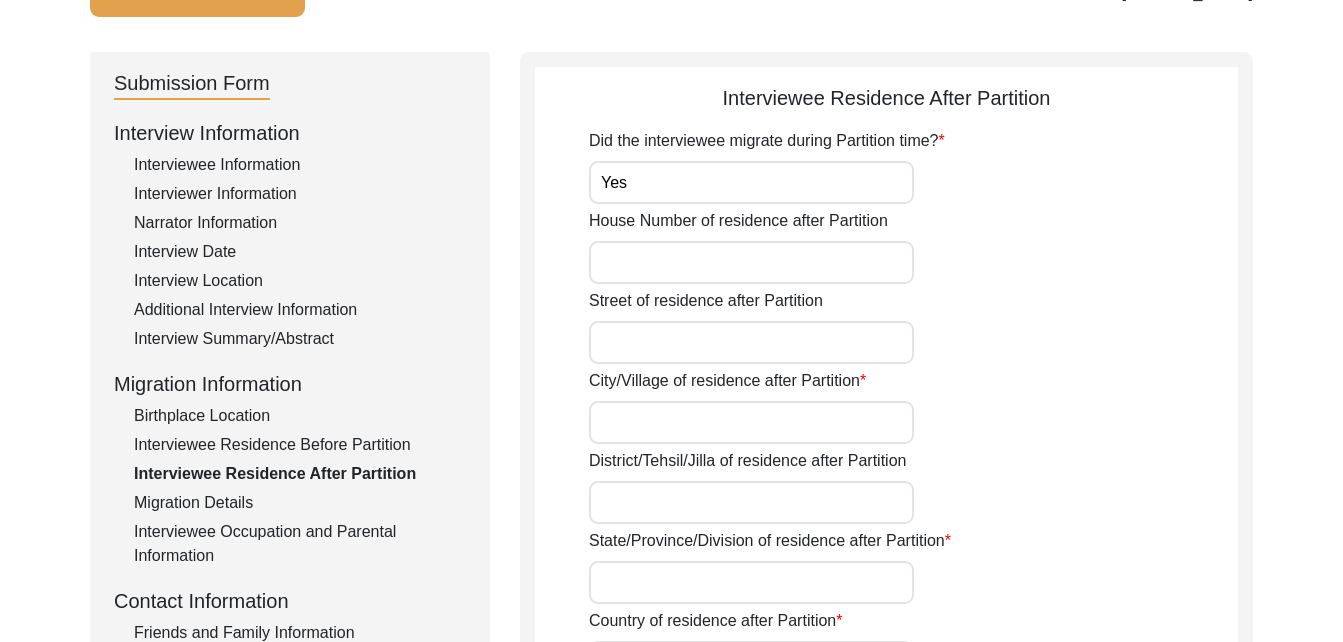 click on "House Number of residence after Partition" at bounding box center (751, 262) 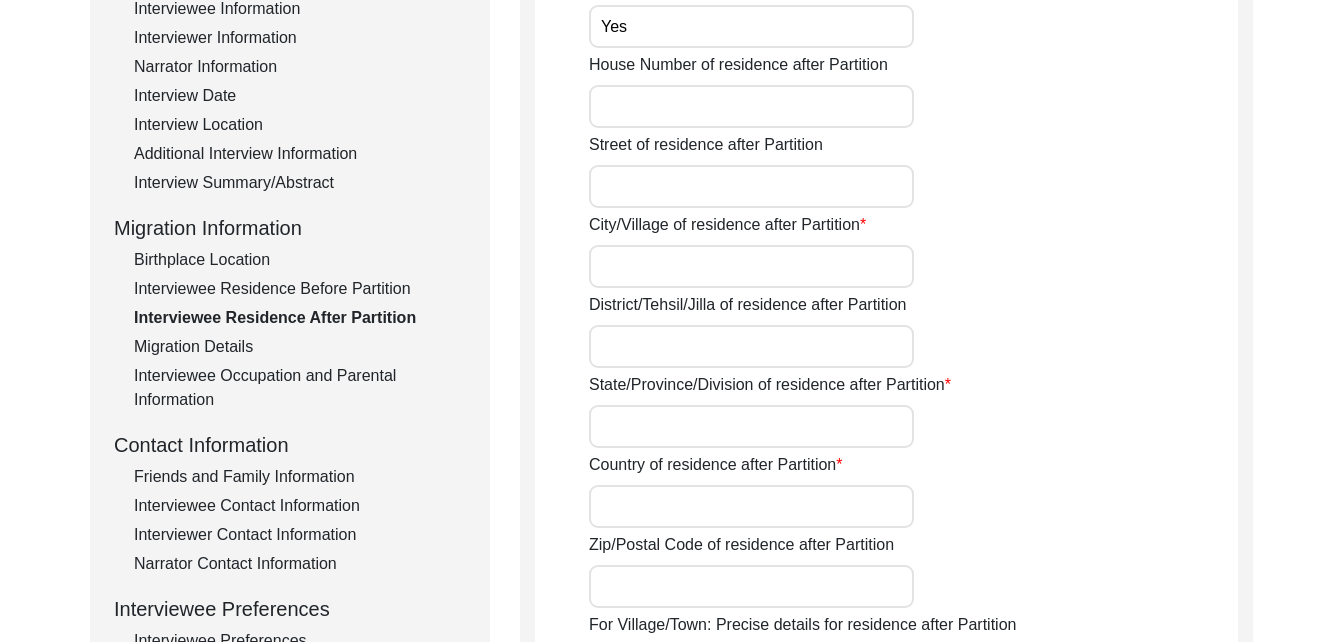 scroll, scrollTop: 323, scrollLeft: 0, axis: vertical 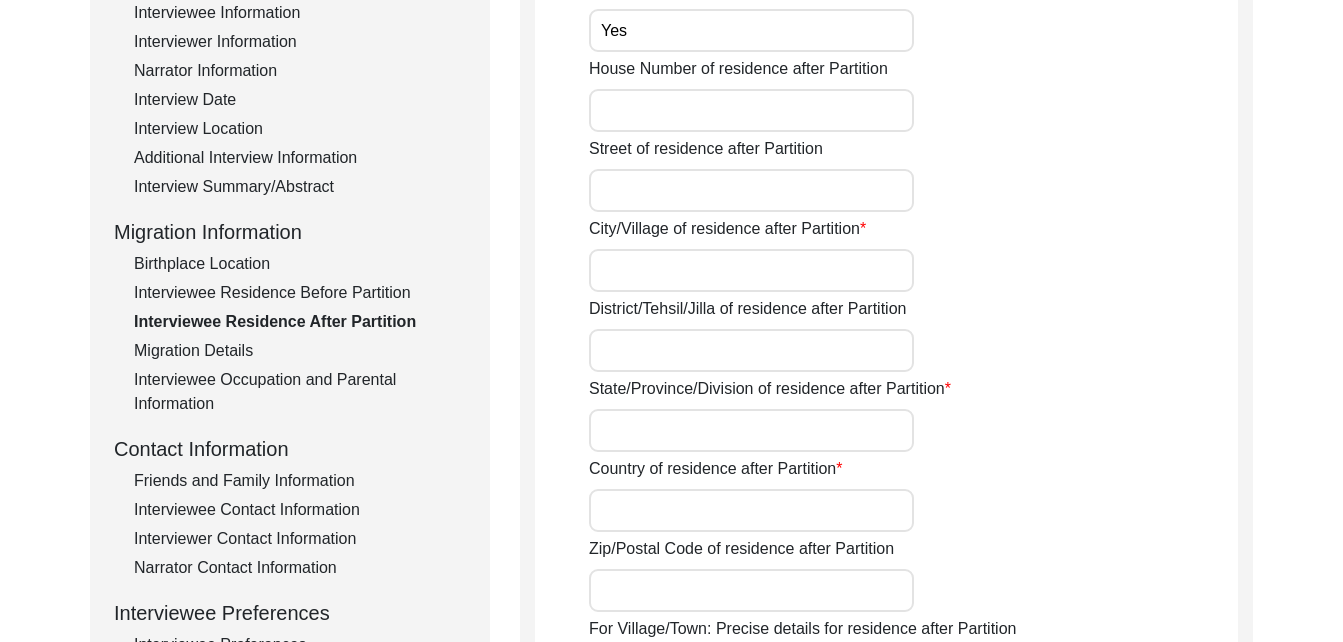 click on "Migration Details" 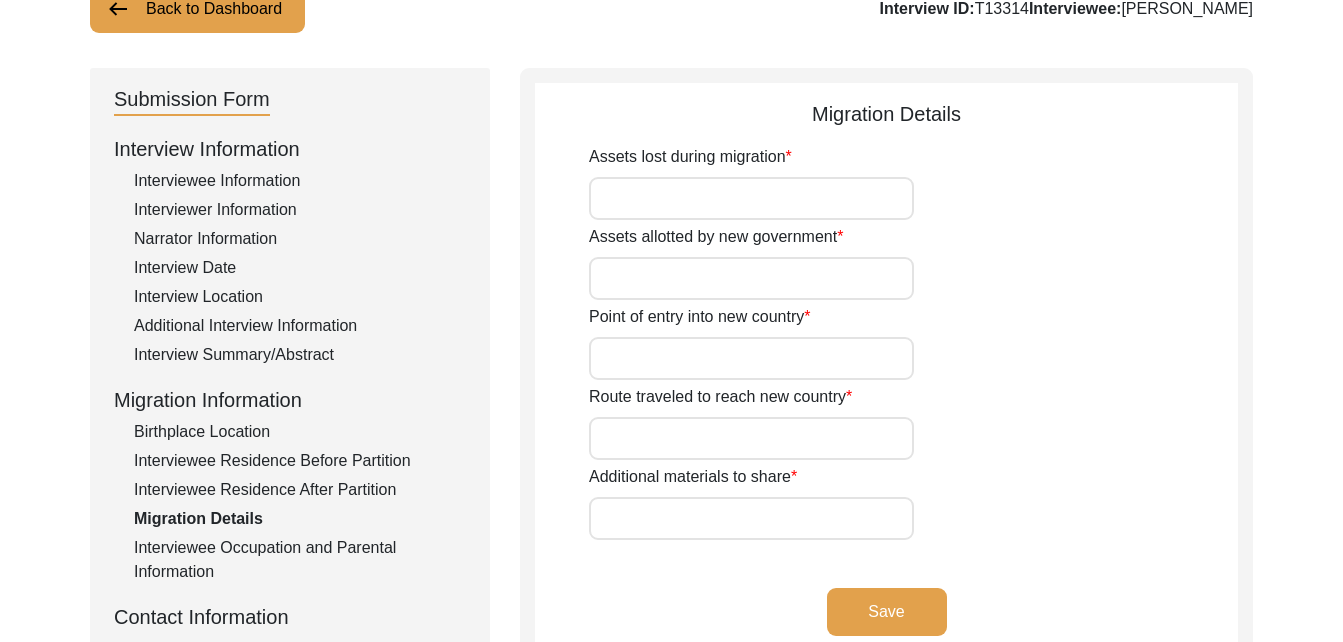scroll, scrollTop: 158, scrollLeft: 0, axis: vertical 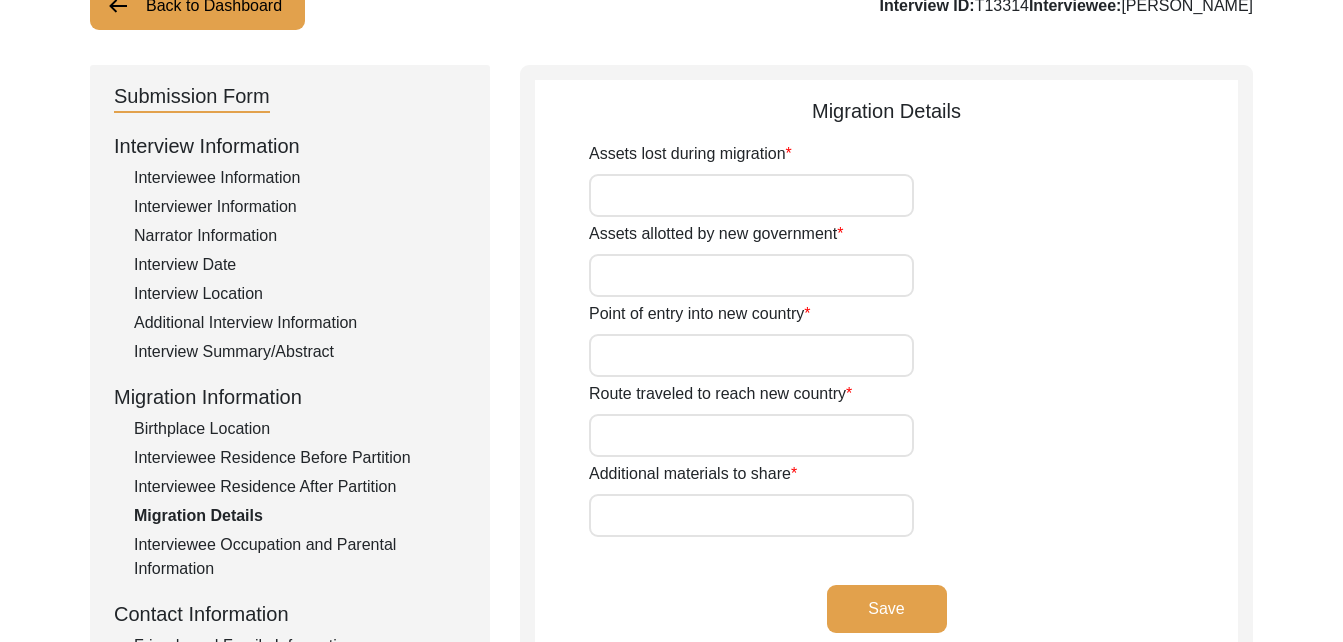 click on "Assets lost during migration" at bounding box center (751, 195) 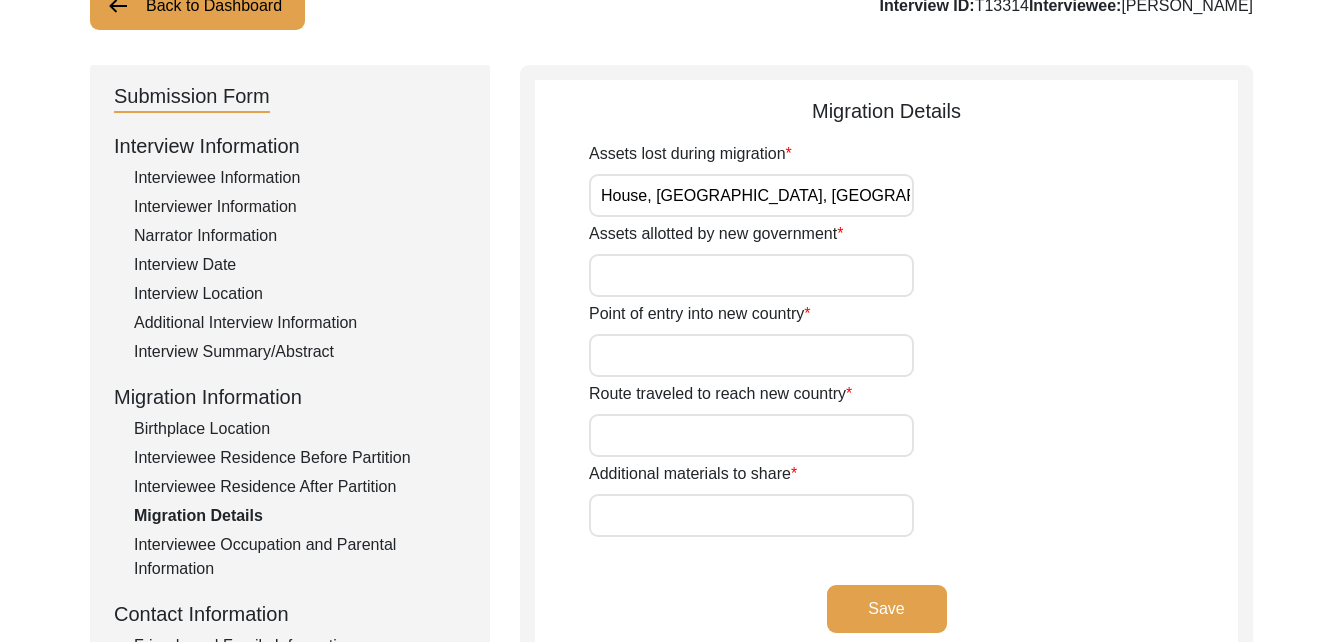click on "House, [GEOGRAPHIC_DATA], [GEOGRAPHIC_DATA]" at bounding box center (751, 195) 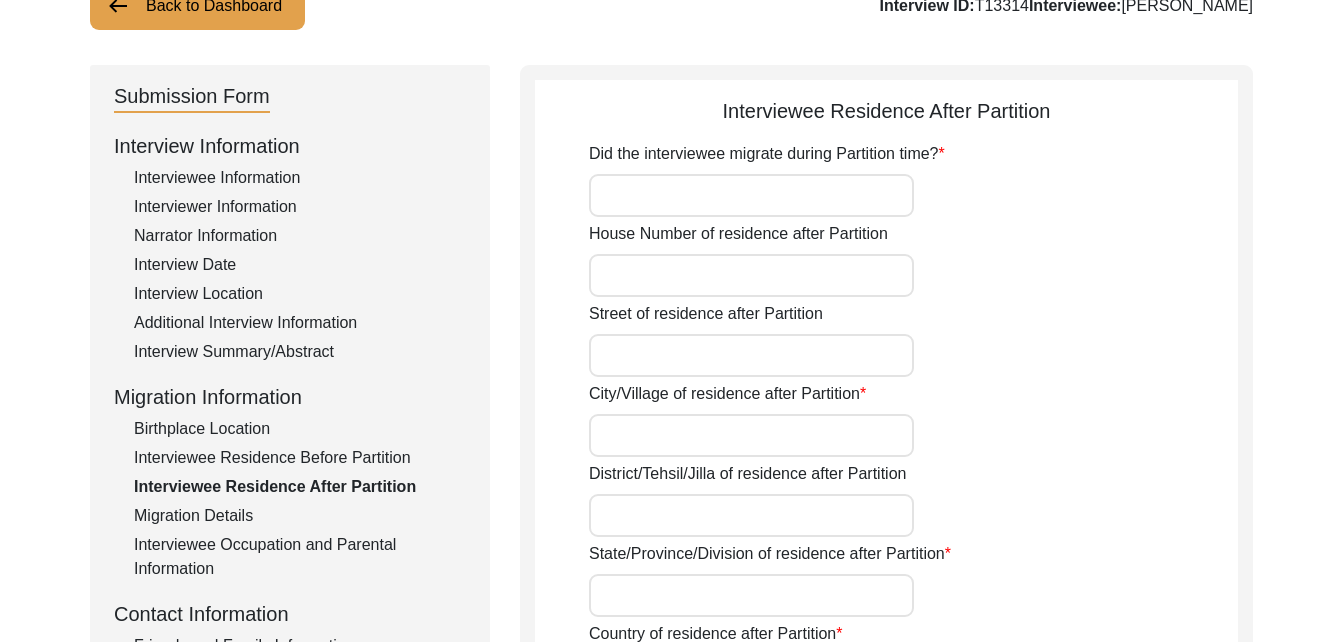 click on "Interview Information   Interviewee Information   Interviewer Information   Narrator Information   Interview Date   Interview Location   Additional Interview Information   Interview Summary/Abstract   Migration Information   Birthplace Location   Interviewee Residence Before Partition   Interviewee Residence After Partition   Migration Details   Interviewee Occupation and Parental Information   Contact Information   Friends and Family Information   Interviewee Contact Information   Interviewer Contact Information   Narrator Contact Information   Interviewee Preferences   Interviewee Preferences   Submission Files   Interview Audio/Video Files   Interview Photo Files   Signed Release Form   Other Files" 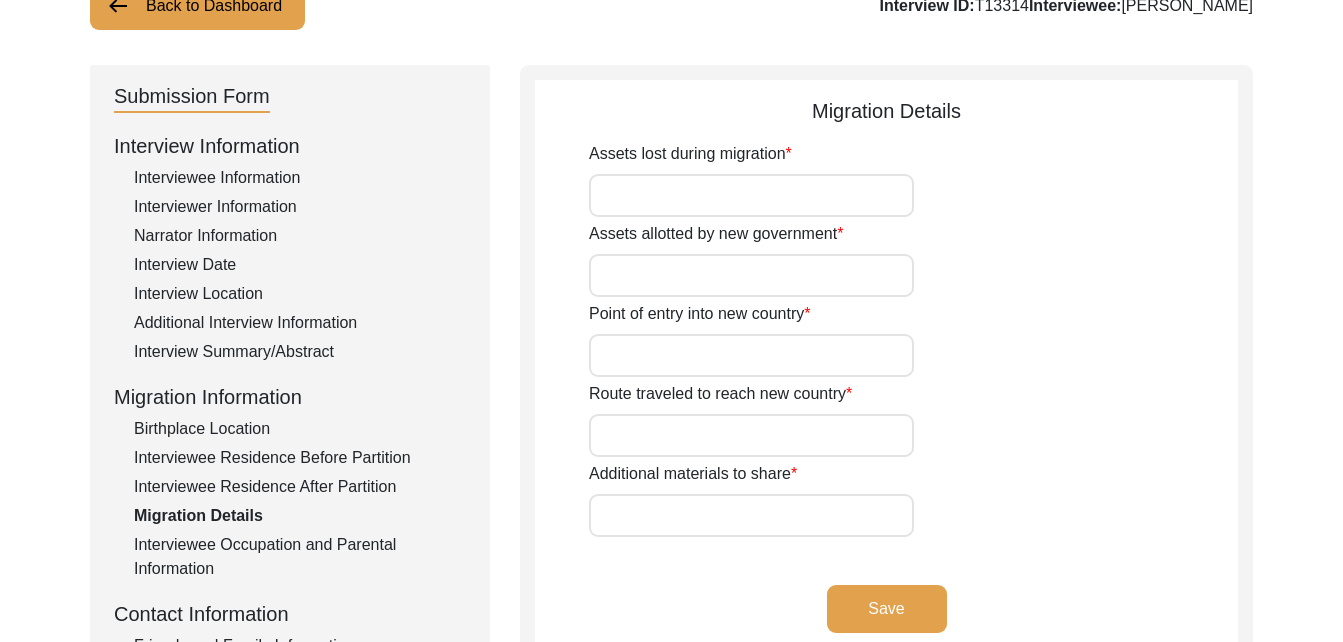 click on "Interviewee Occupation and Parental Information" 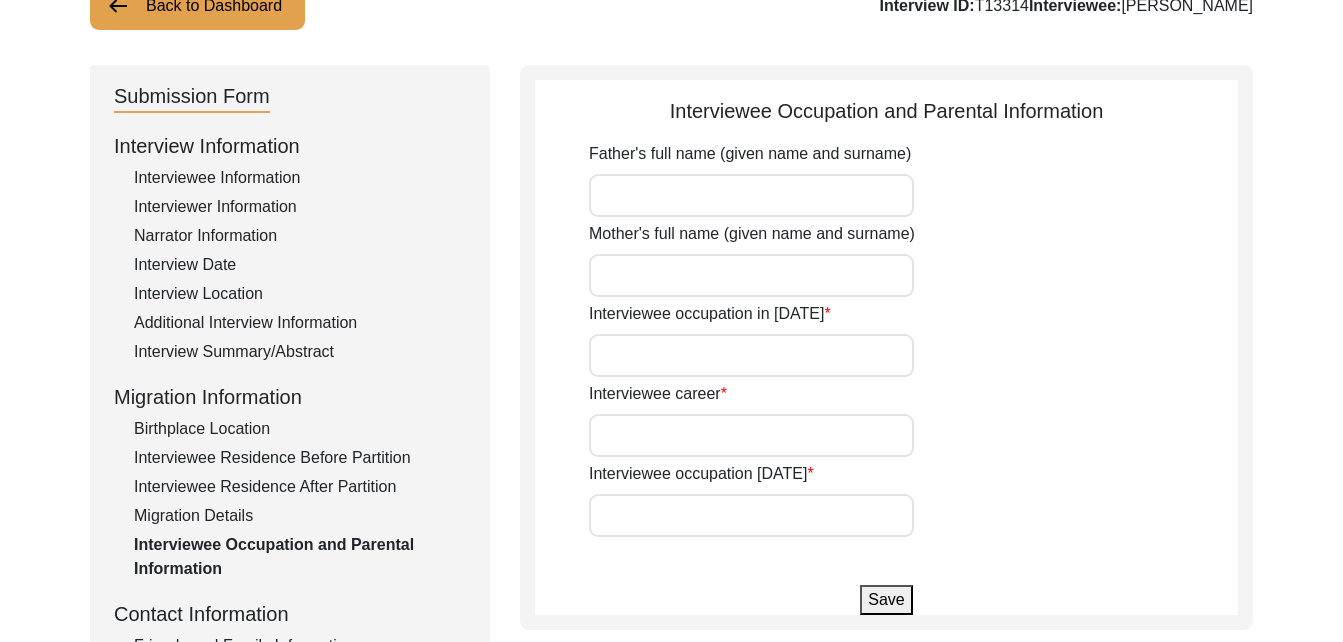 click on "Father's full name (given name and surname)" at bounding box center (751, 195) 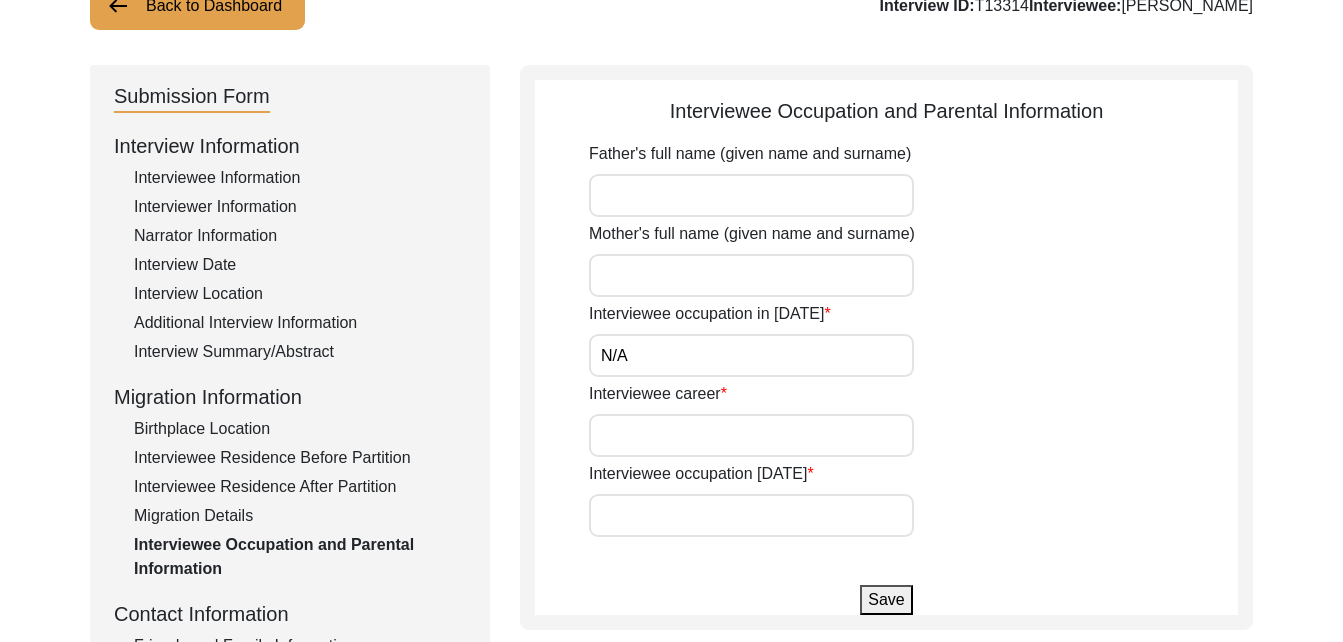 click on "Interviewee career" at bounding box center [751, 435] 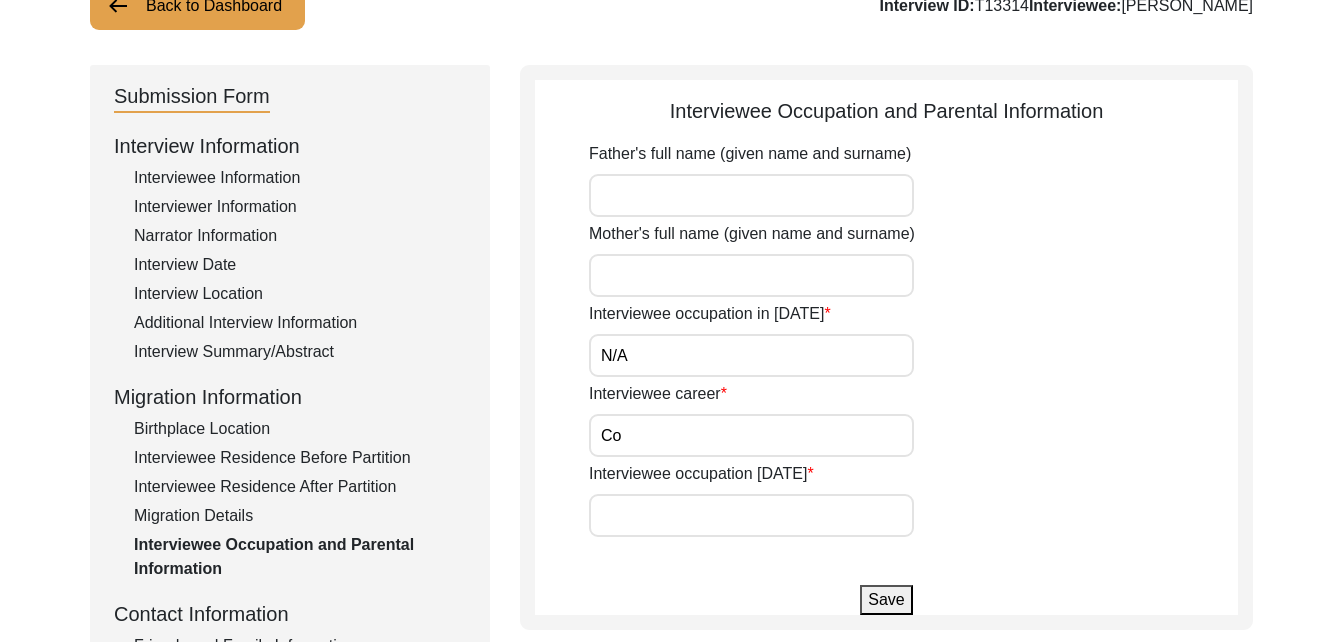 type on "C" 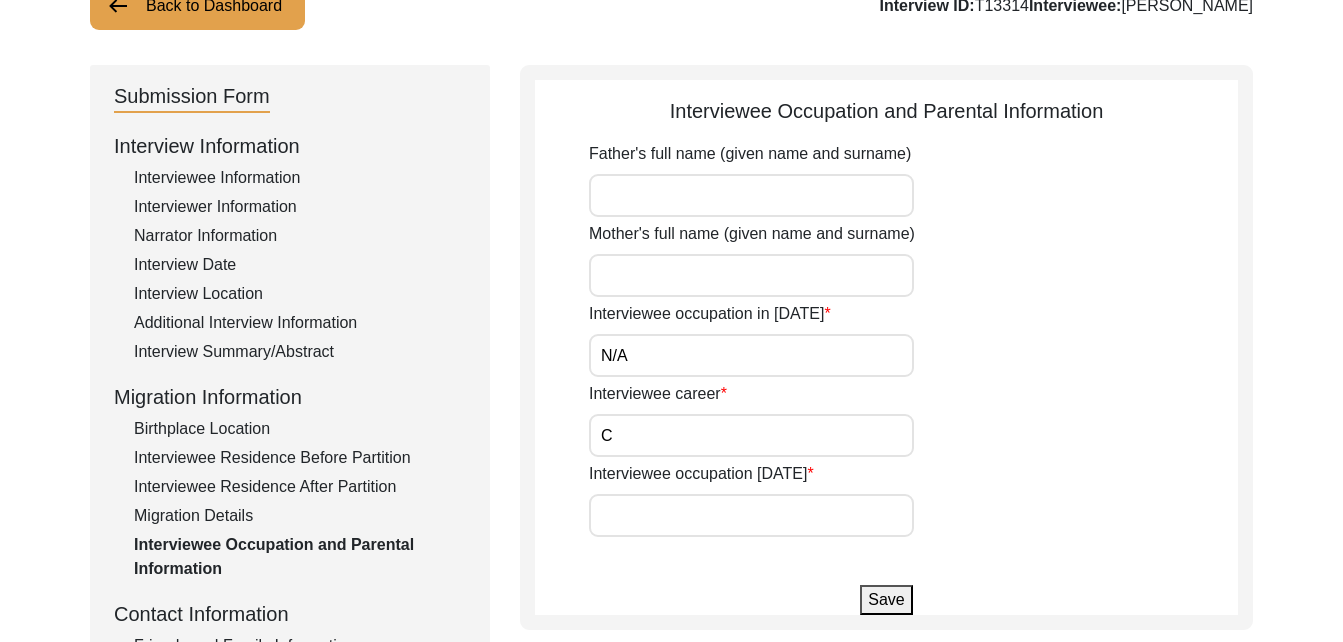 type 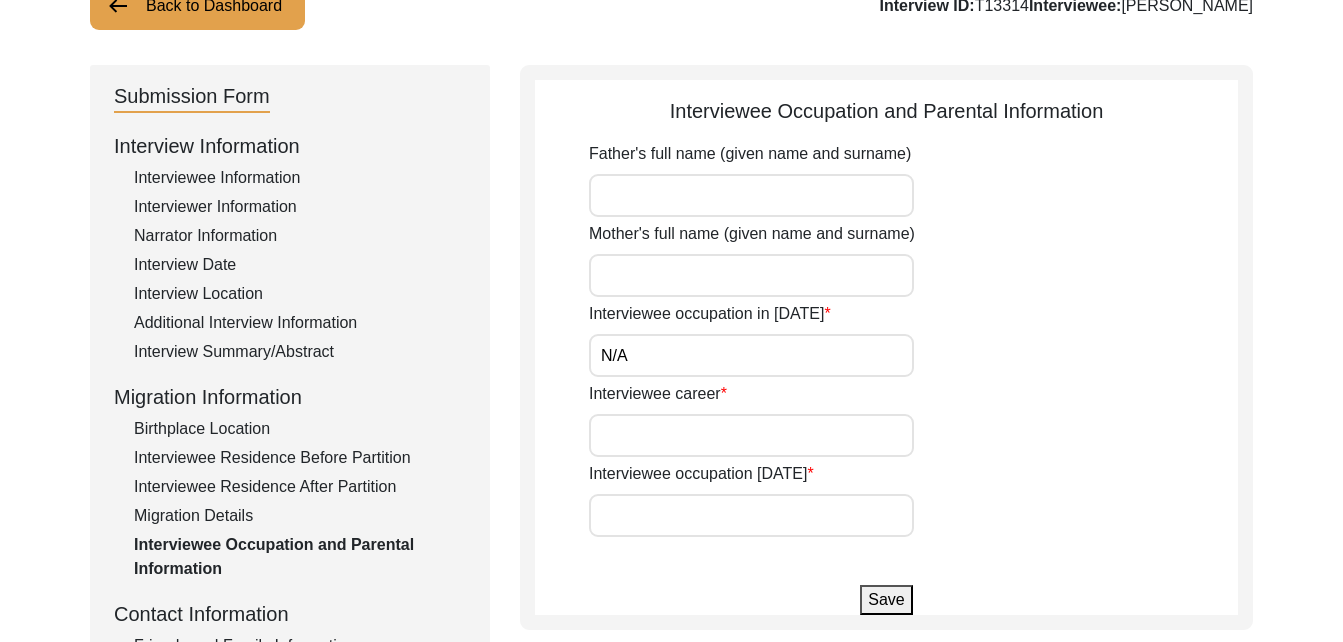 click on "Interviewee occupation [DATE]" at bounding box center [751, 515] 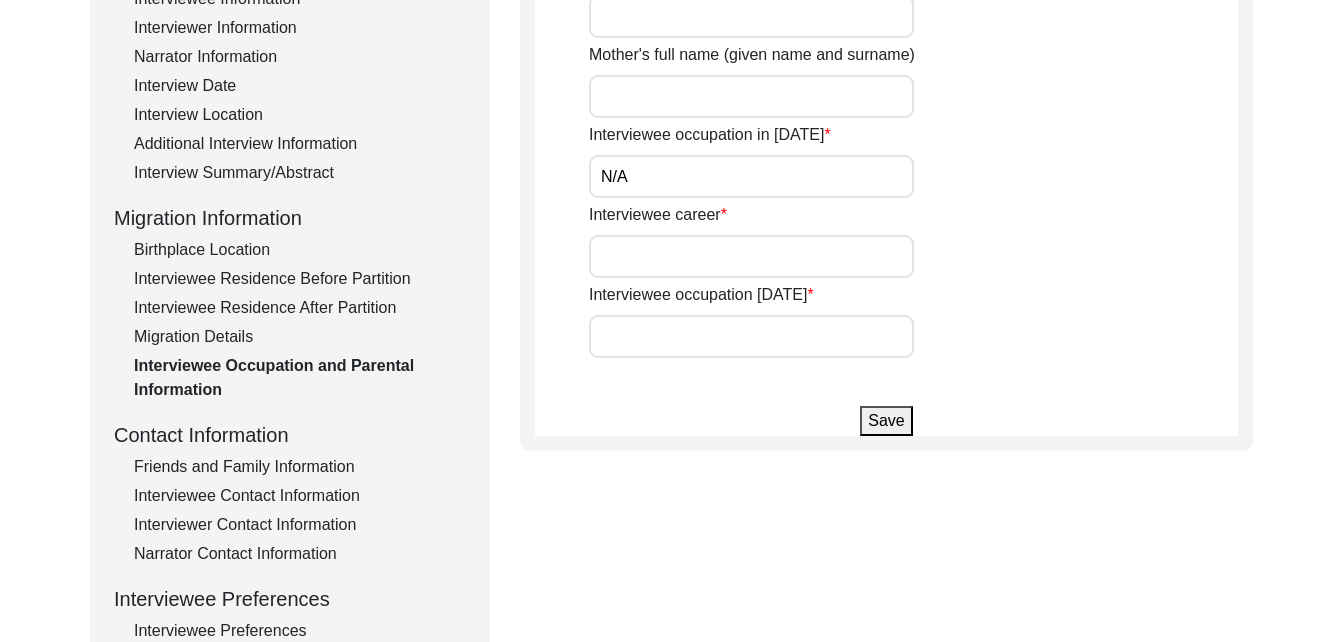 scroll, scrollTop: 349, scrollLeft: 0, axis: vertical 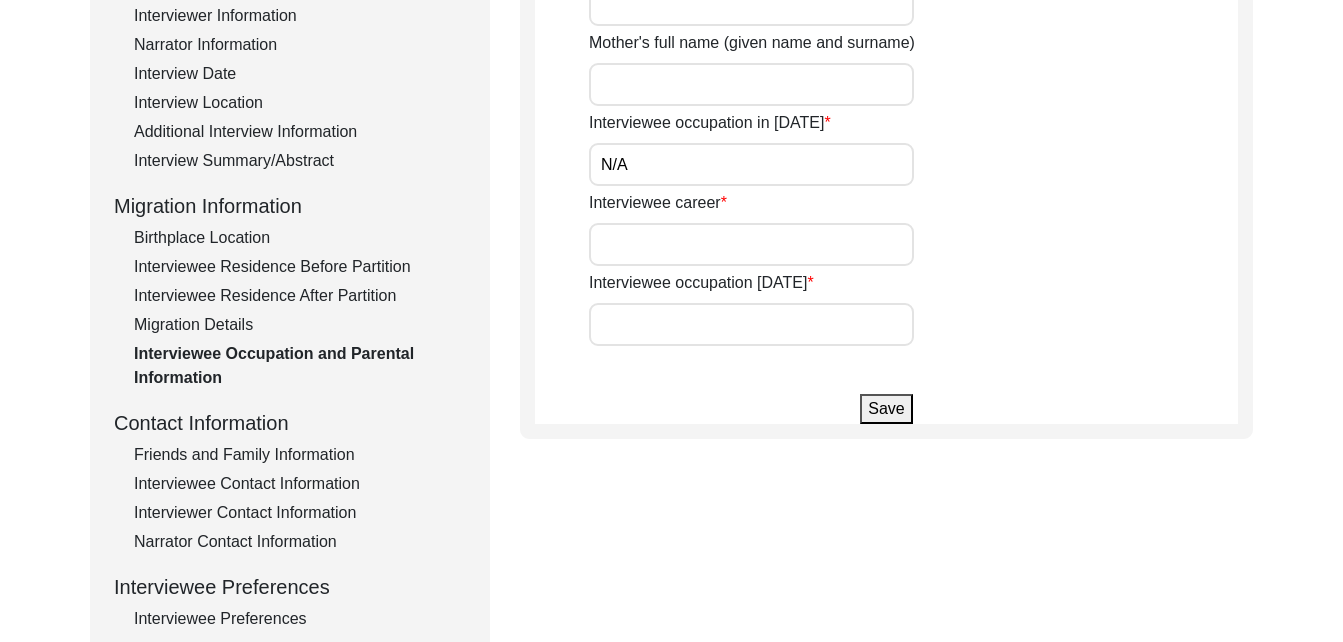 click on "Friends and Family Information" 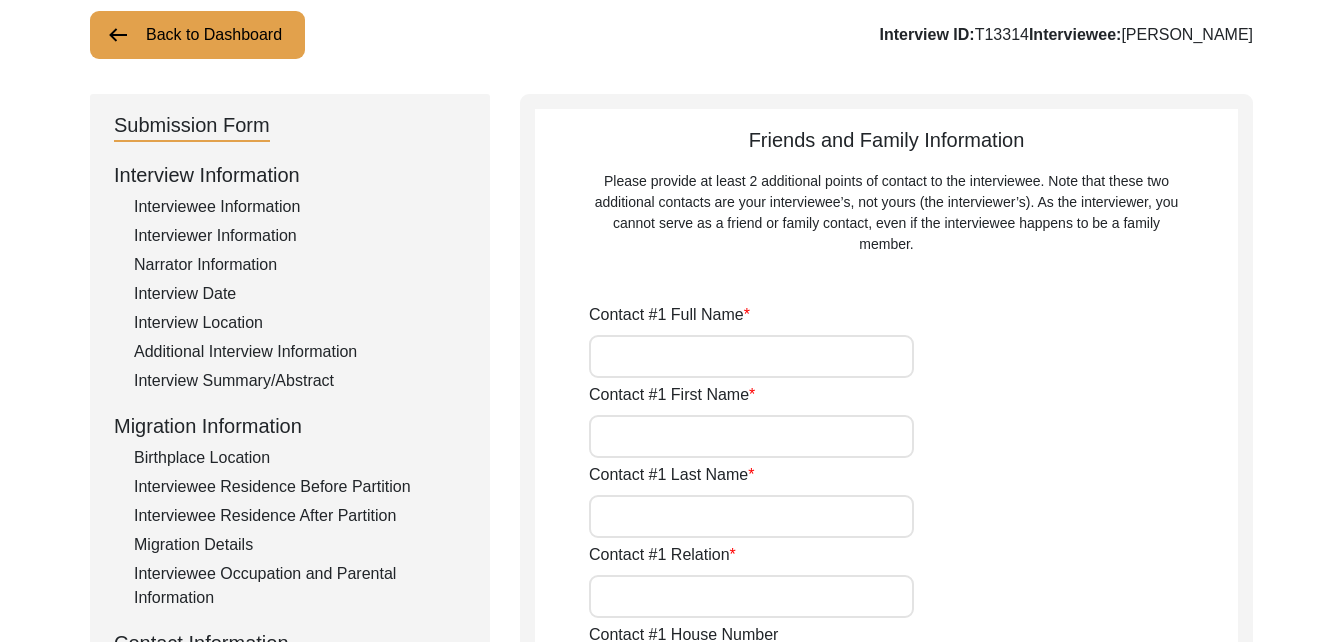 scroll, scrollTop: 132, scrollLeft: 0, axis: vertical 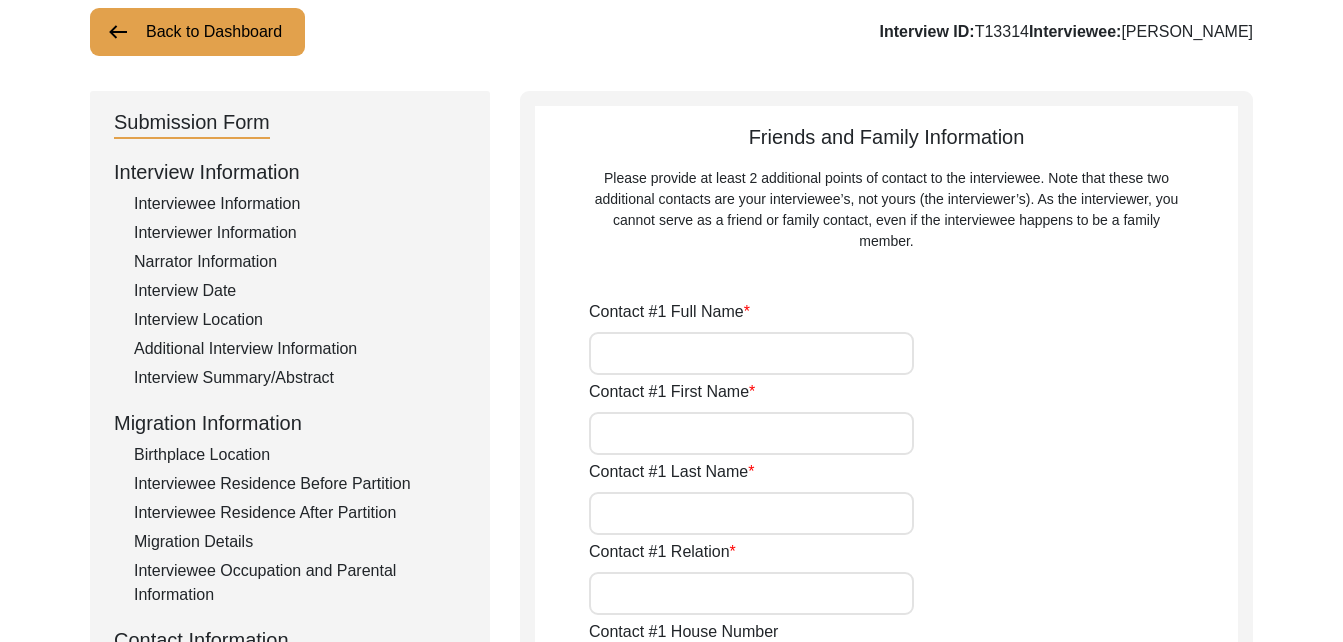 click on "Contact #1 Full Name" at bounding box center [751, 353] 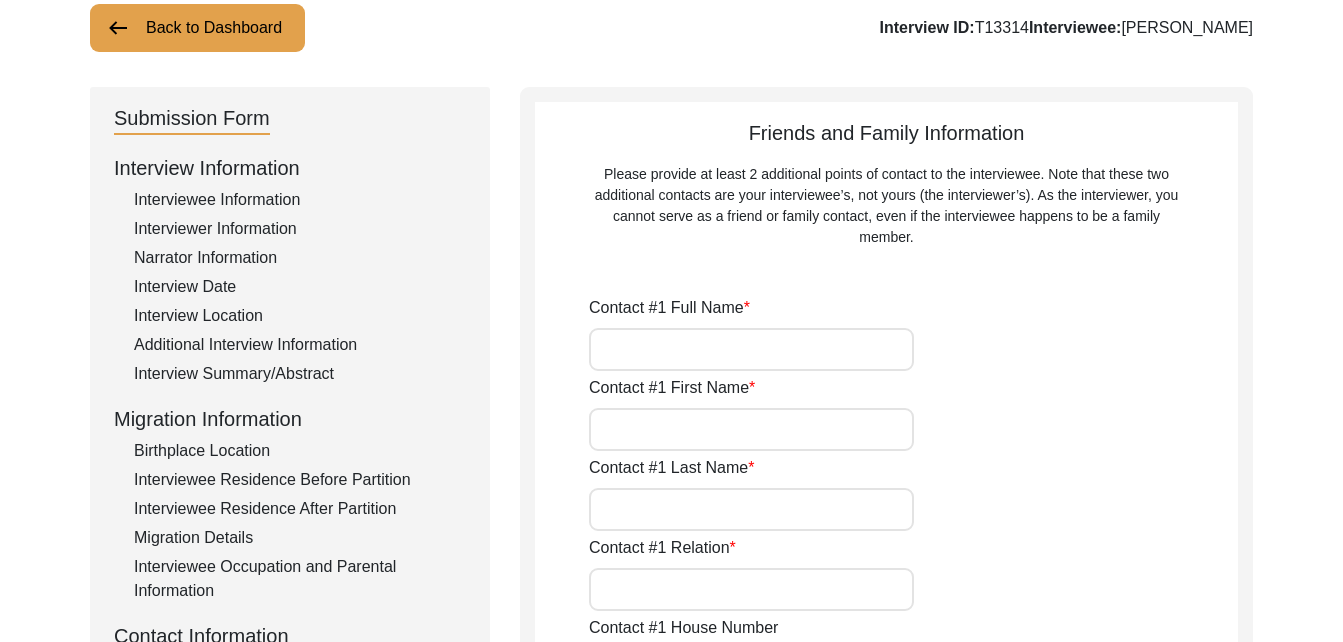 scroll, scrollTop: 137, scrollLeft: 0, axis: vertical 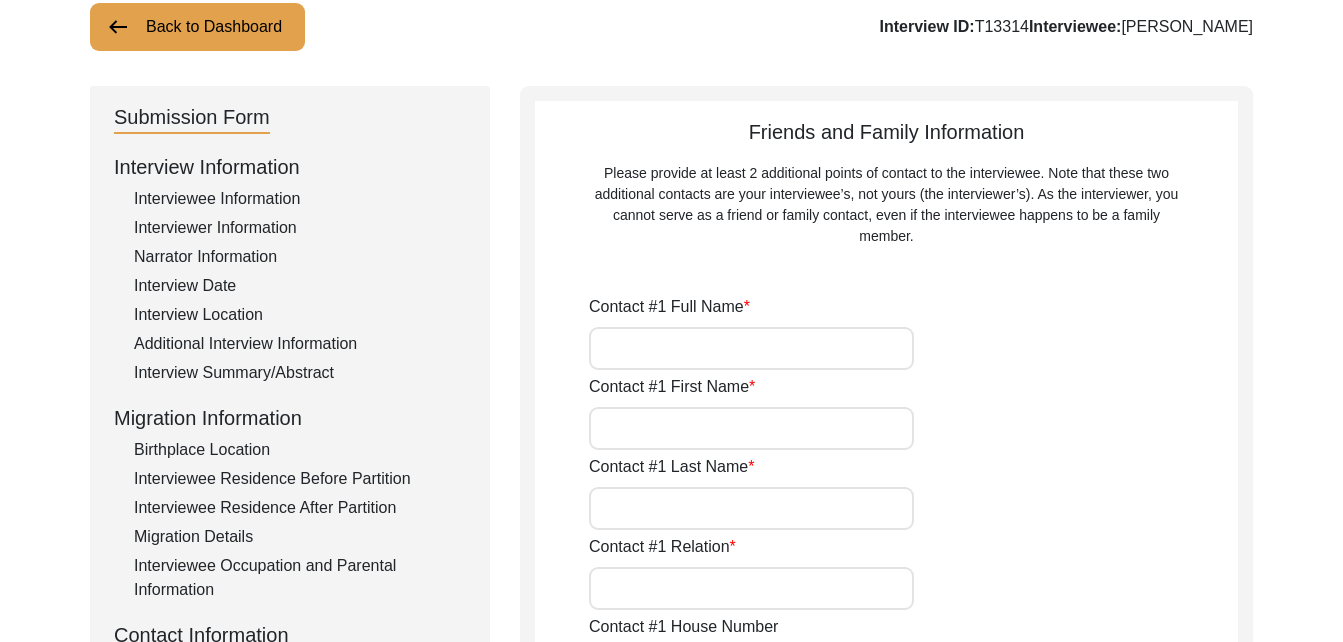 click on "Contact #1 Full Name" at bounding box center [751, 348] 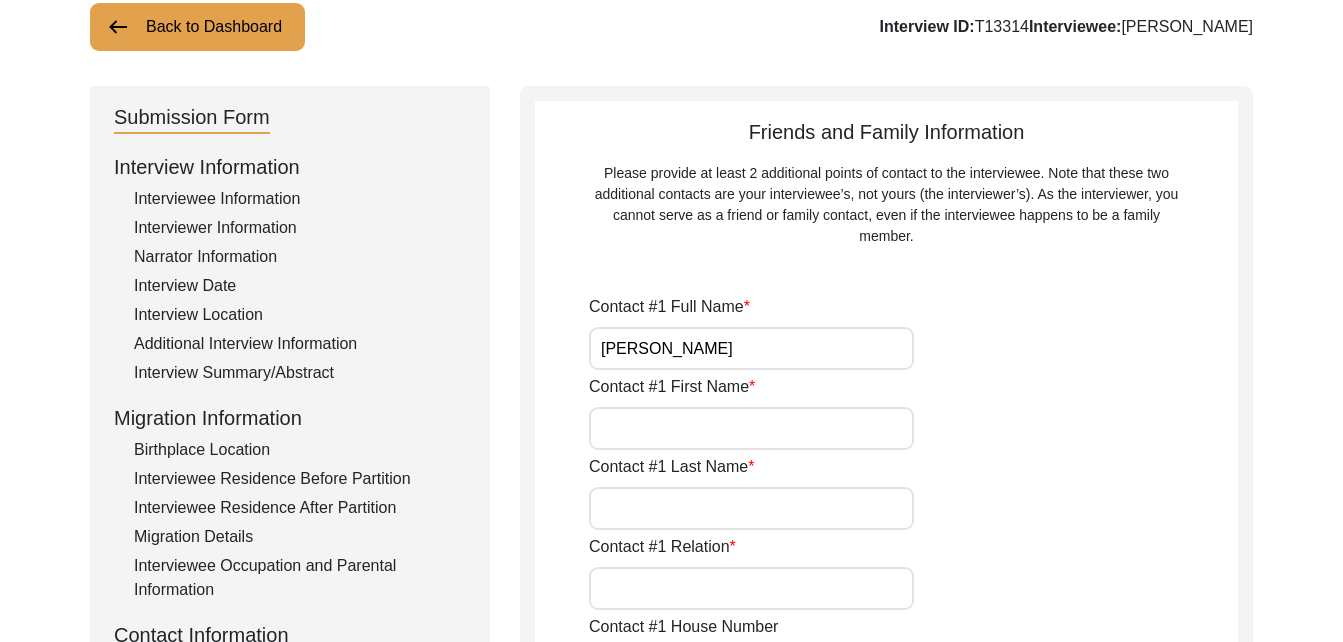 type on "Sid" 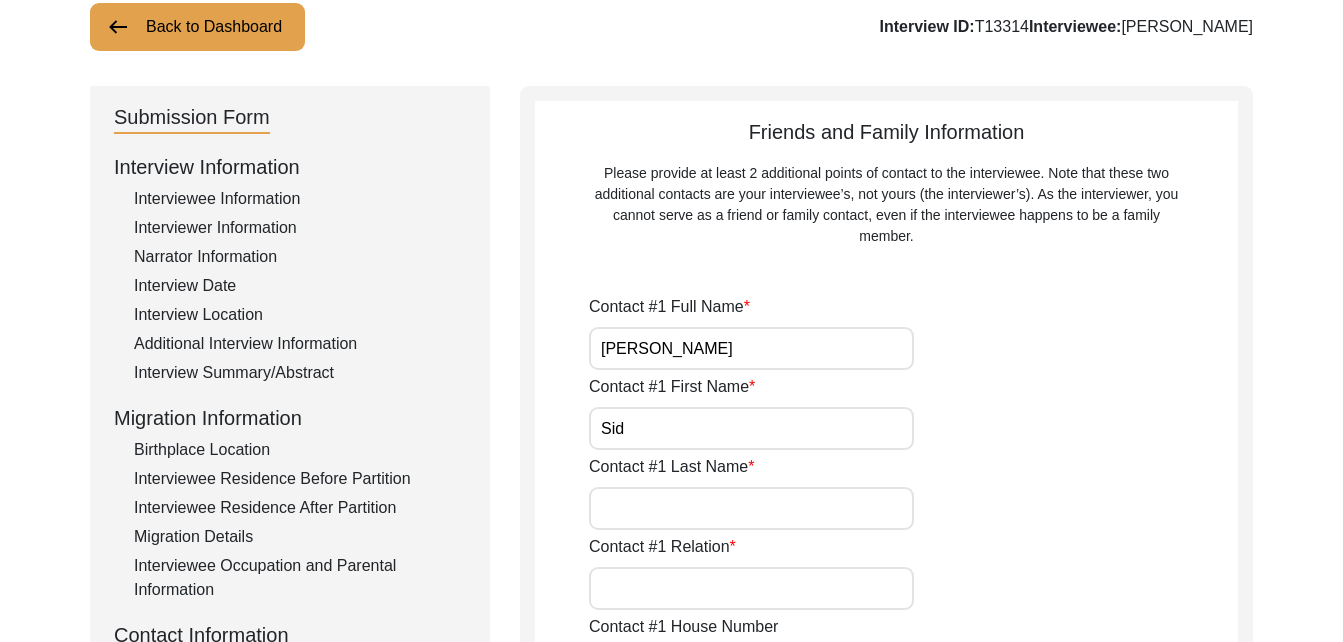 type on "Indore" 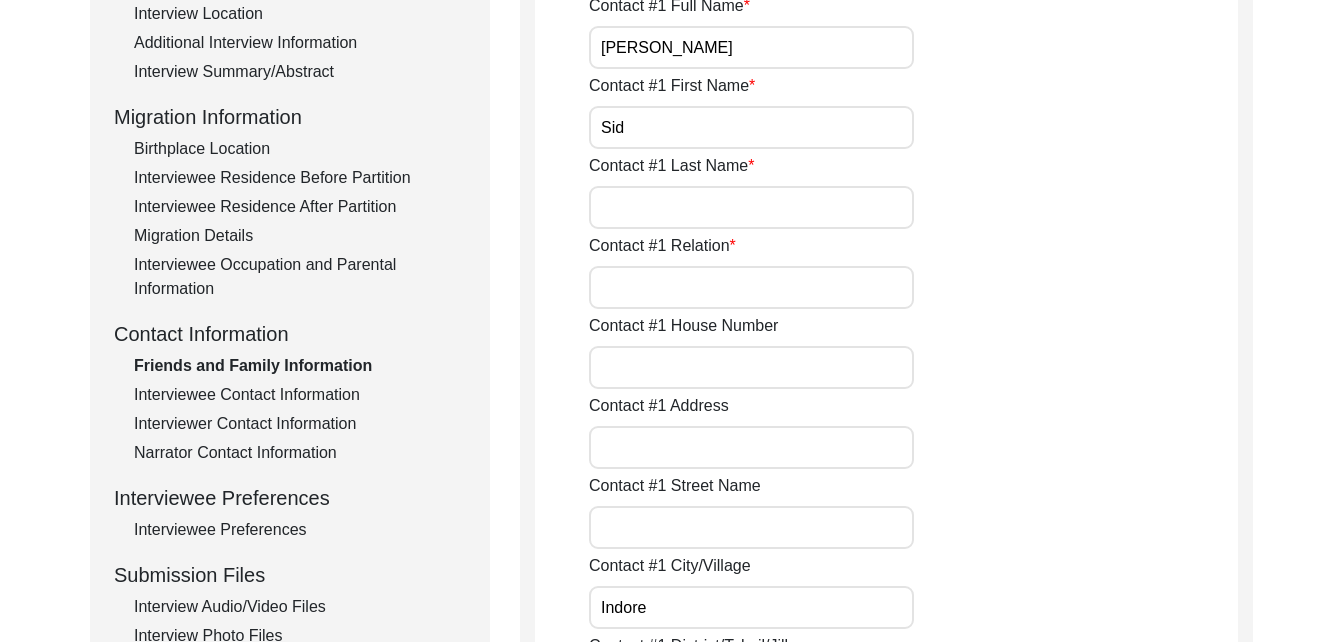 scroll, scrollTop: 439, scrollLeft: 0, axis: vertical 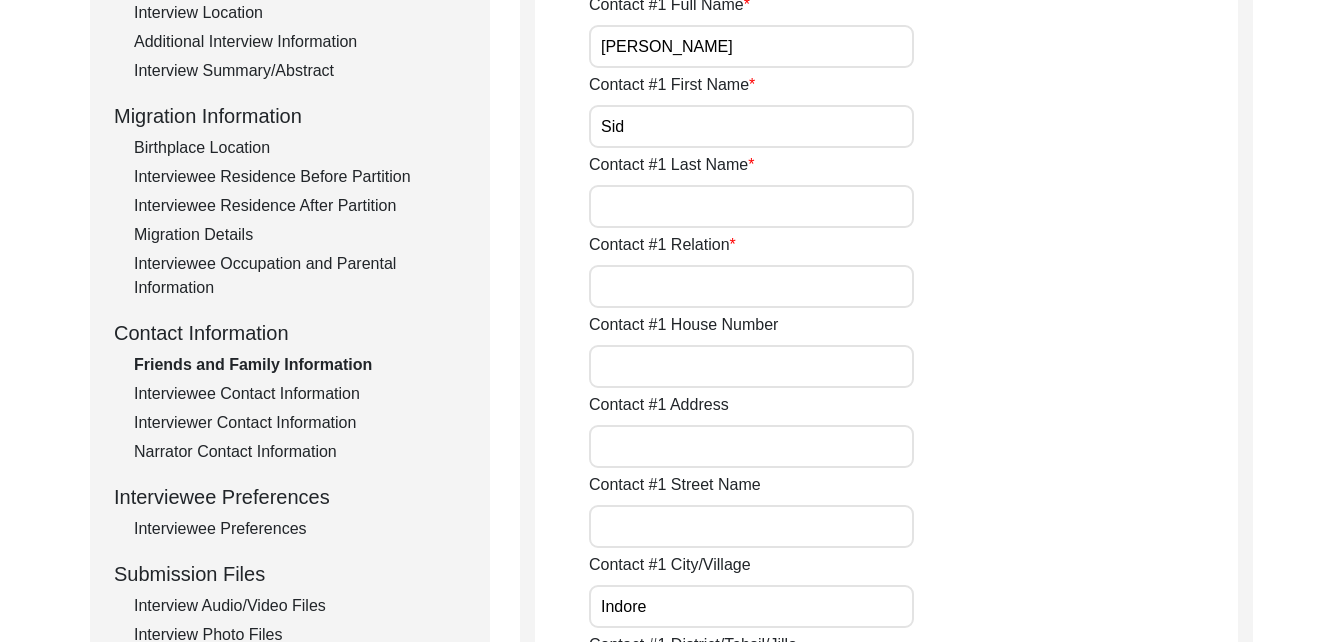 click on "Sid" at bounding box center (751, 126) 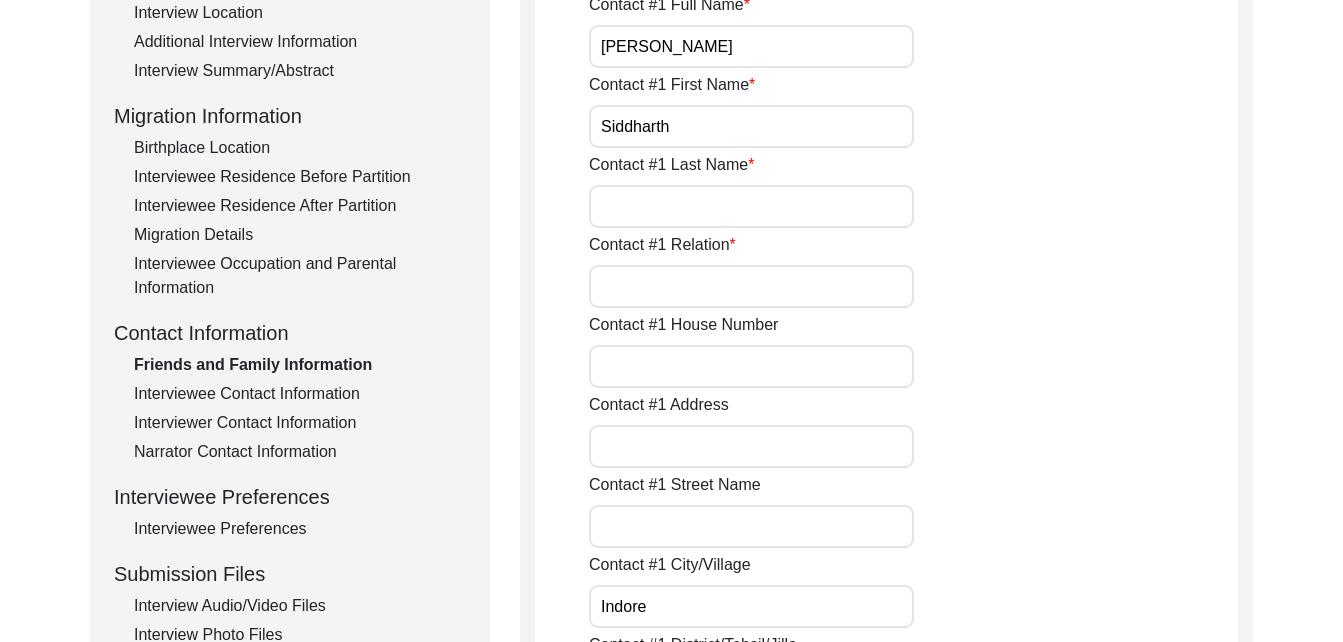 type on "Siddharth" 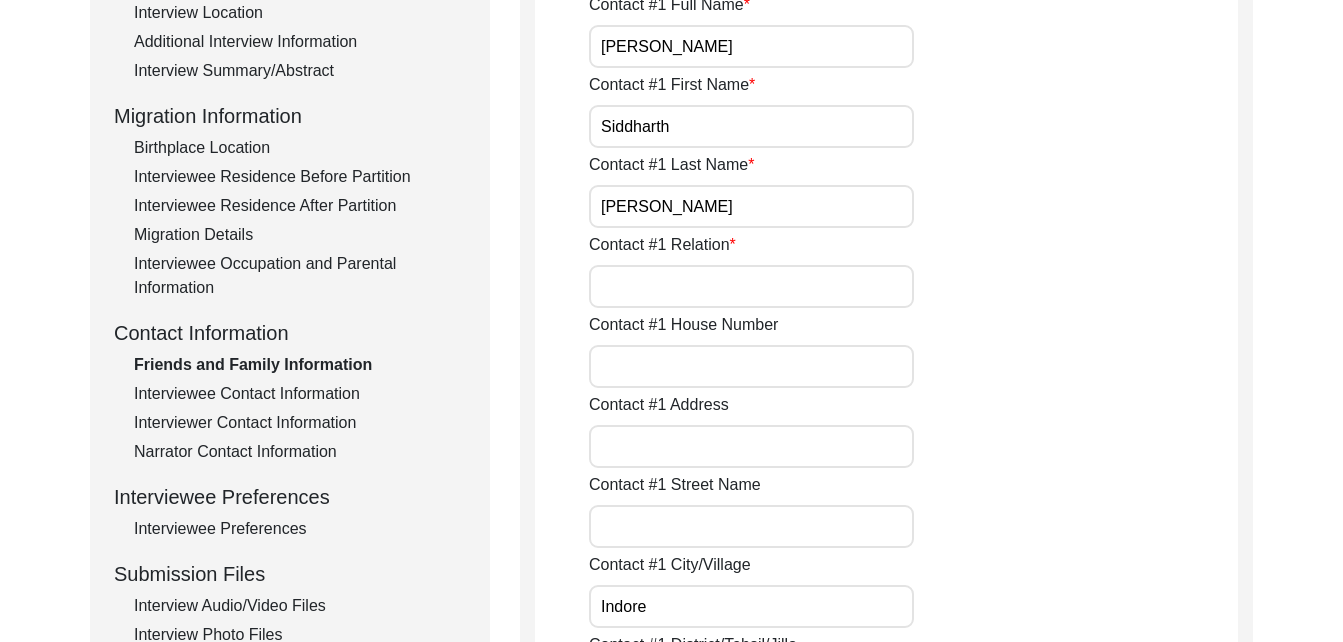 type on "[PERSON_NAME]" 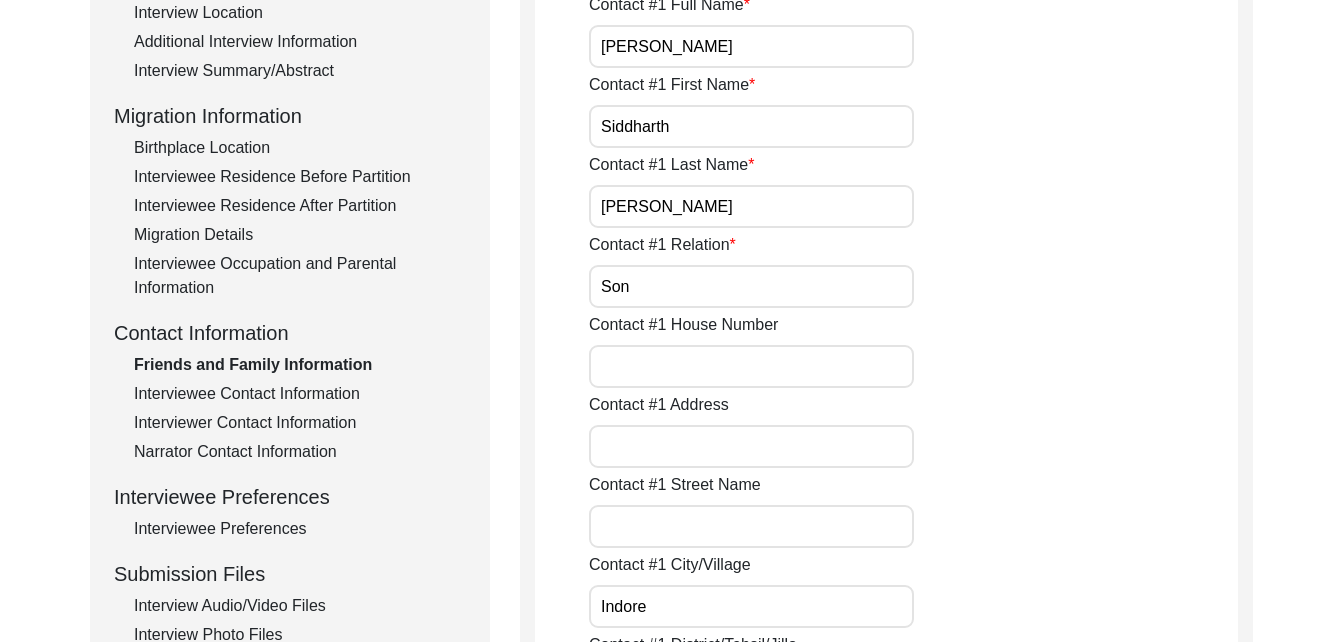 type on "Son" 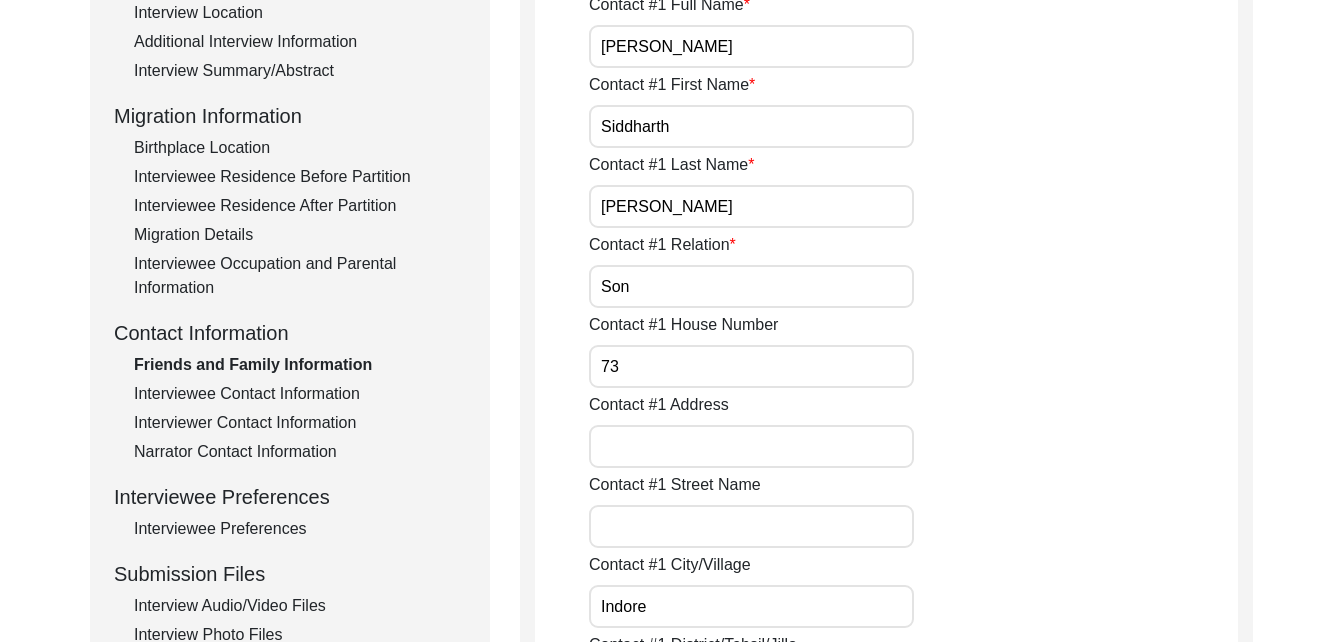 type on "73" 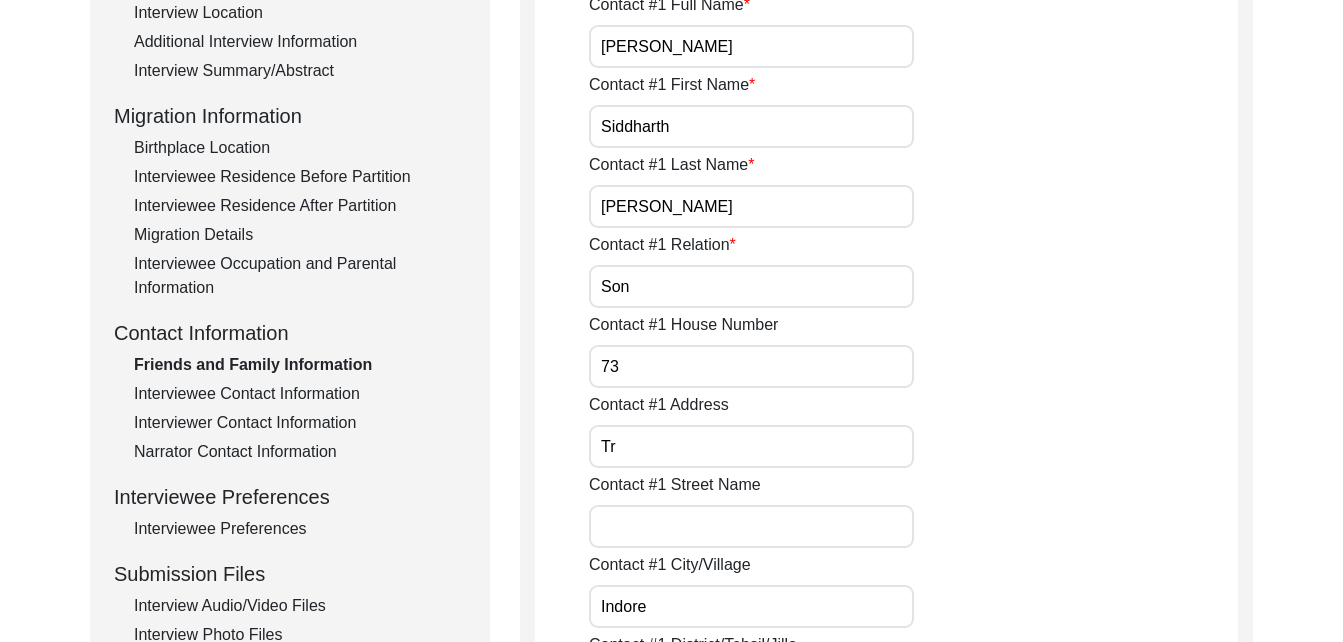 type on "T" 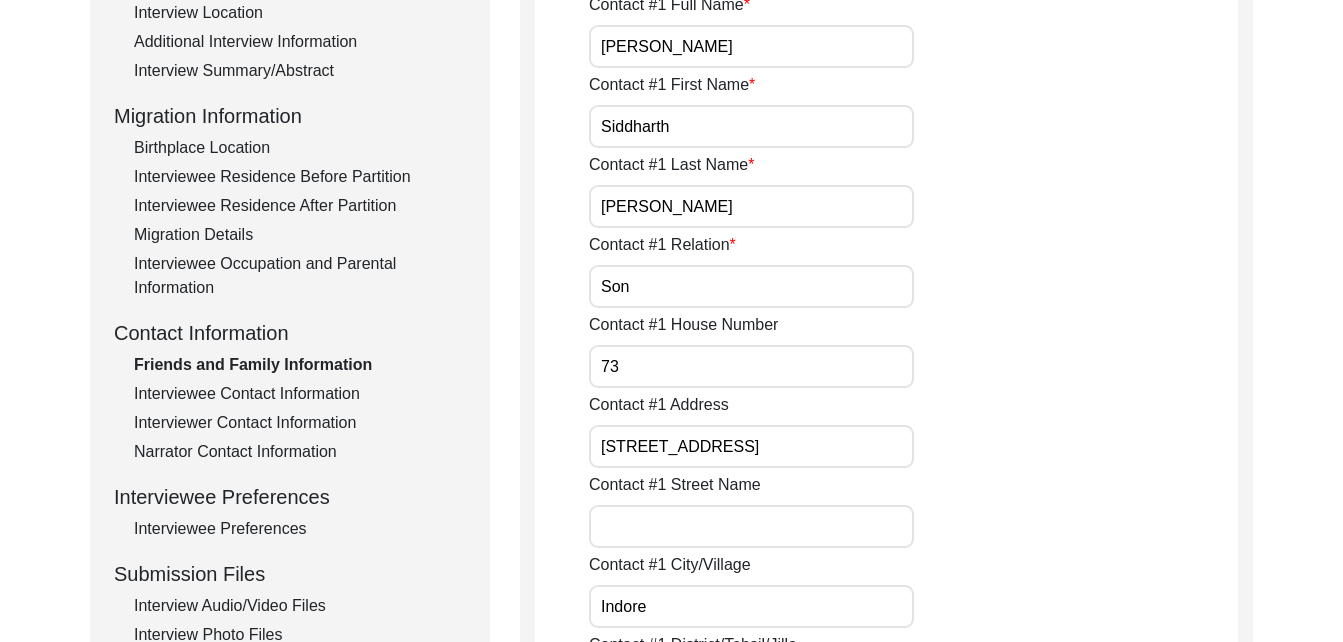 scroll, scrollTop: 0, scrollLeft: 90, axis: horizontal 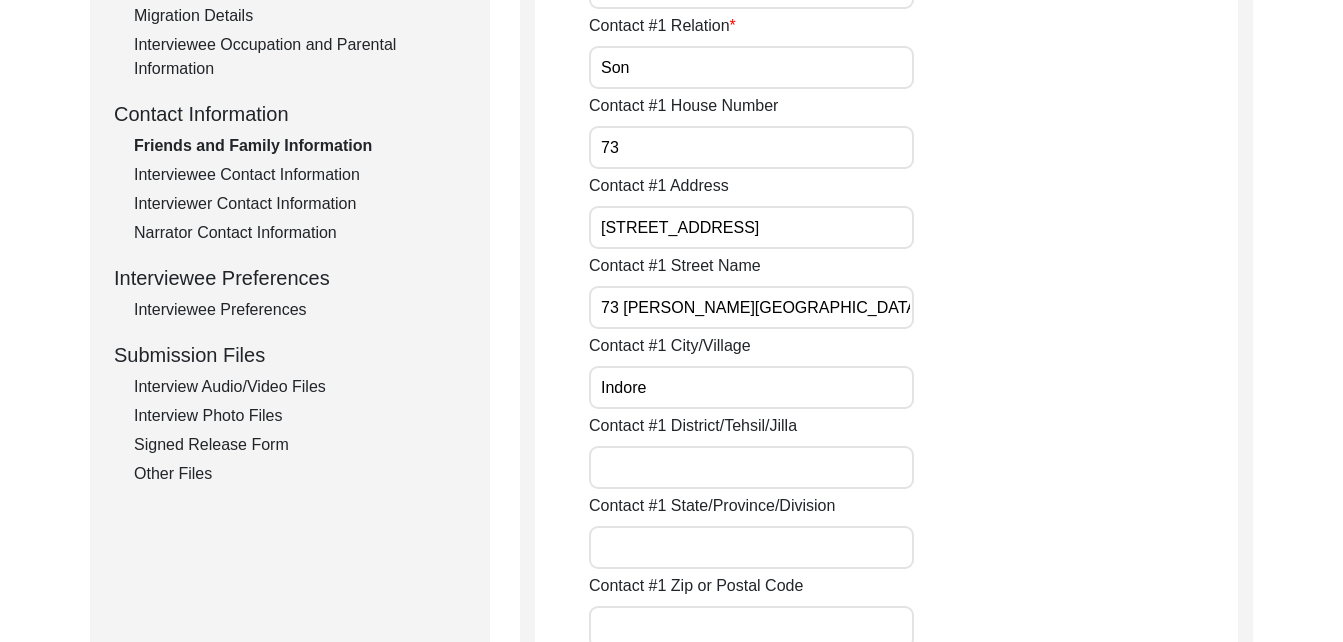 type on "73 [PERSON_NAME][GEOGRAPHIC_DATA]" 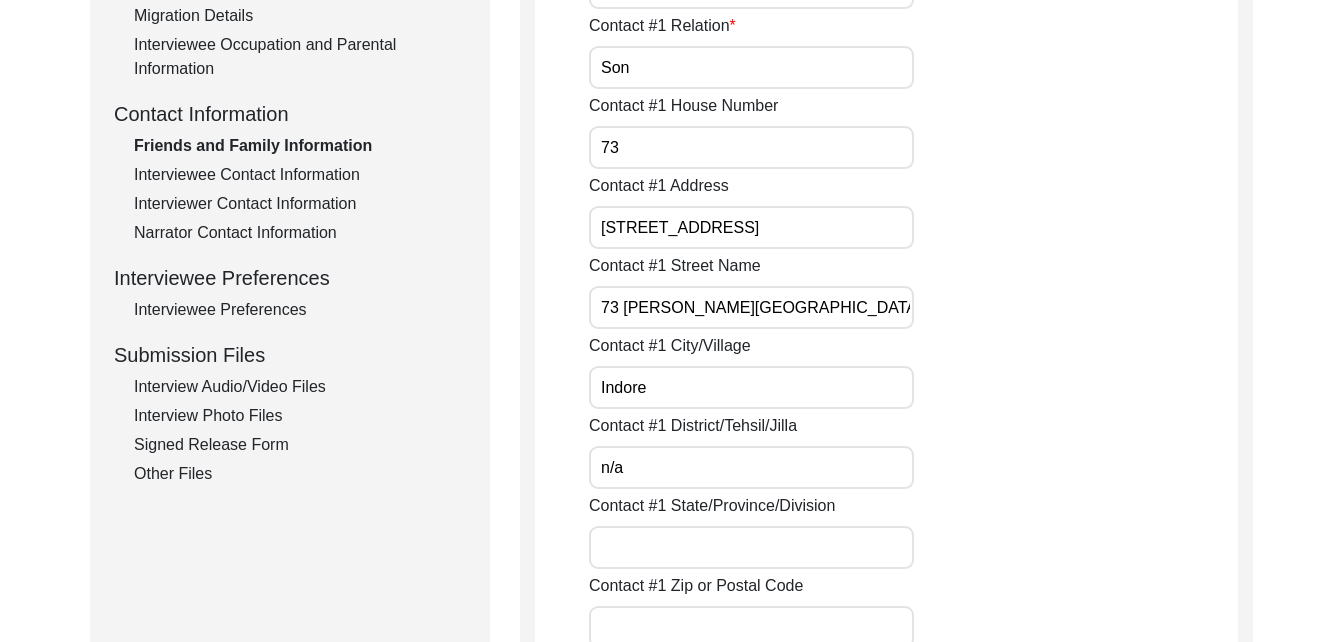 type on "n/a" 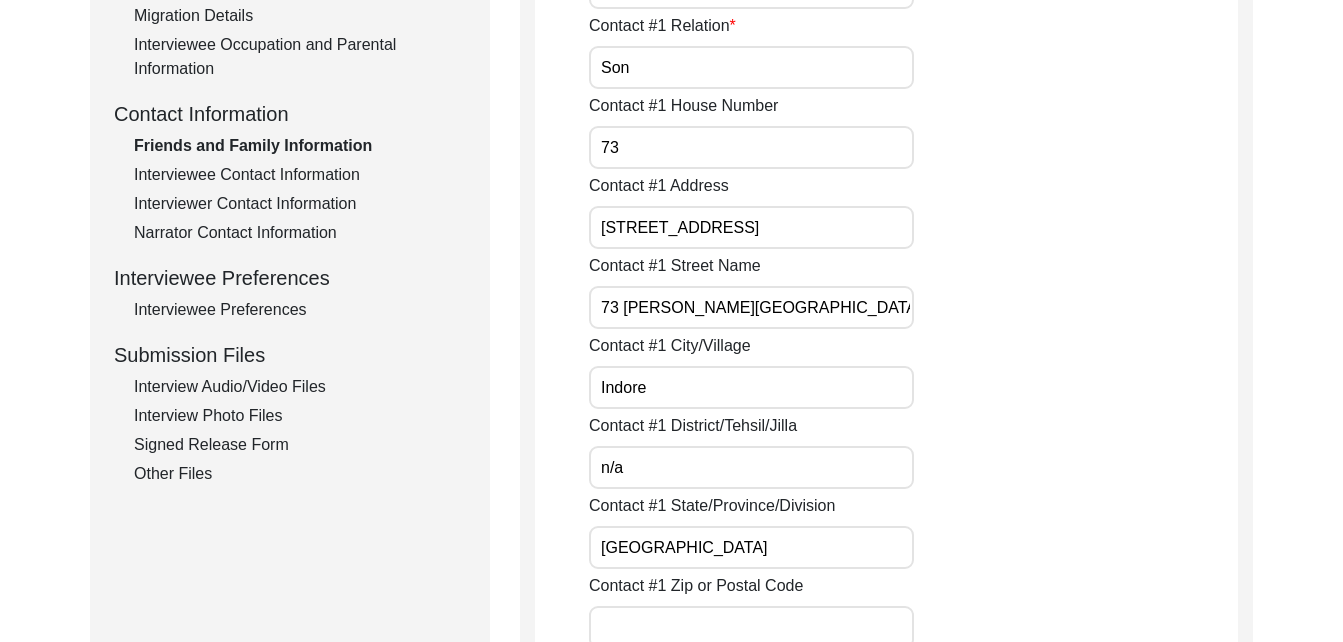type on "[GEOGRAPHIC_DATA]" 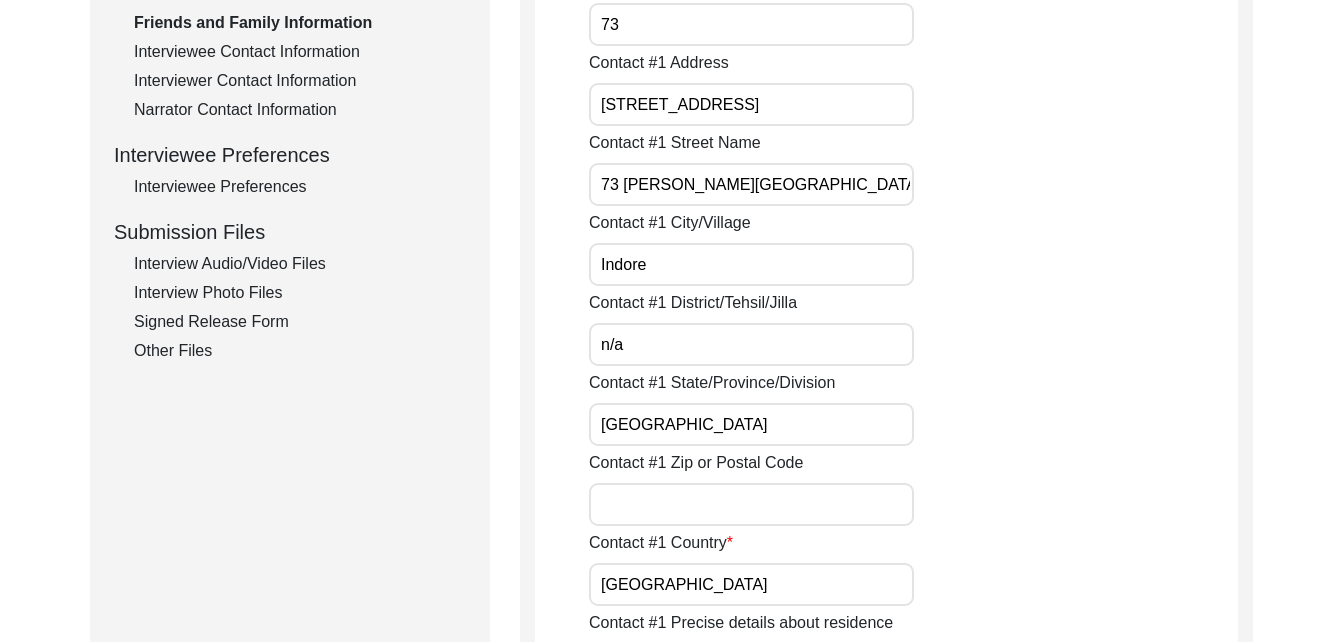 scroll, scrollTop: 783, scrollLeft: 0, axis: vertical 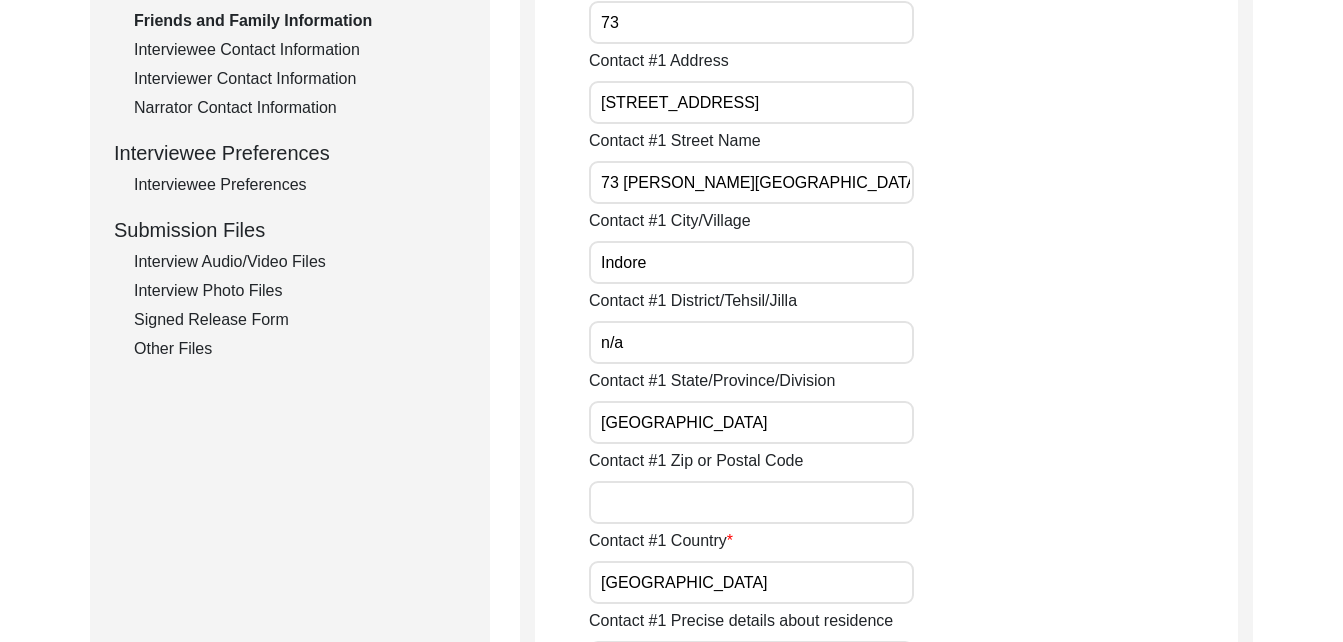 paste on "452007" 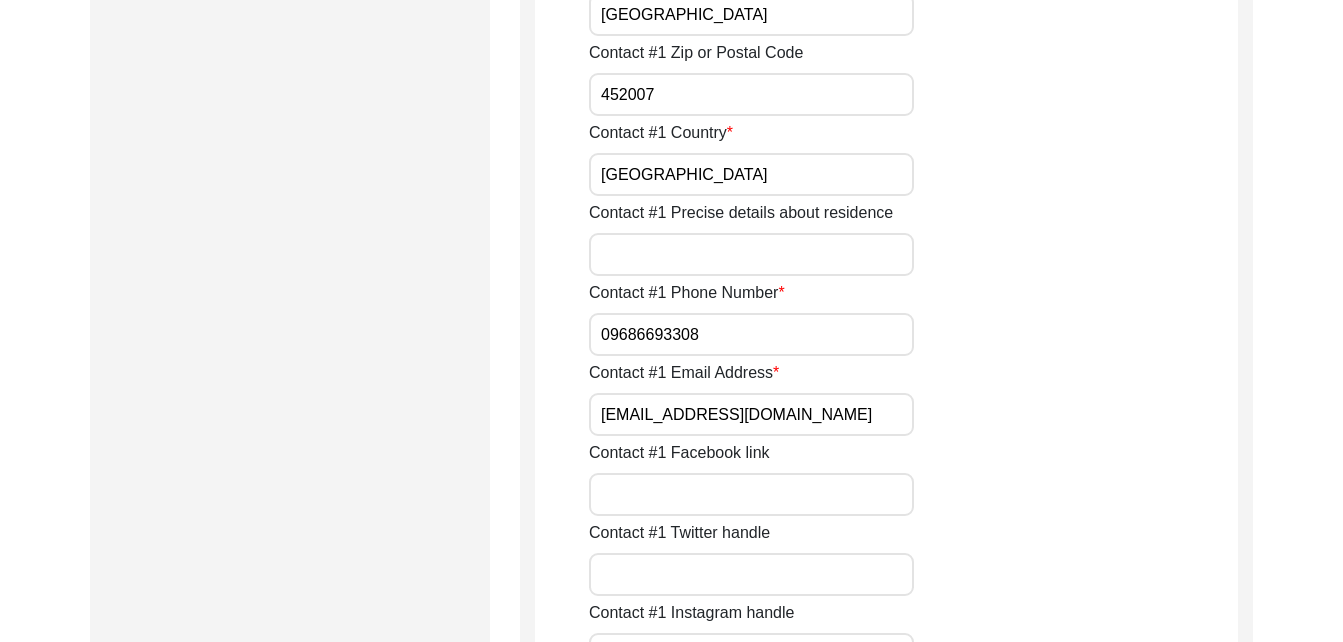 scroll, scrollTop: 1192, scrollLeft: 0, axis: vertical 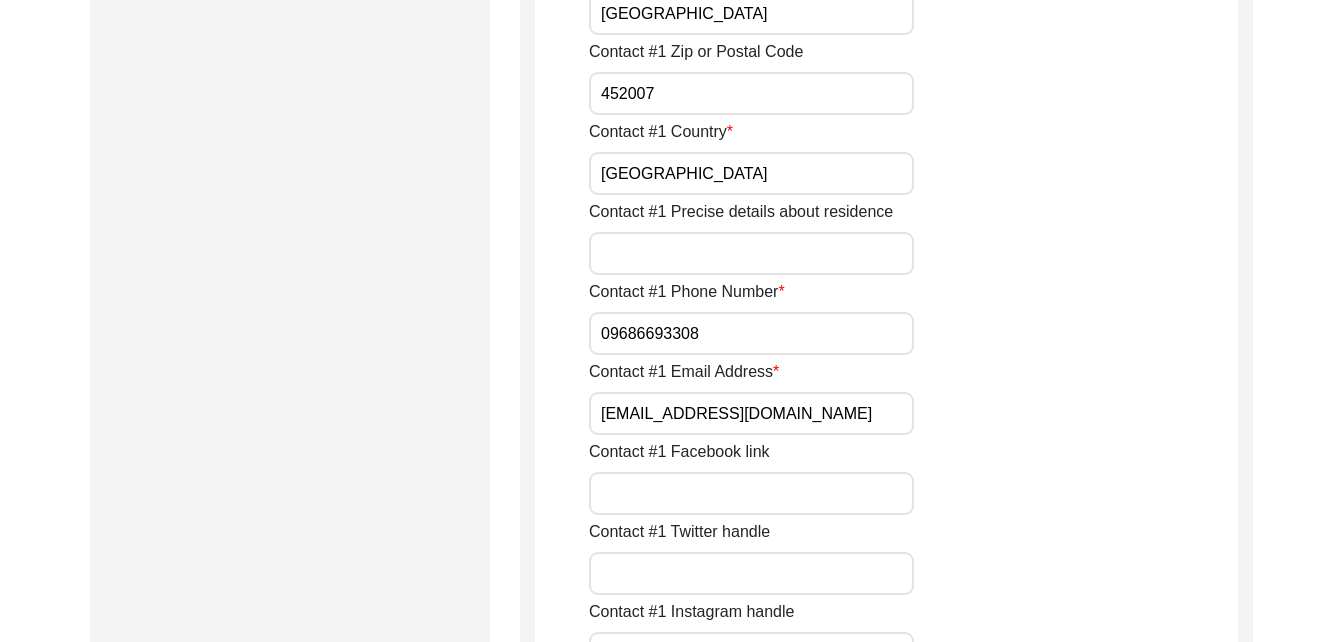 type on "452007" 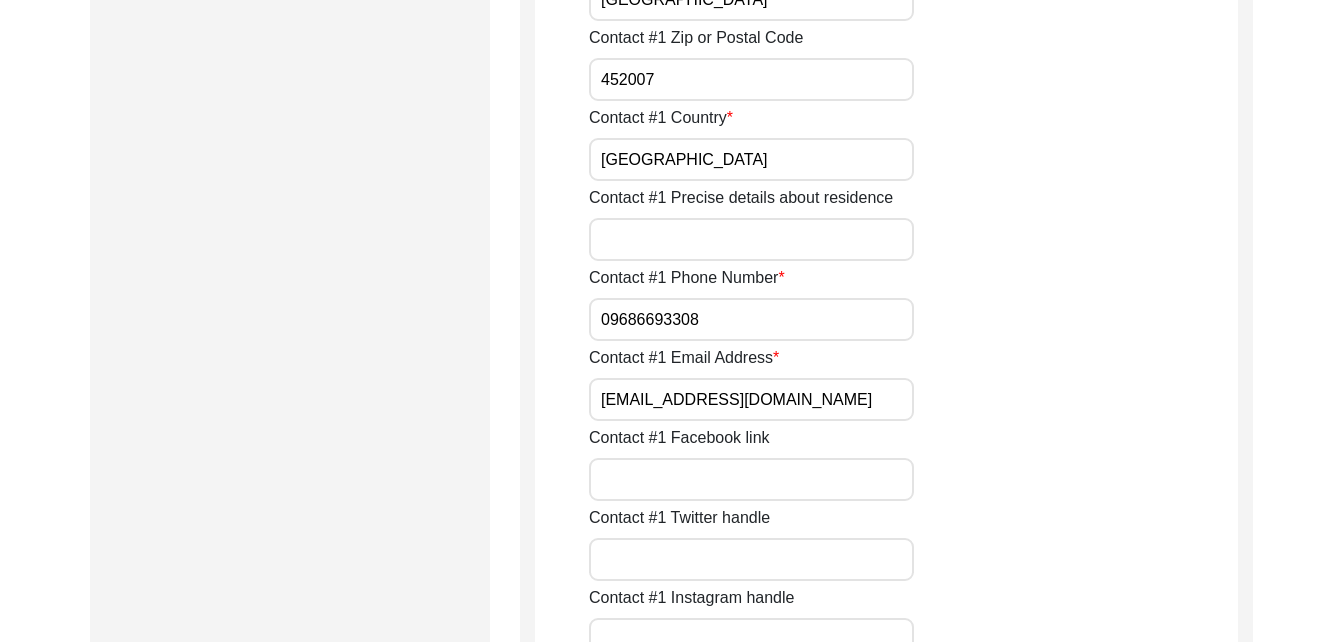 scroll, scrollTop: 1209, scrollLeft: 0, axis: vertical 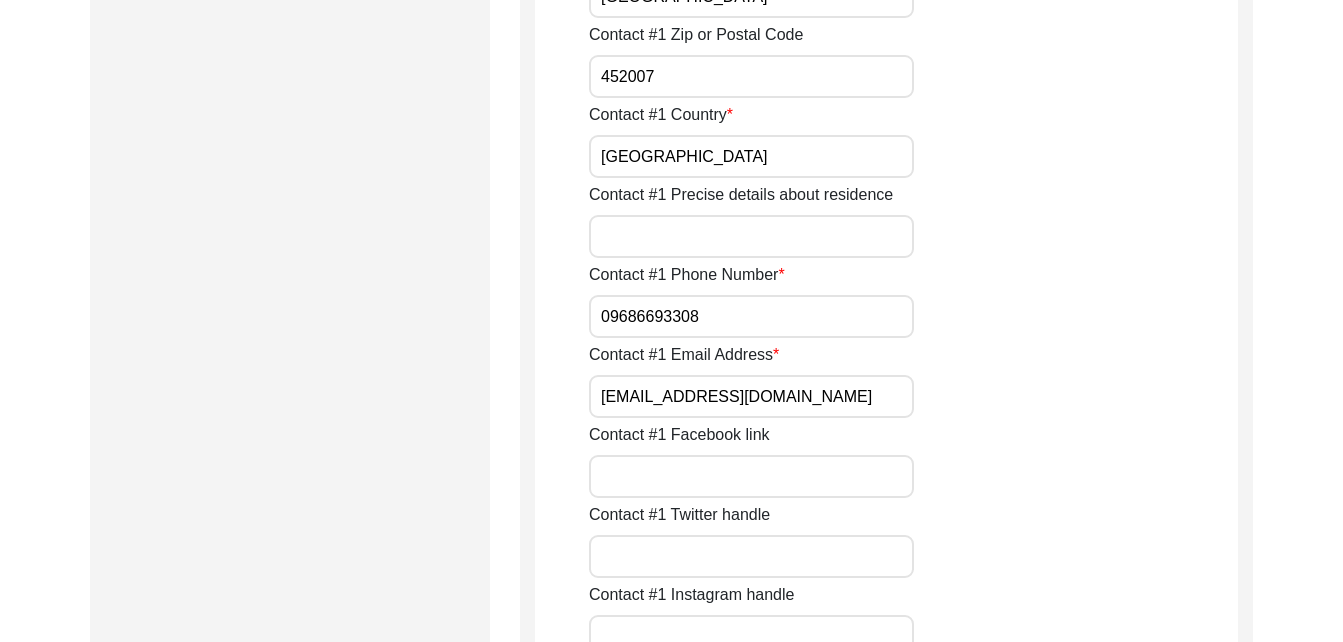 drag, startPoint x: 777, startPoint y: 313, endPoint x: 566, endPoint y: 311, distance: 211.00948 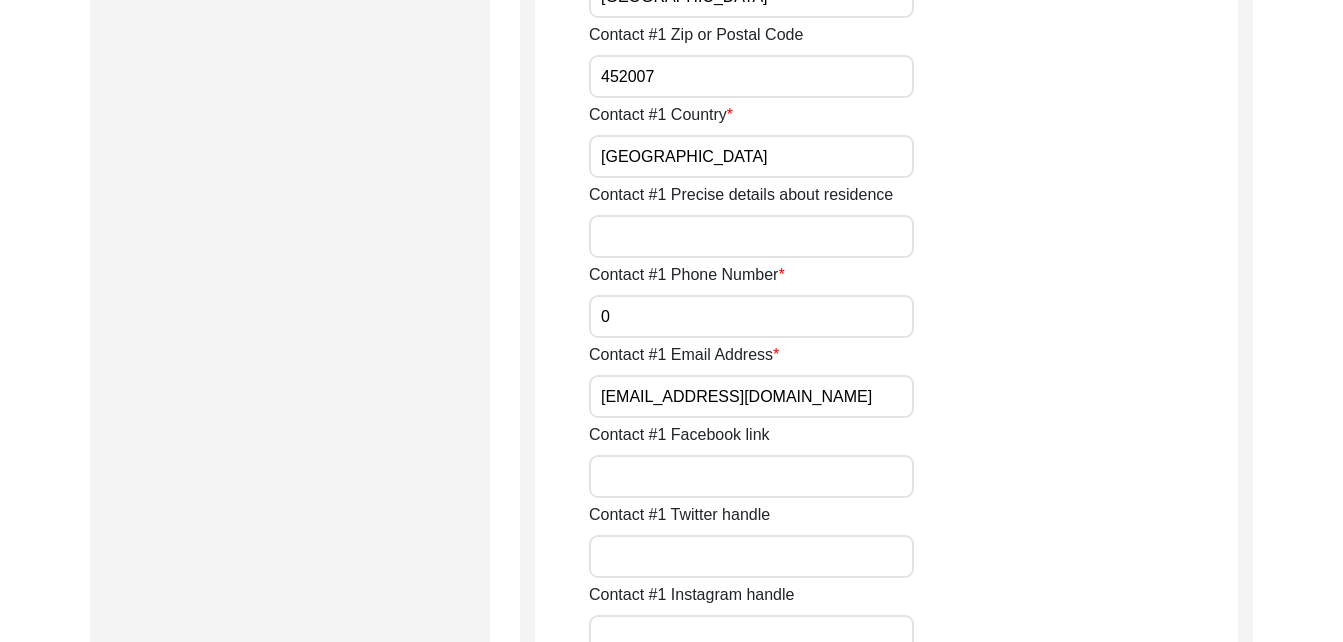 type on "9425435740" 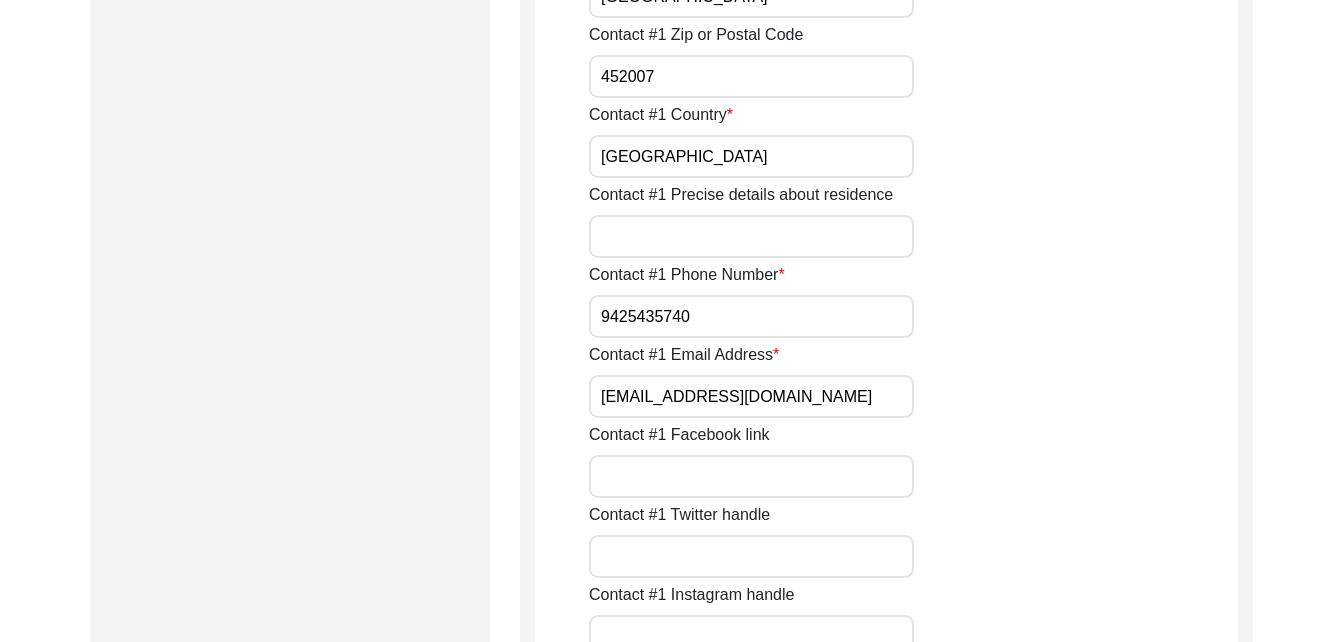 type on "[GEOGRAPHIC_DATA]" 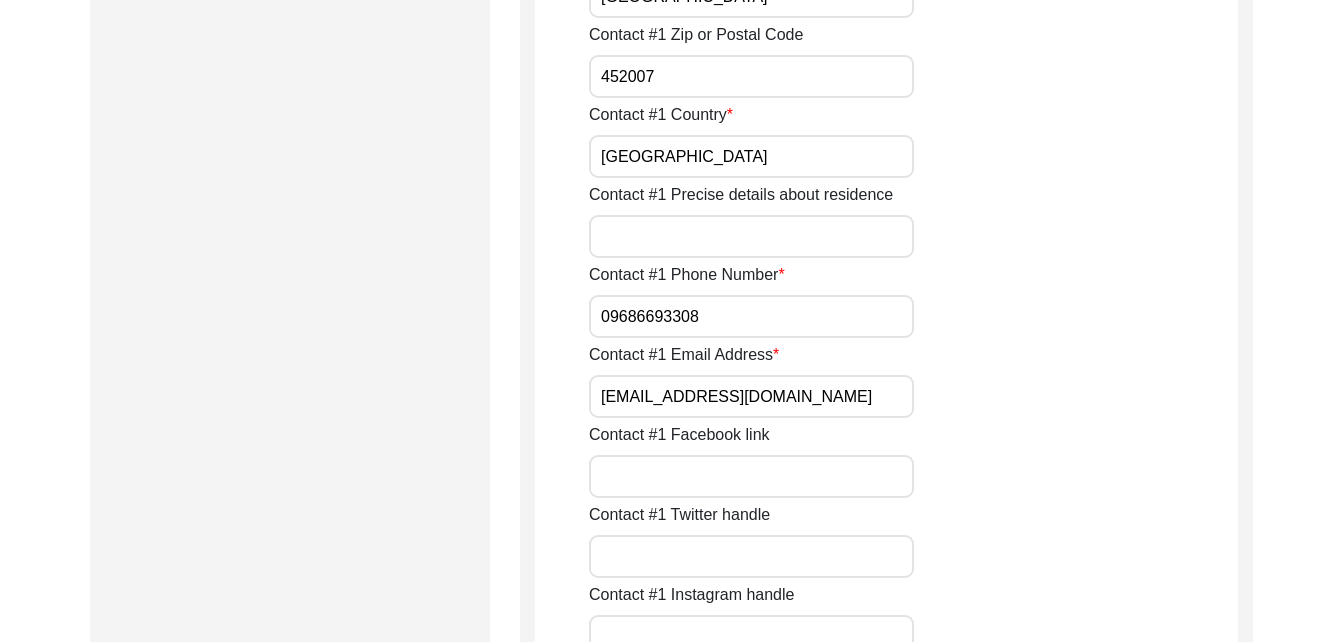 drag, startPoint x: 855, startPoint y: 404, endPoint x: 549, endPoint y: 405, distance: 306.00165 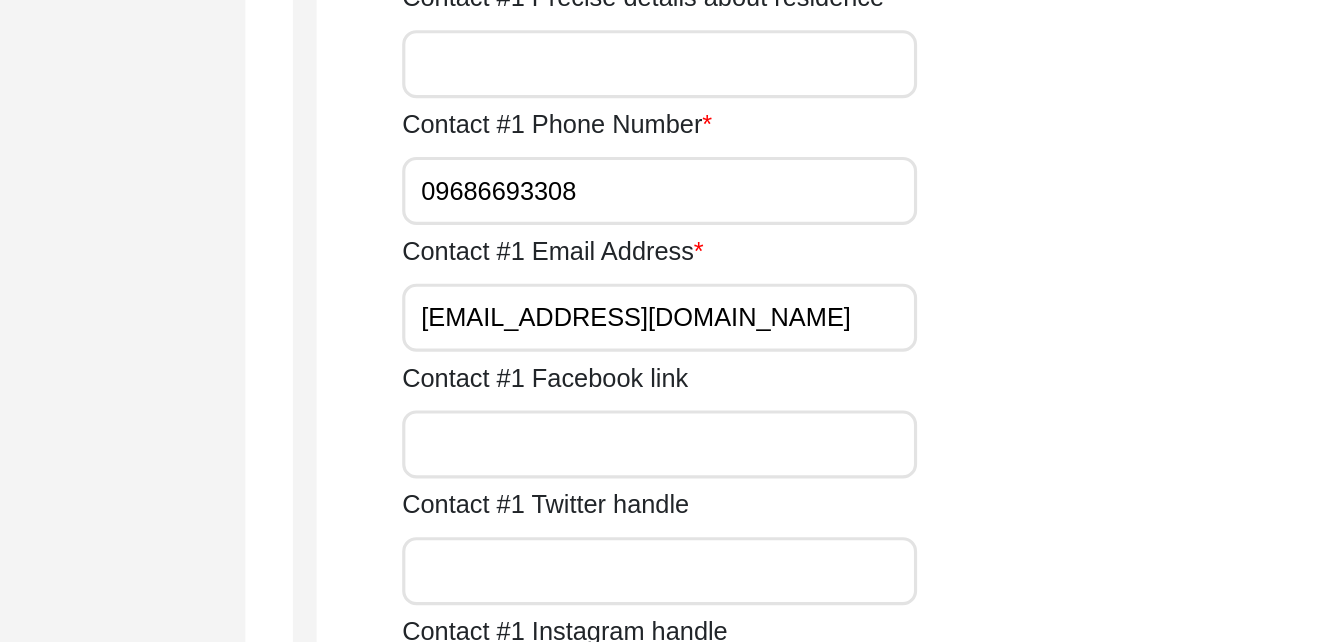 click on "Contact #1 Facebook link" at bounding box center (751, 476) 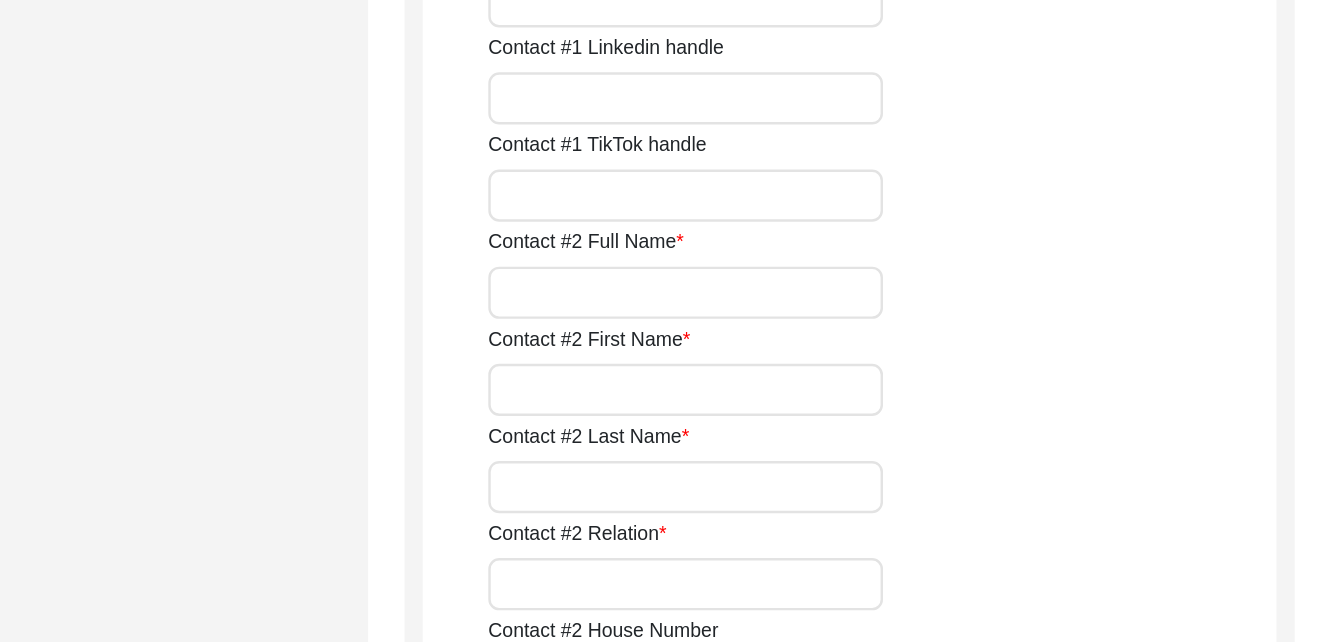 scroll, scrollTop: 1731, scrollLeft: 0, axis: vertical 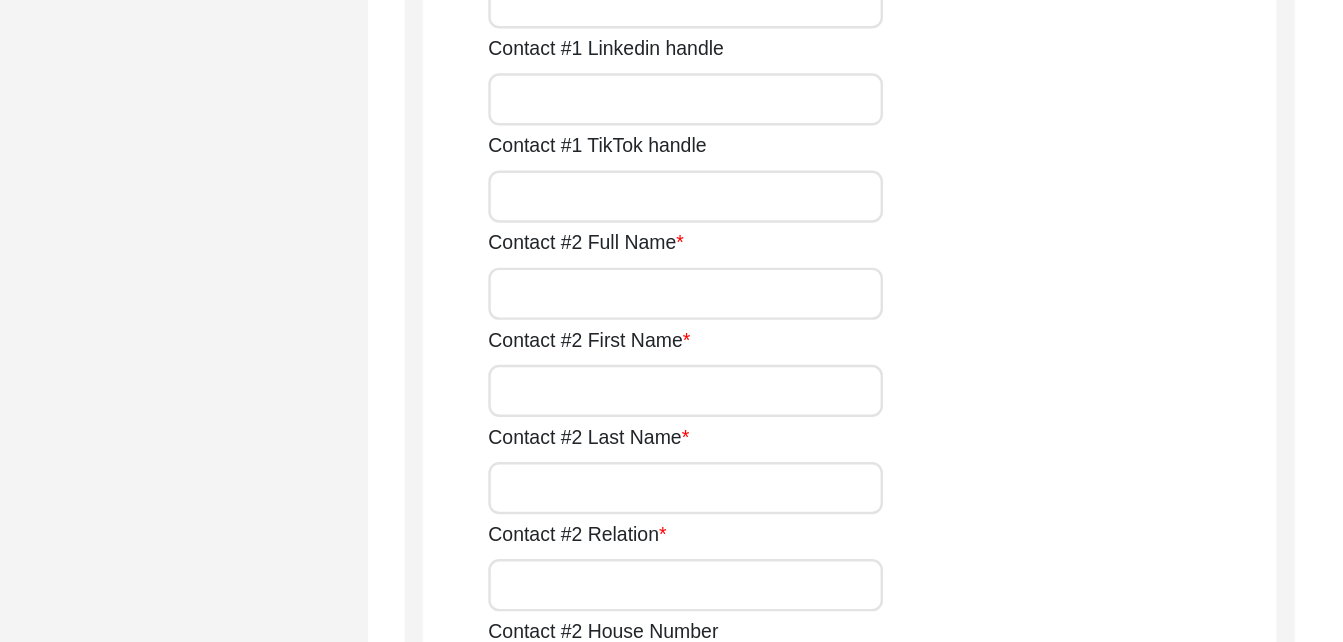 click on "Contact #2 Full Name" at bounding box center (751, 354) 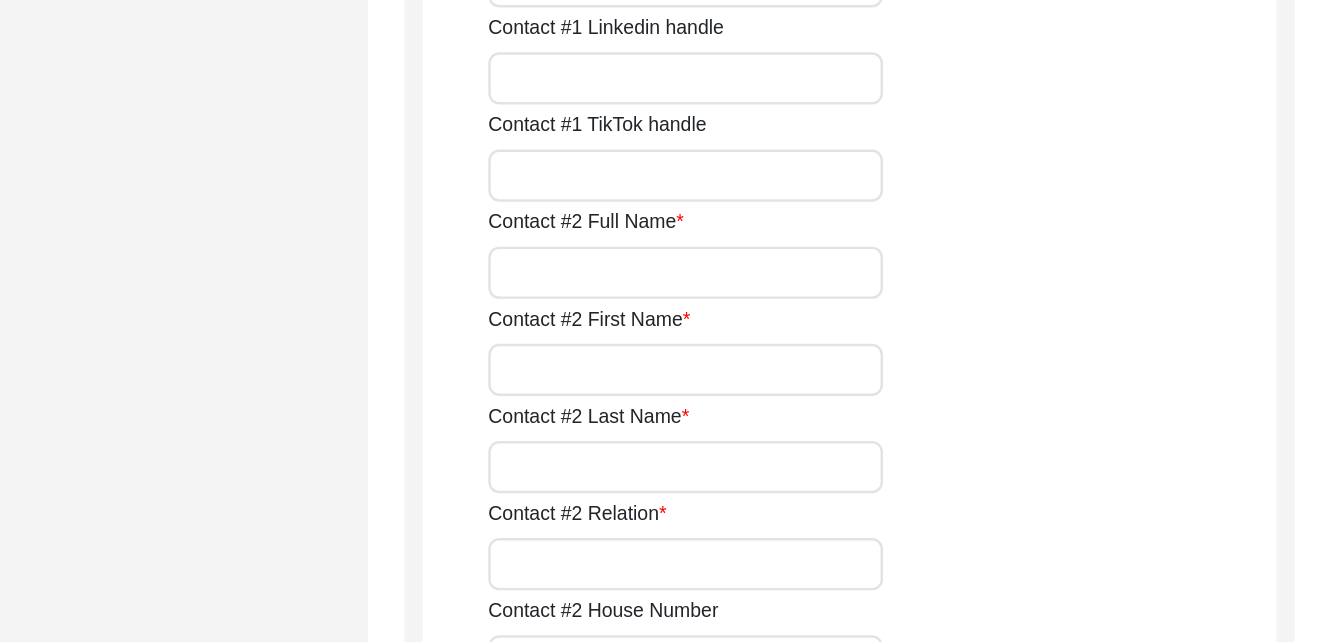 click on "Contact #2 Full Name" at bounding box center (751, 337) 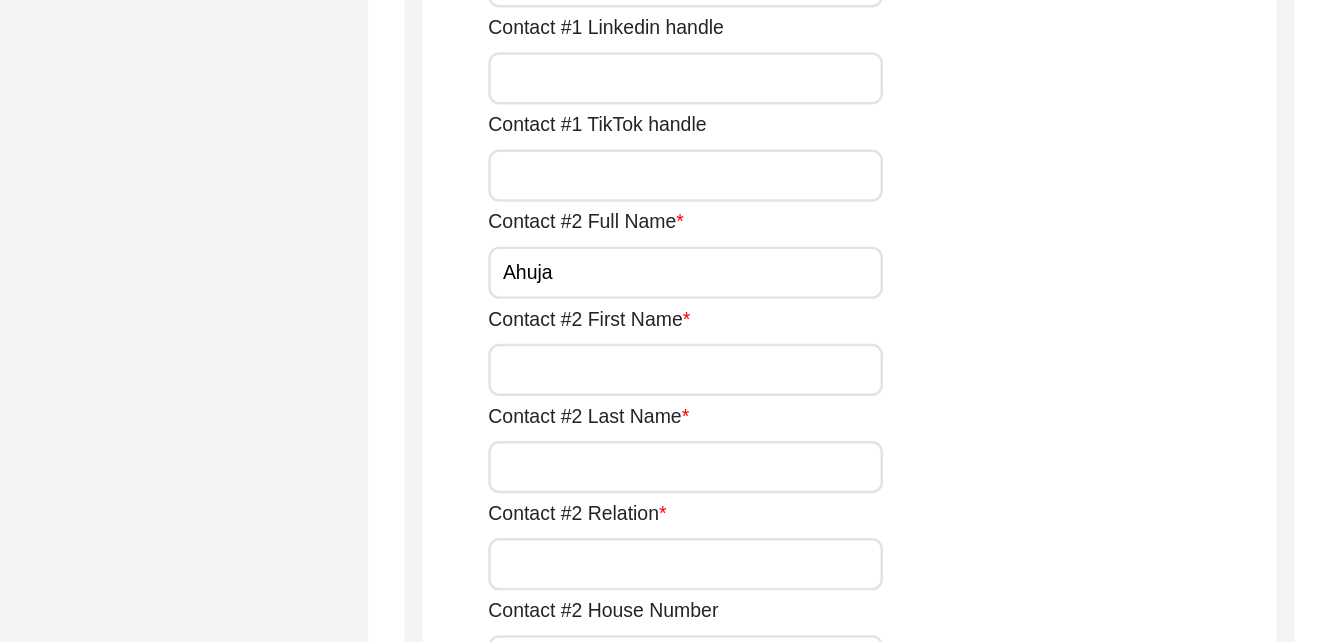 type on "[PERSON_NAME]" 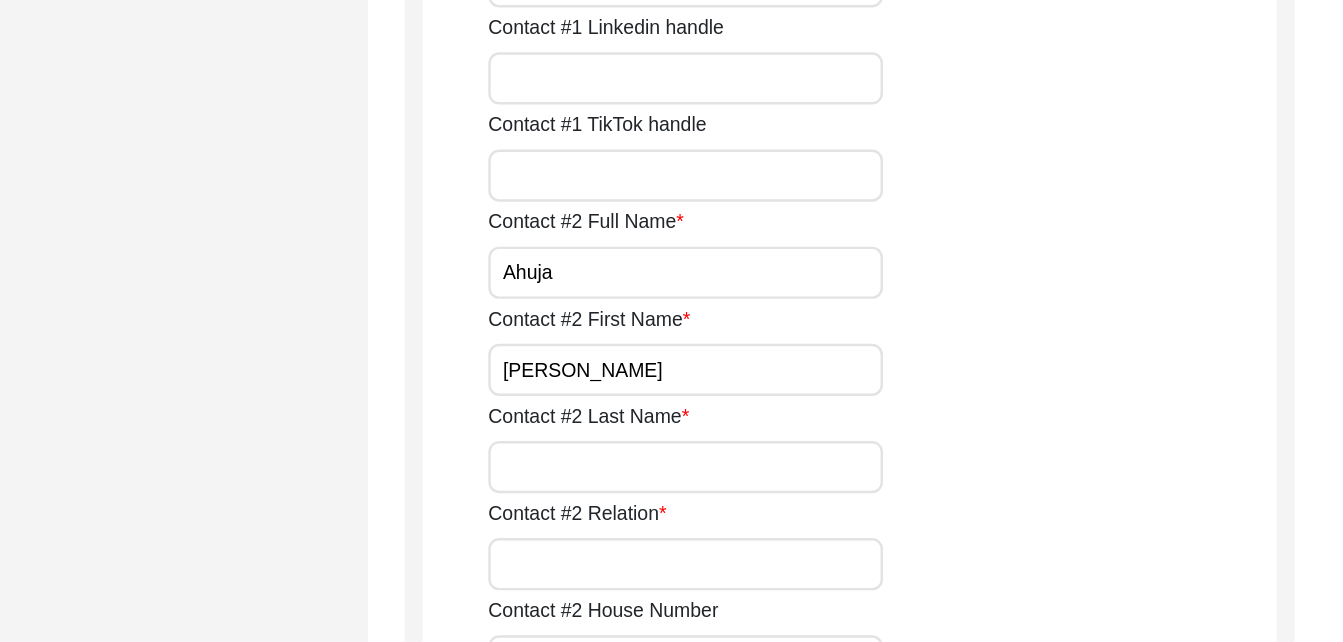 type on "[STREET_ADDRESS]" 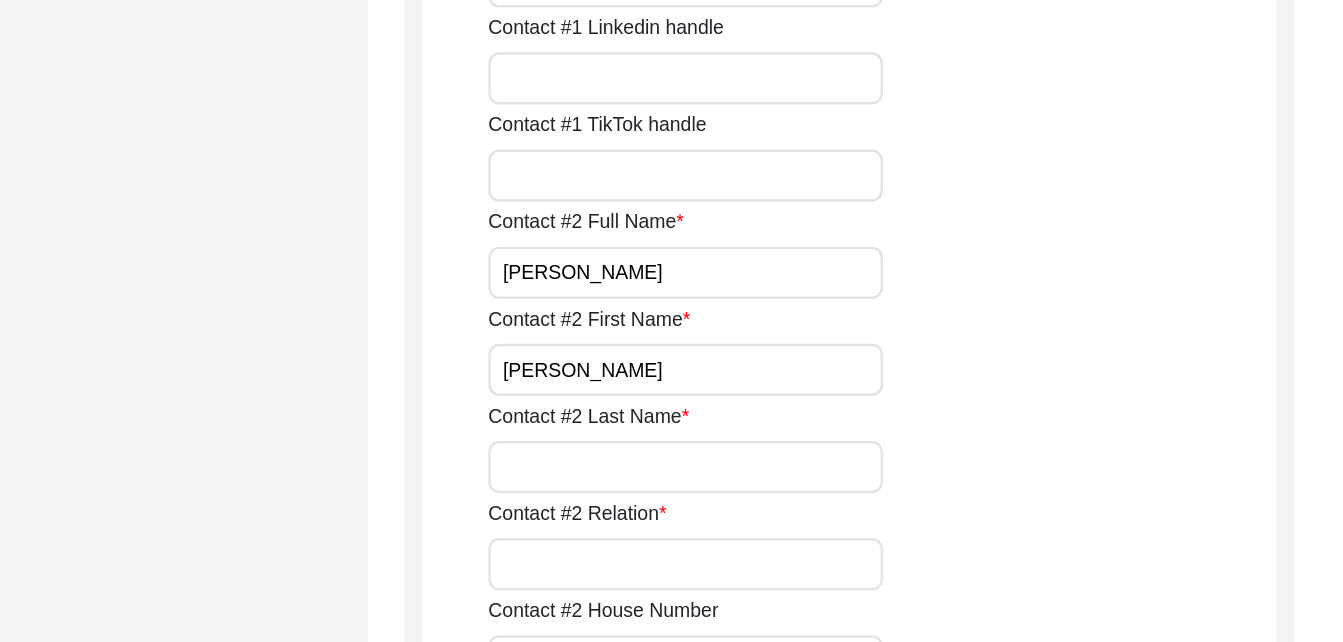 type on "[PERSON_NAME]" 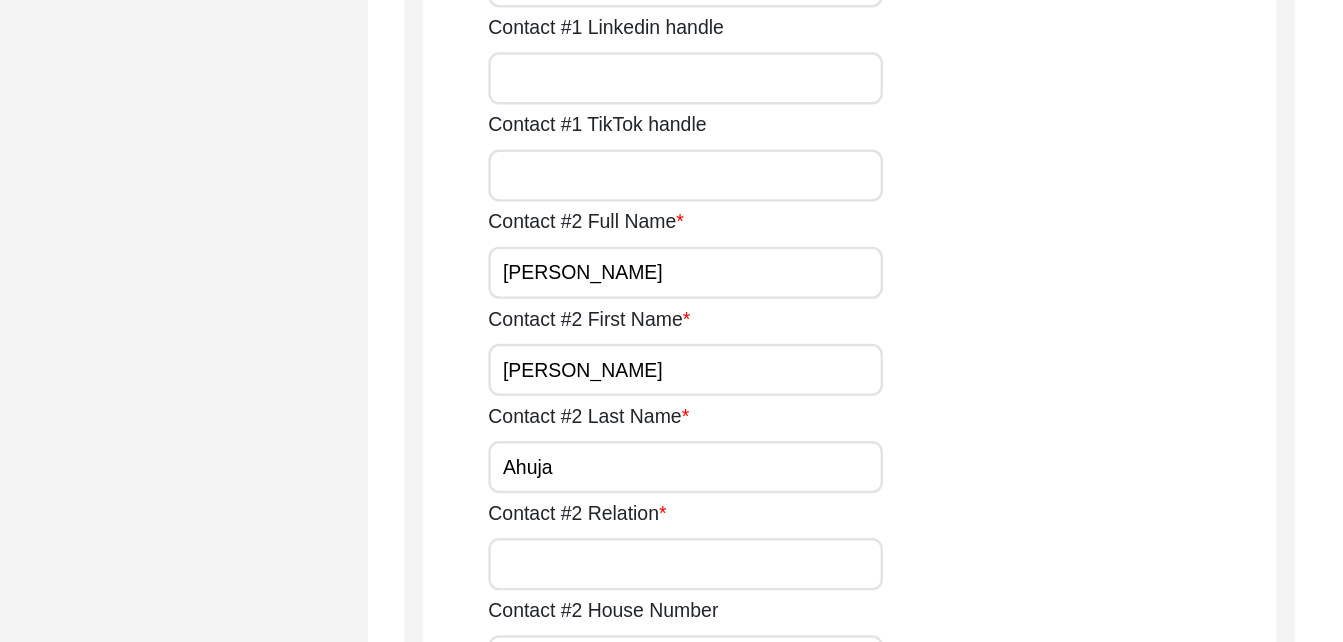 type on "Ahuja" 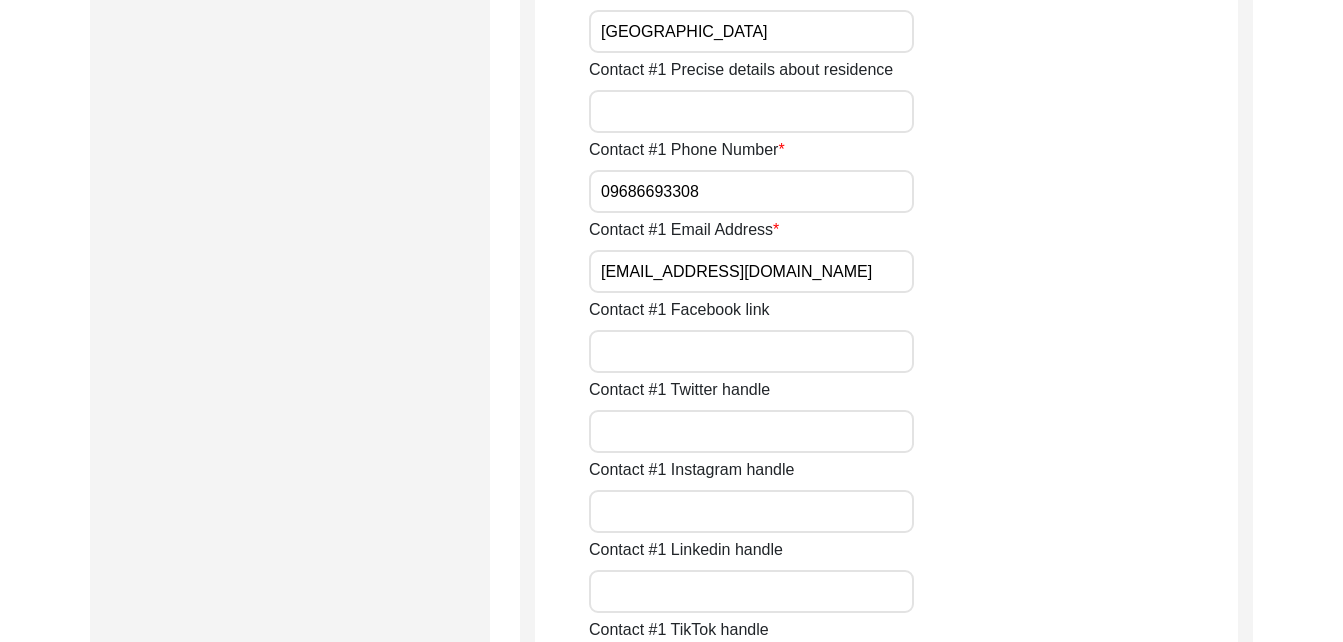 scroll, scrollTop: 1323, scrollLeft: 0, axis: vertical 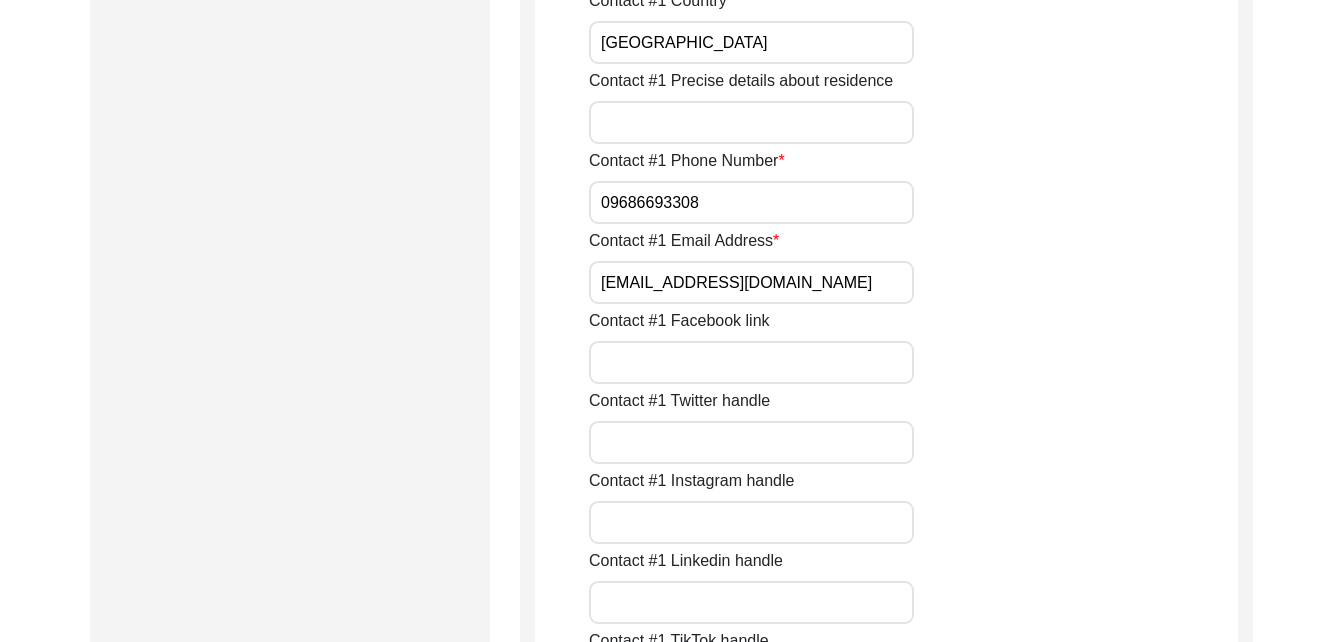 drag, startPoint x: 827, startPoint y: 290, endPoint x: 527, endPoint y: 274, distance: 300.42636 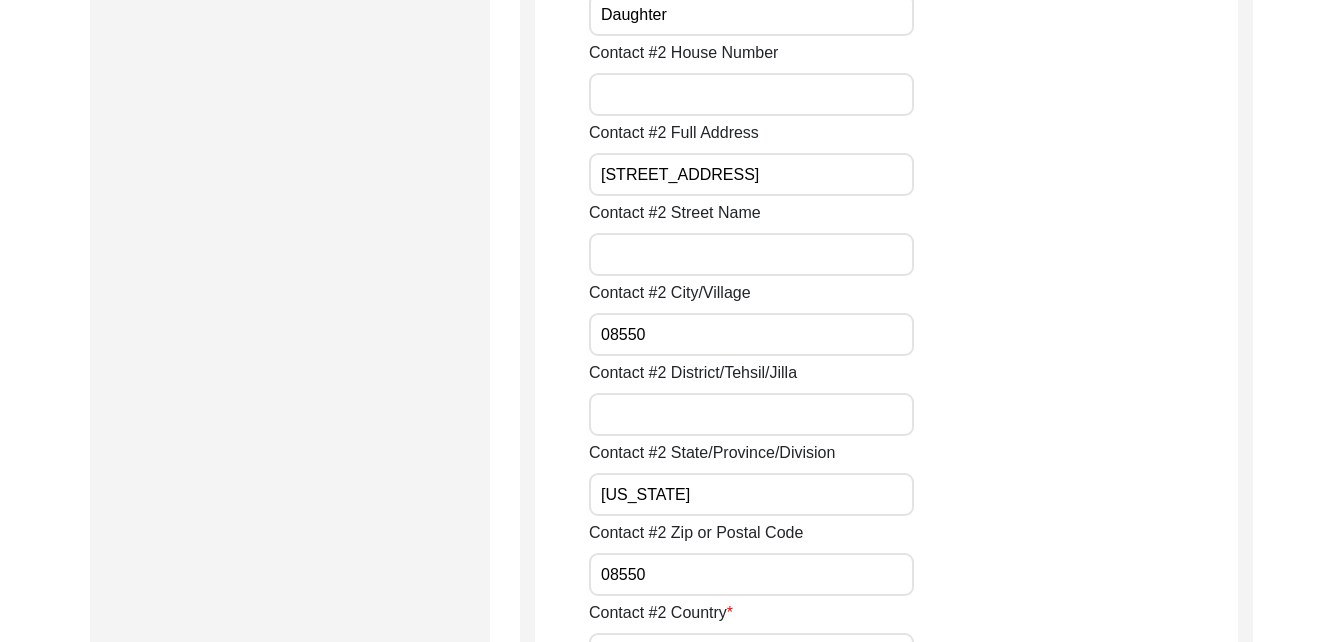 scroll, scrollTop: 2310, scrollLeft: 0, axis: vertical 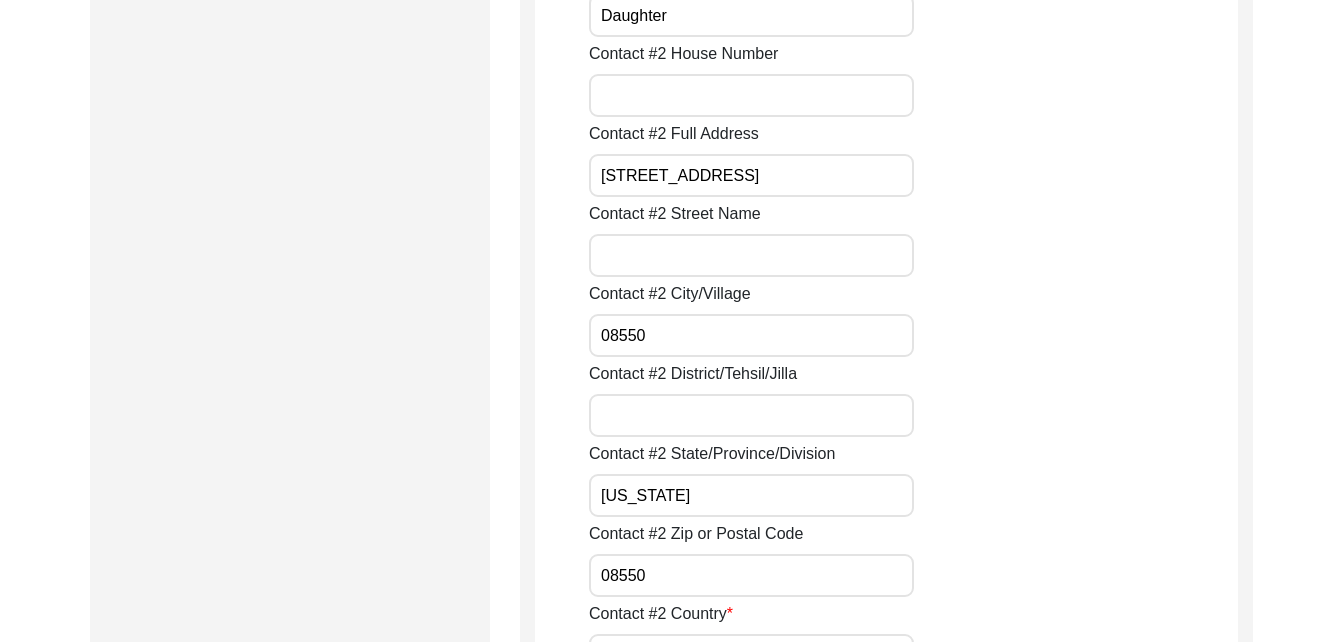 click on "Contact #2 Street Name" at bounding box center [751, 255] 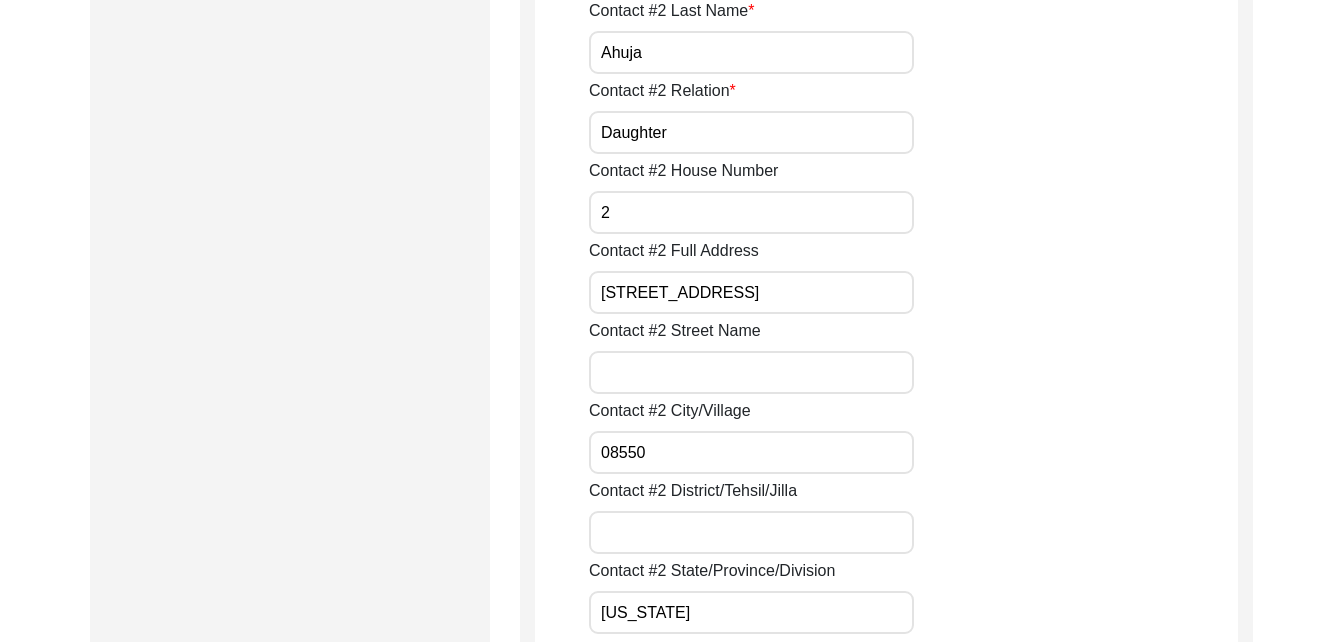 scroll, scrollTop: 2195, scrollLeft: 0, axis: vertical 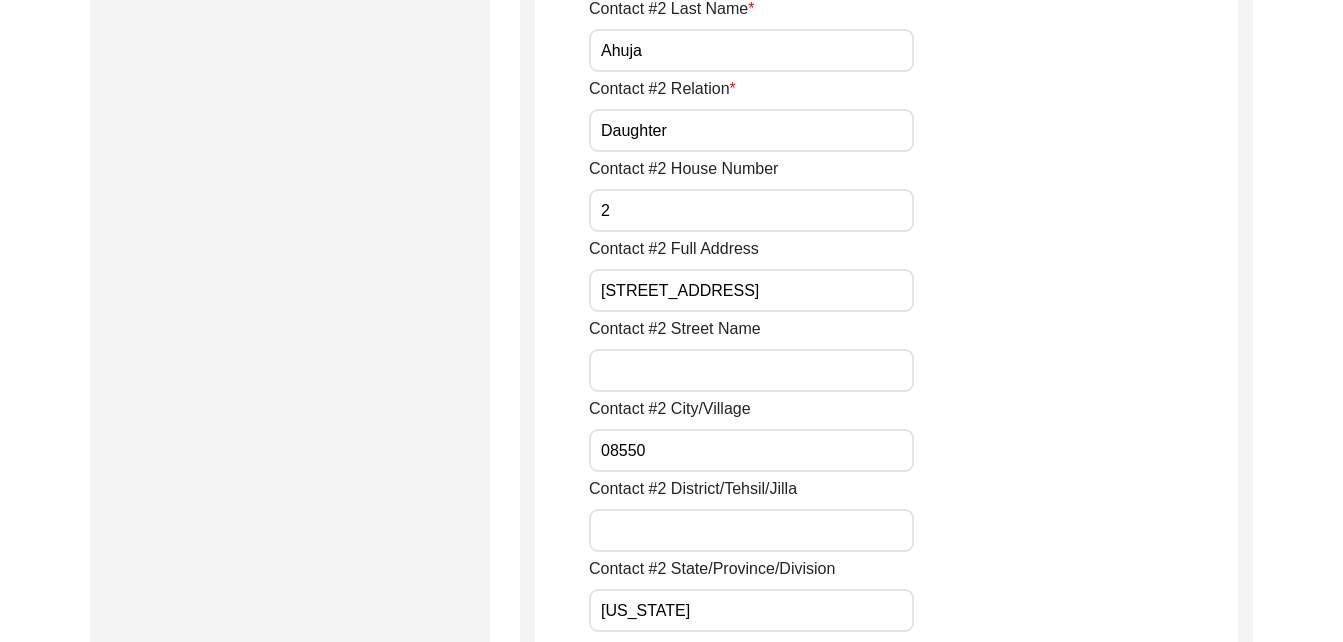 type on "2" 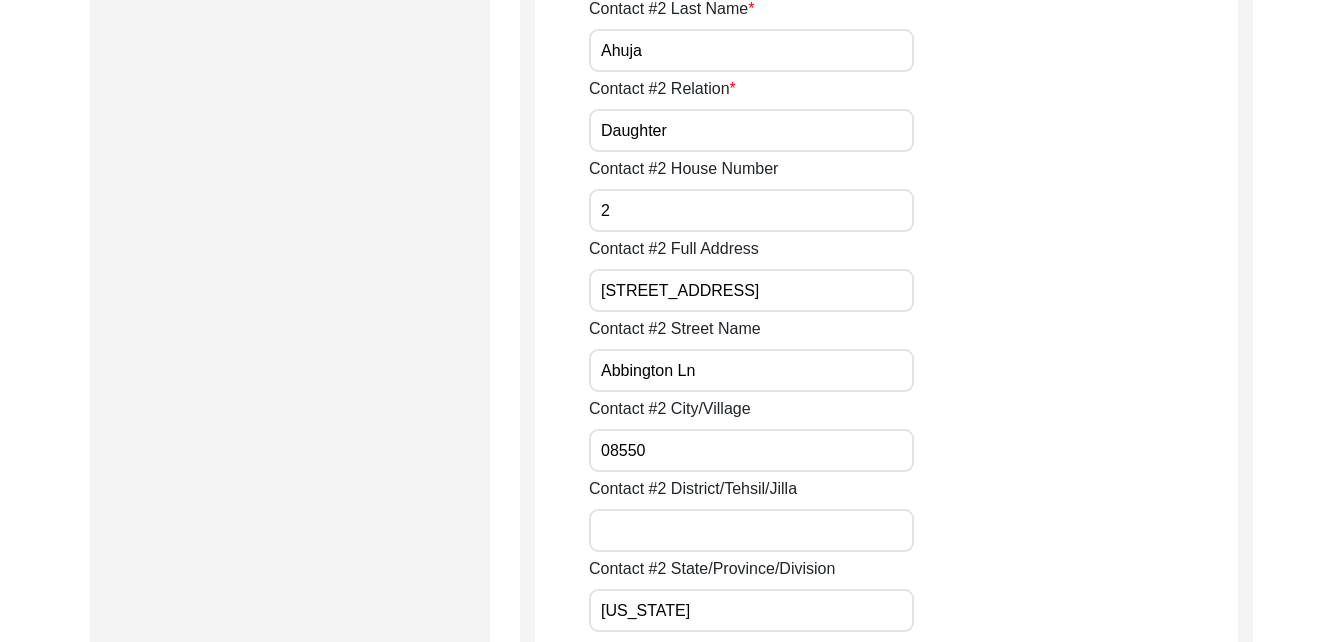 type on "Abbington Ln" 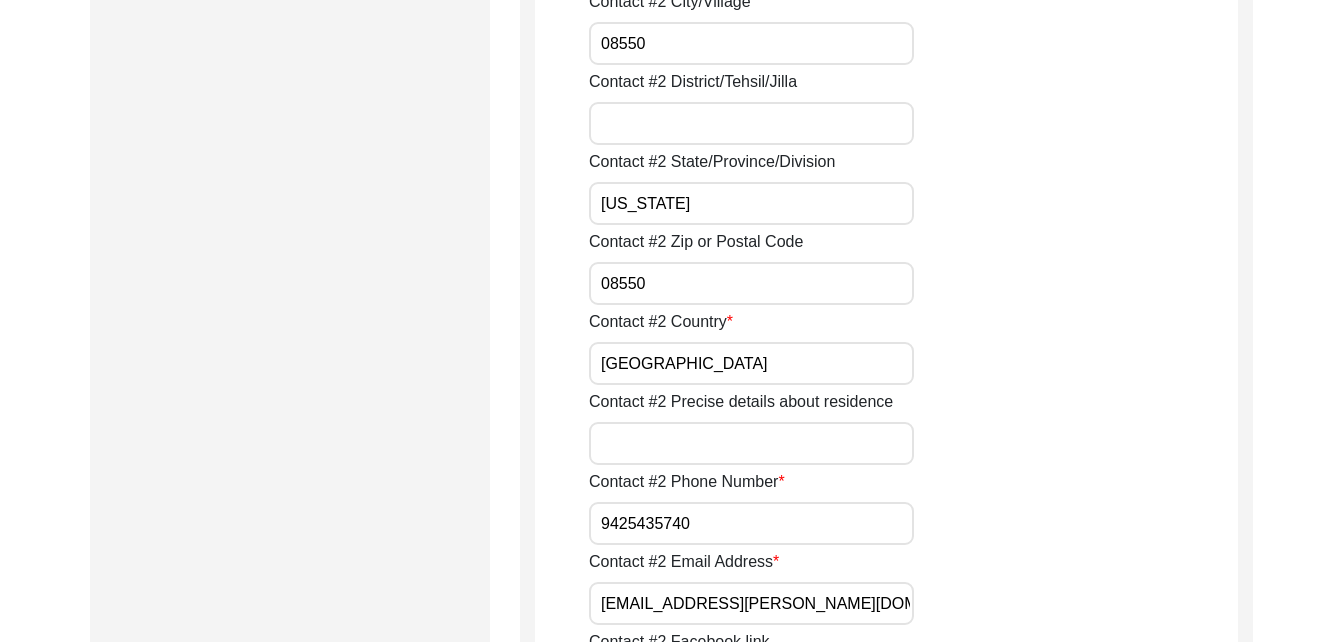 scroll, scrollTop: 2741, scrollLeft: 0, axis: vertical 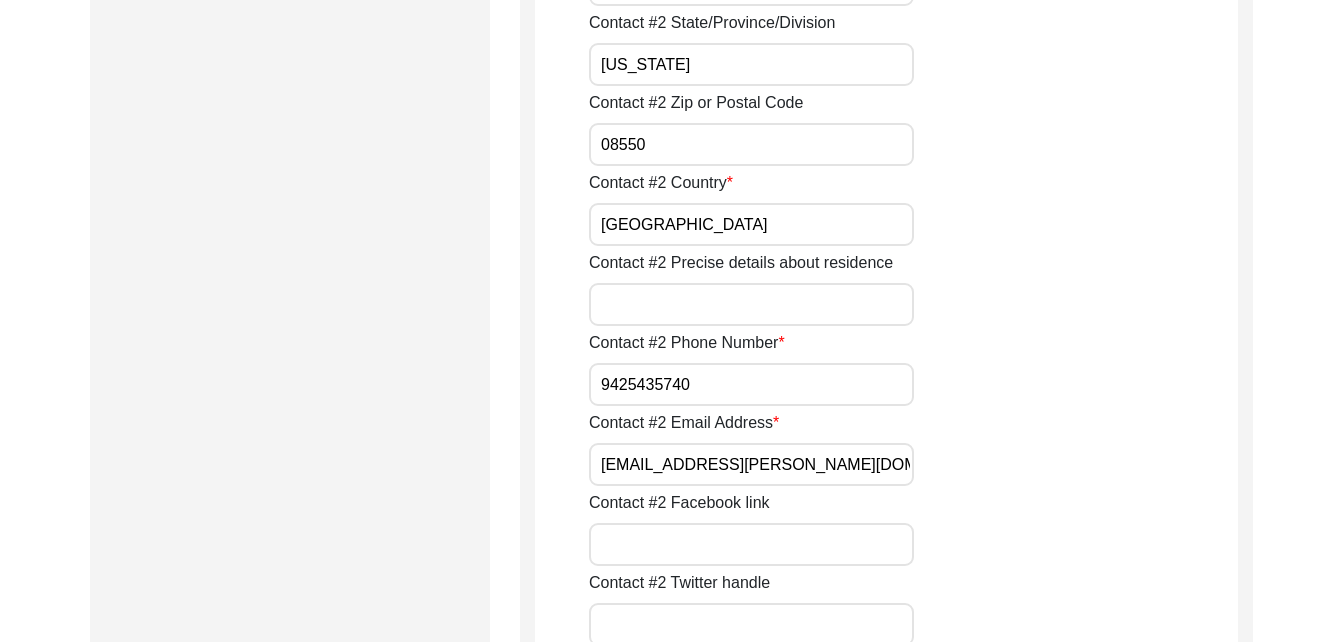 drag, startPoint x: 703, startPoint y: 372, endPoint x: 547, endPoint y: 383, distance: 156.38734 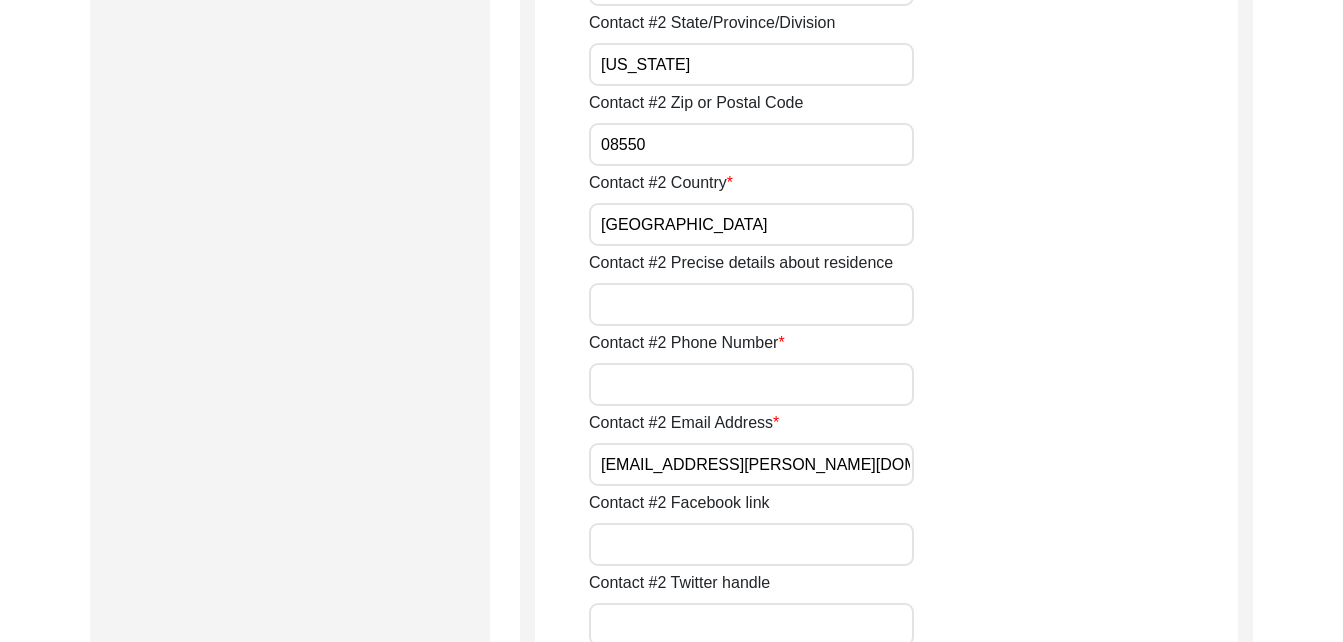 type on "7" 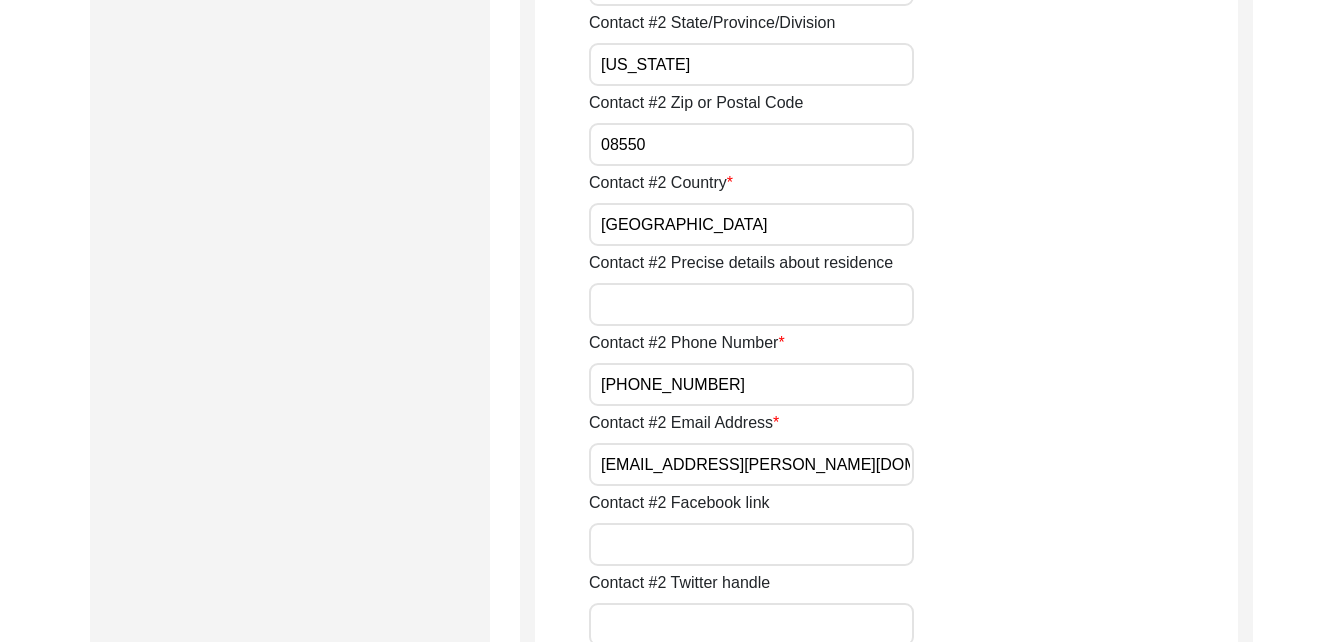 click on "[PHONE_NUMBER]" at bounding box center [751, 384] 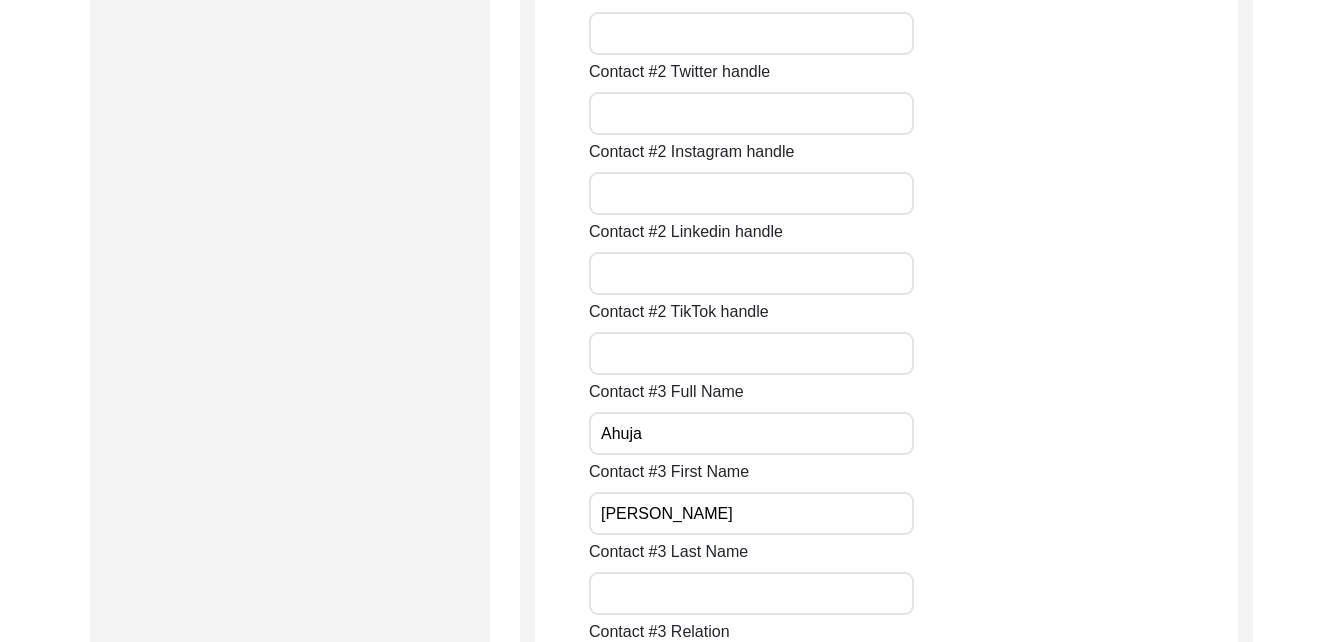 scroll, scrollTop: 3262, scrollLeft: 0, axis: vertical 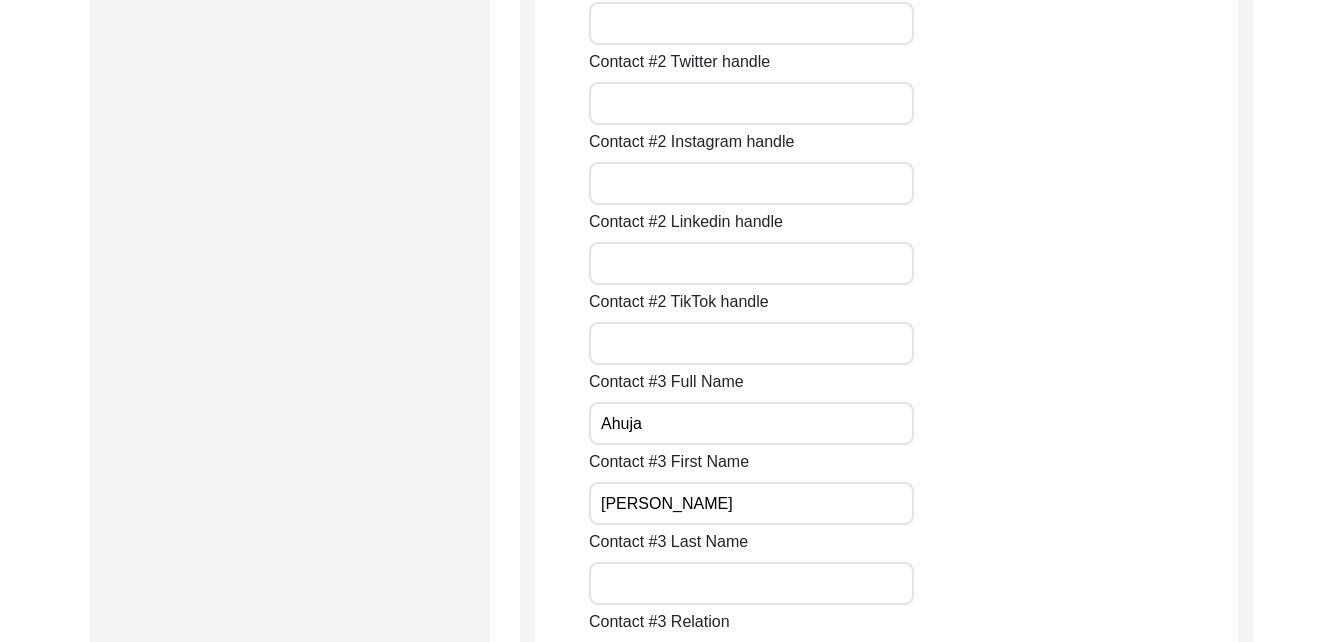 type on "[PHONE_NUMBER]" 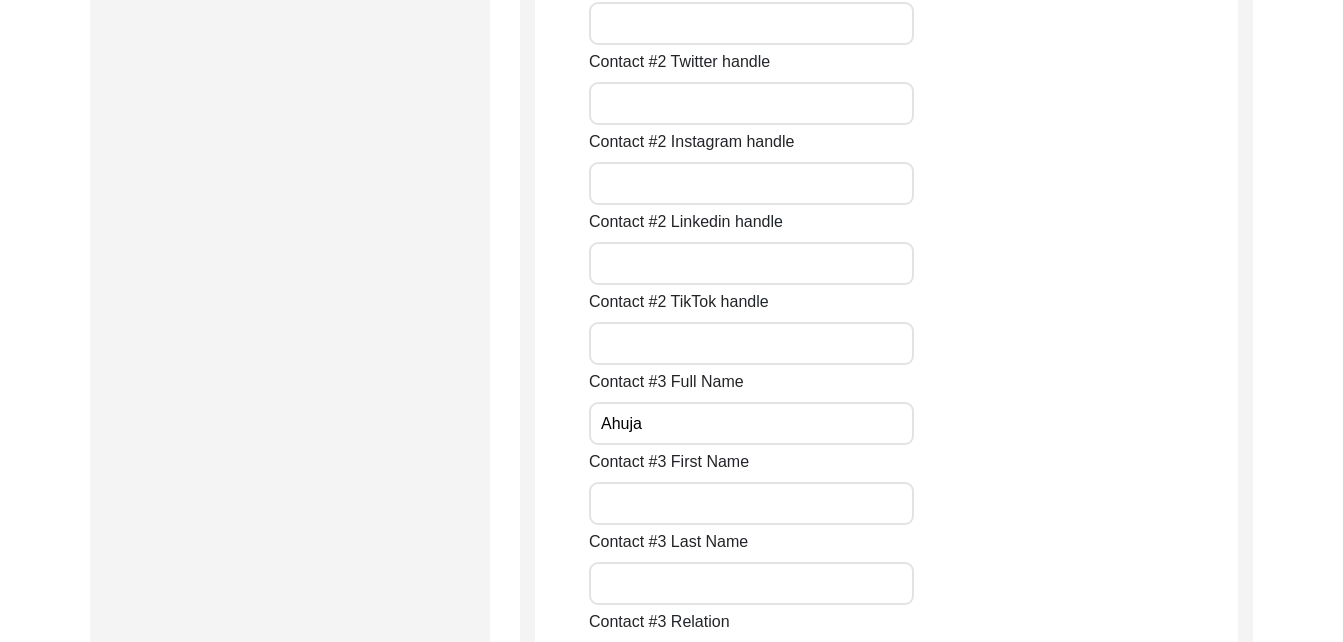 type 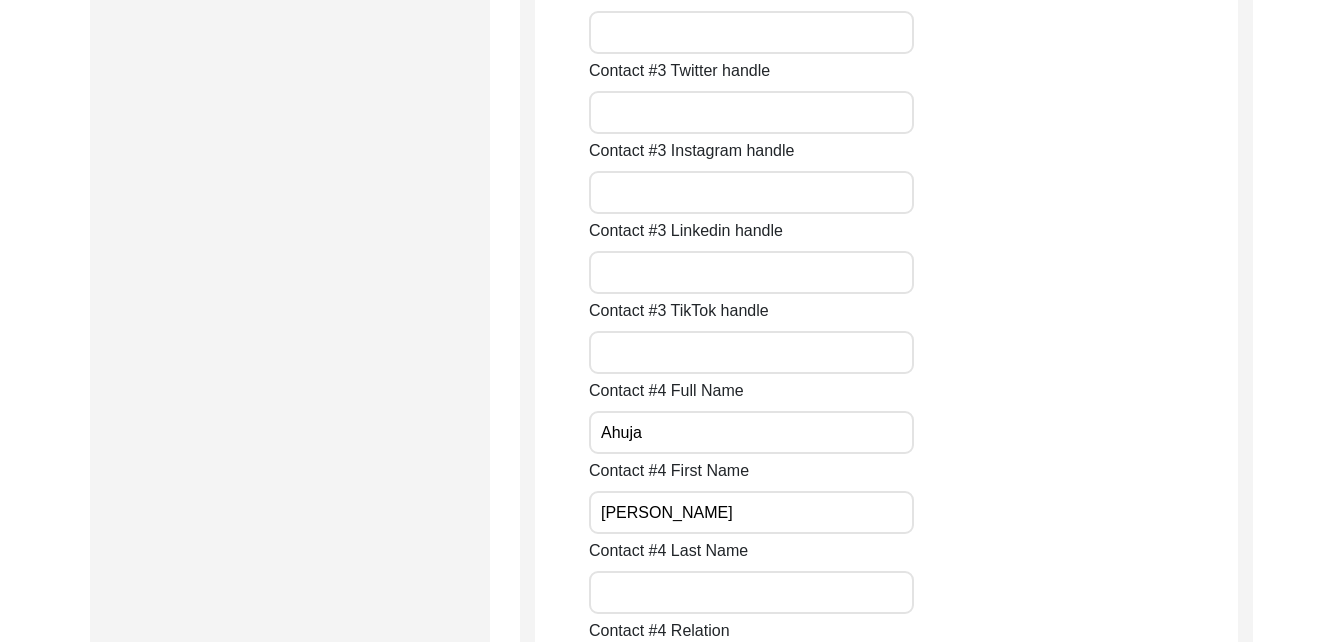 scroll, scrollTop: 4852, scrollLeft: 0, axis: vertical 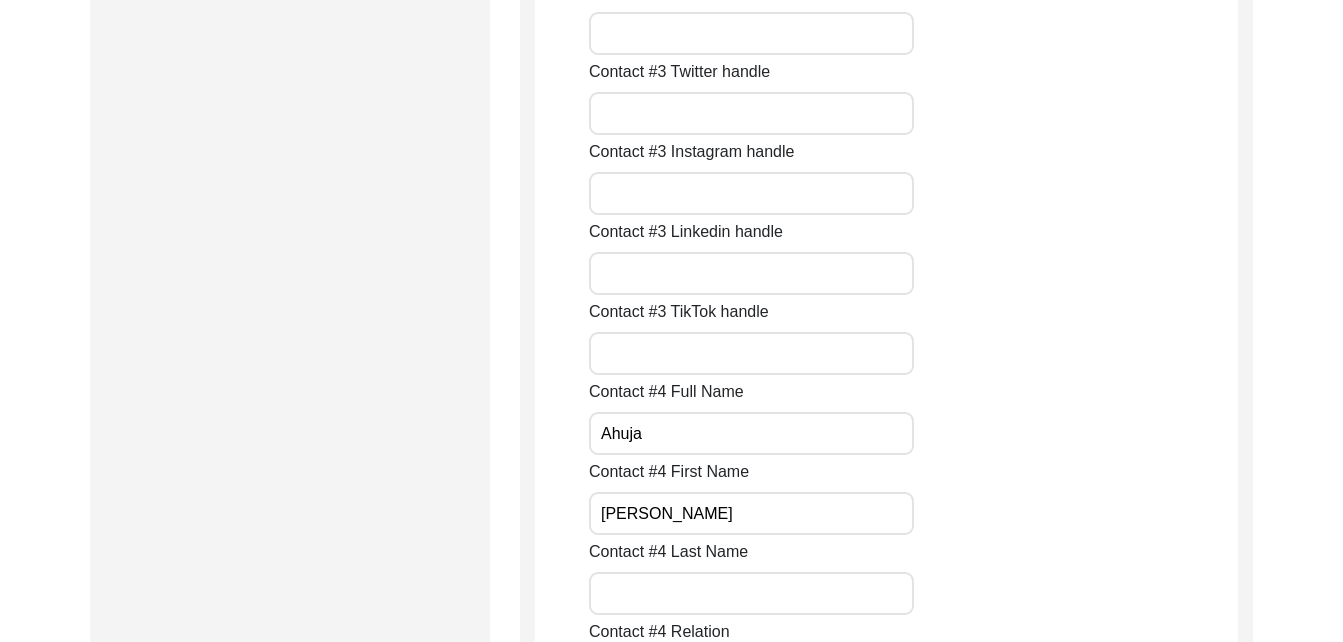 type 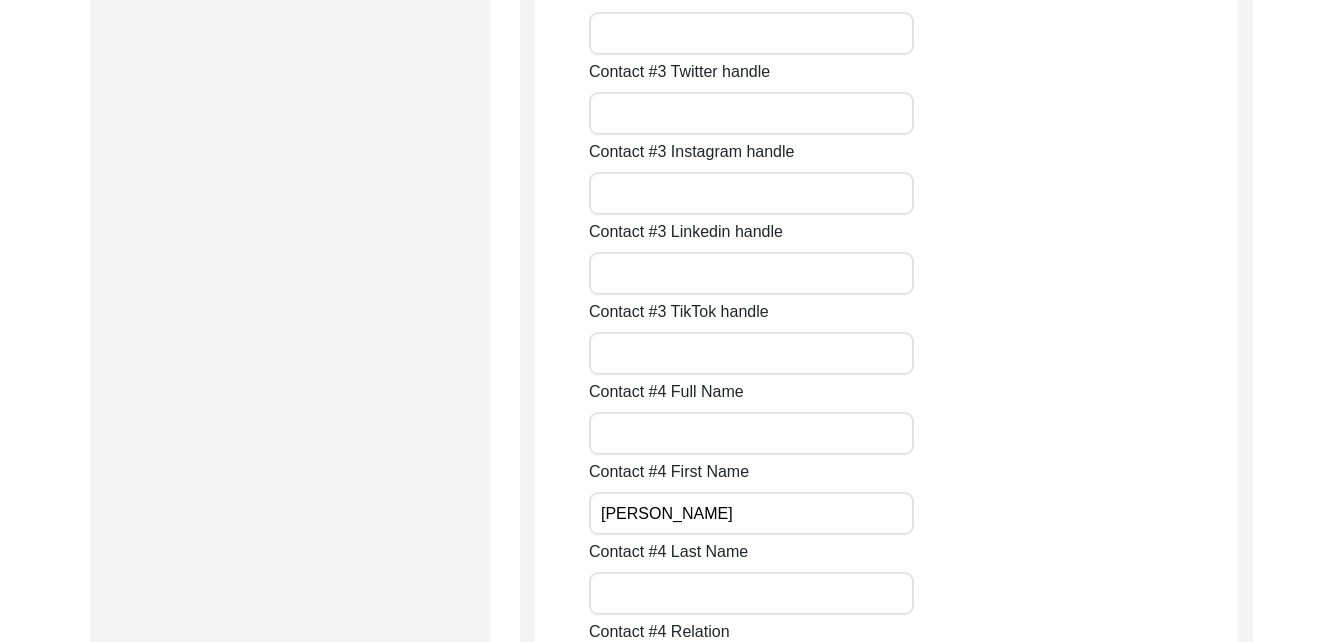 type 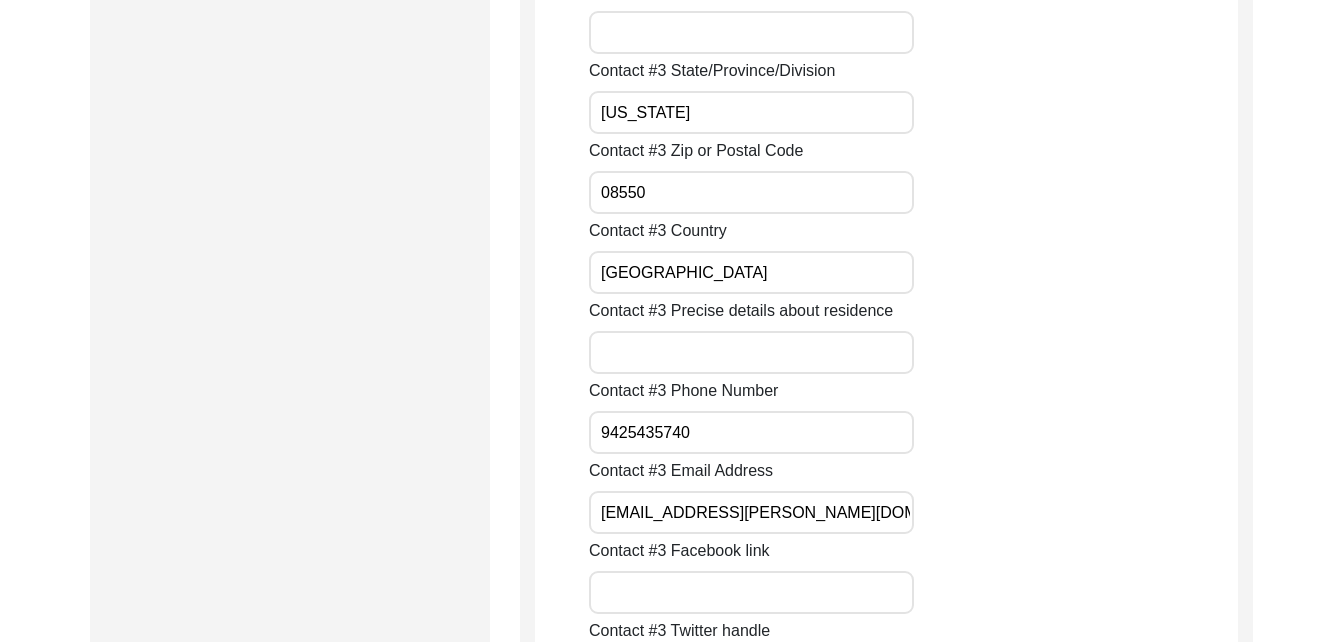 scroll, scrollTop: 4286, scrollLeft: 0, axis: vertical 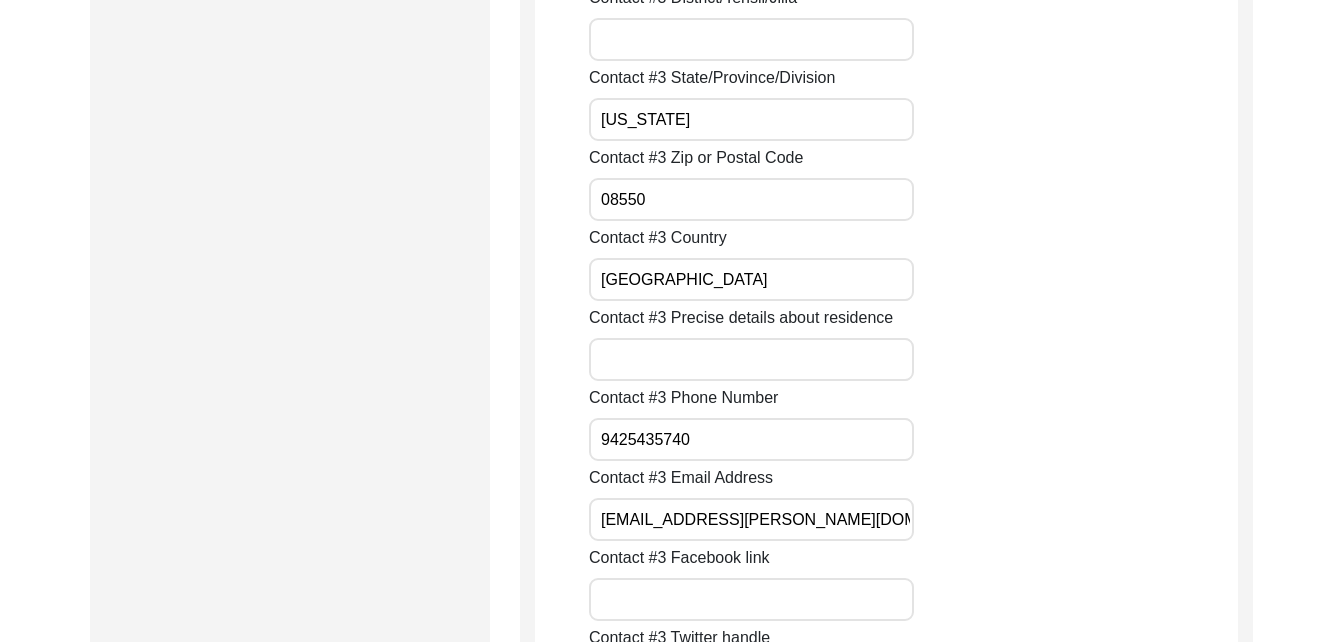 type 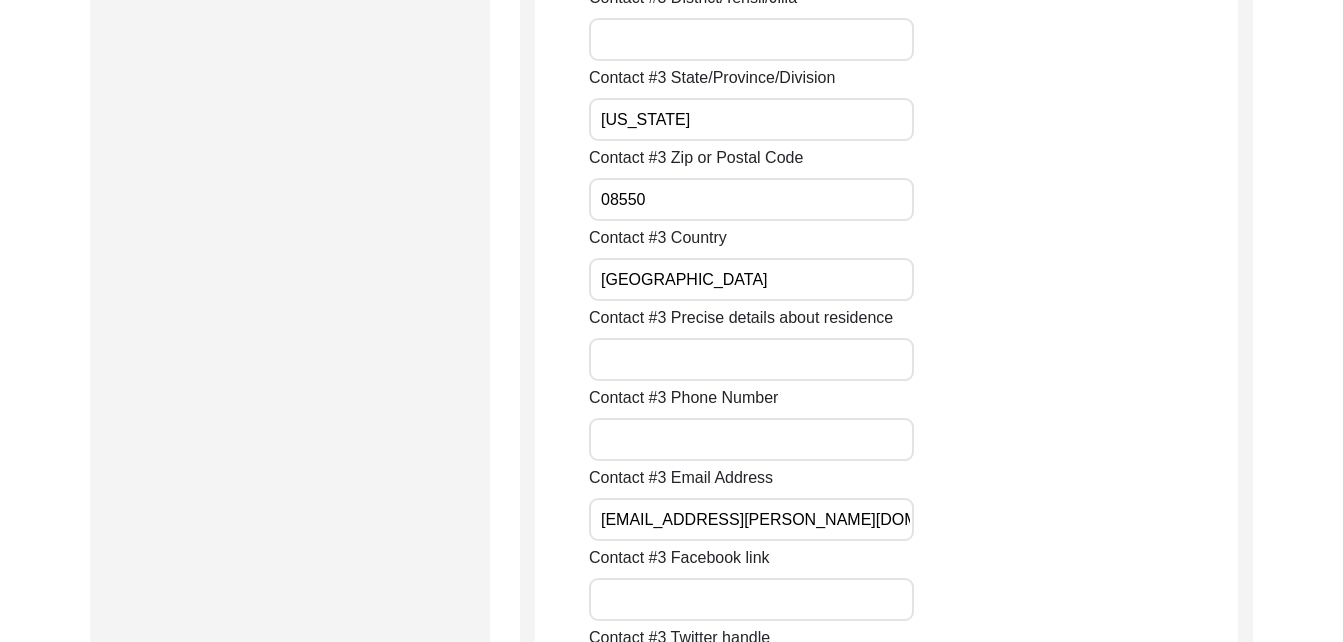 type 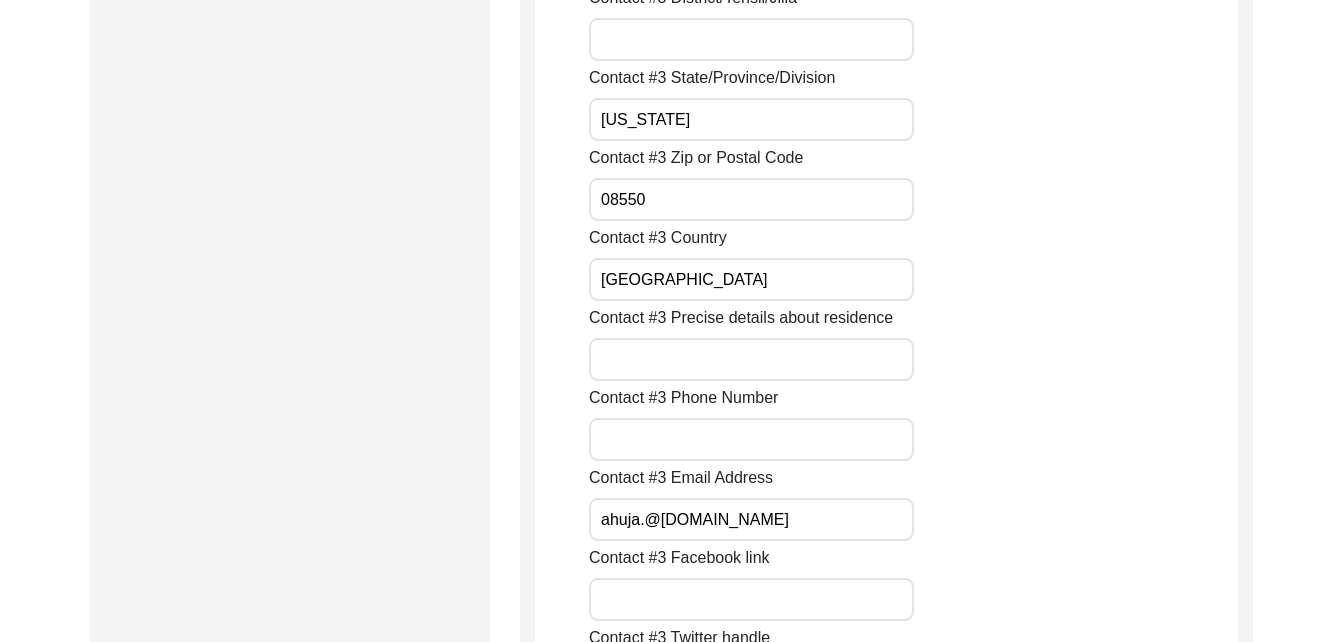 drag, startPoint x: 725, startPoint y: 514, endPoint x: 712, endPoint y: 511, distance: 13.341664 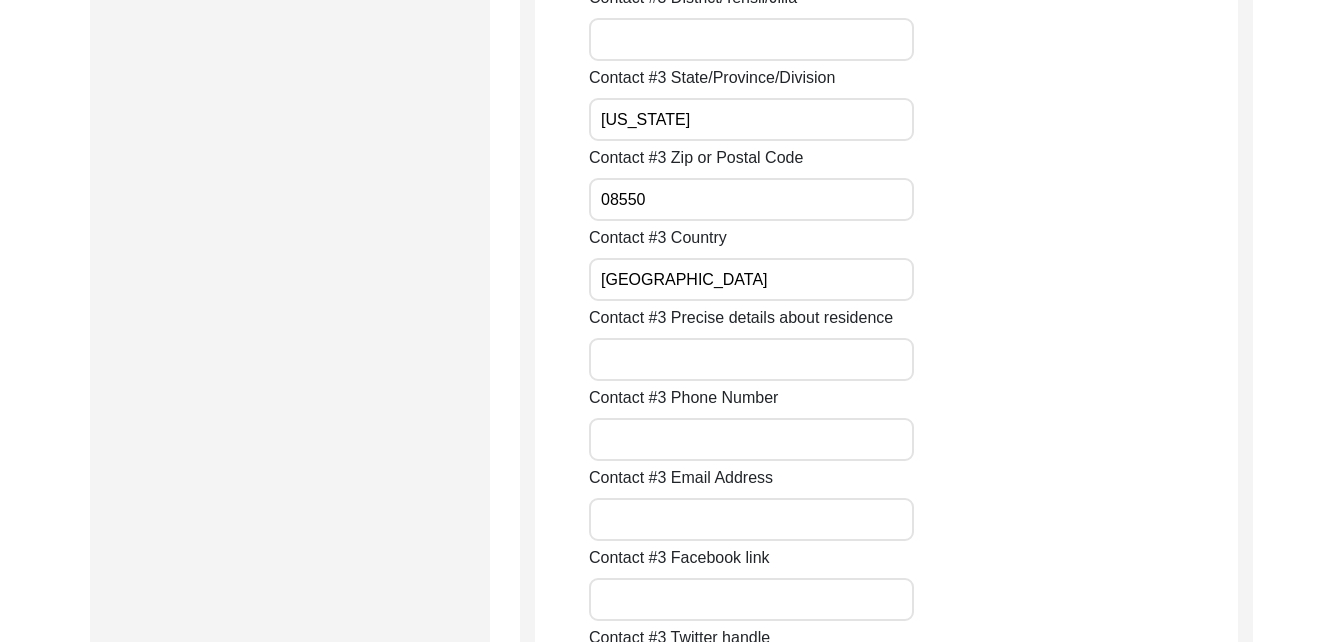type 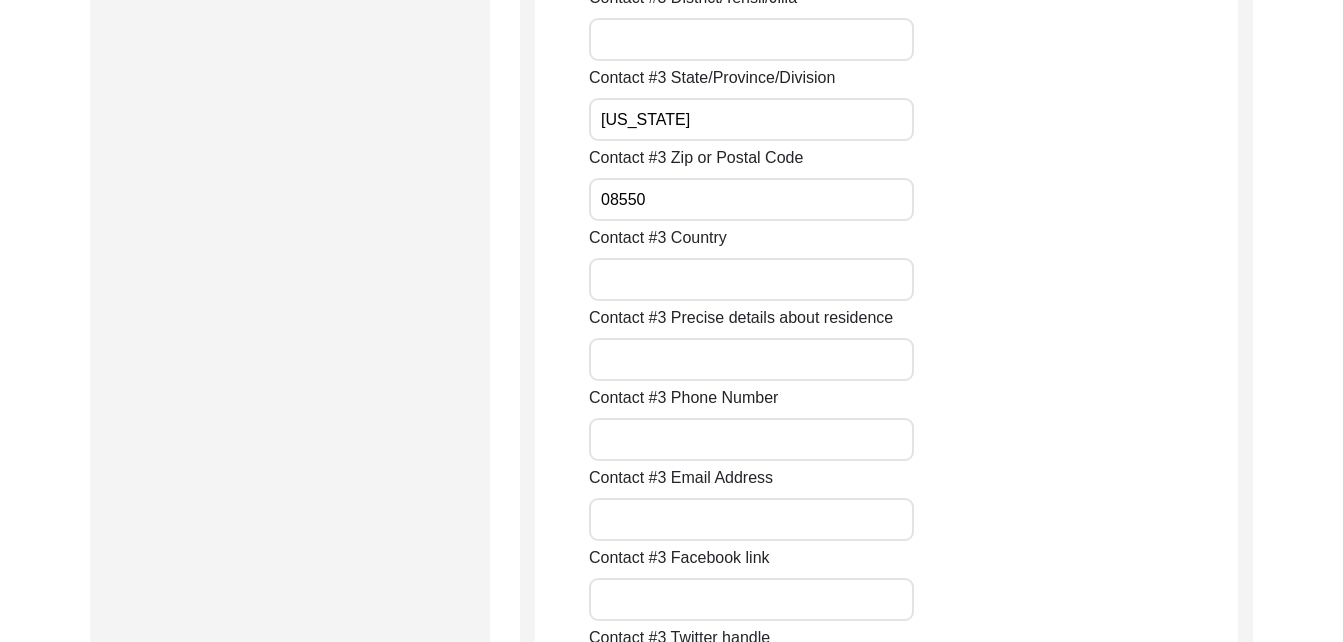 type 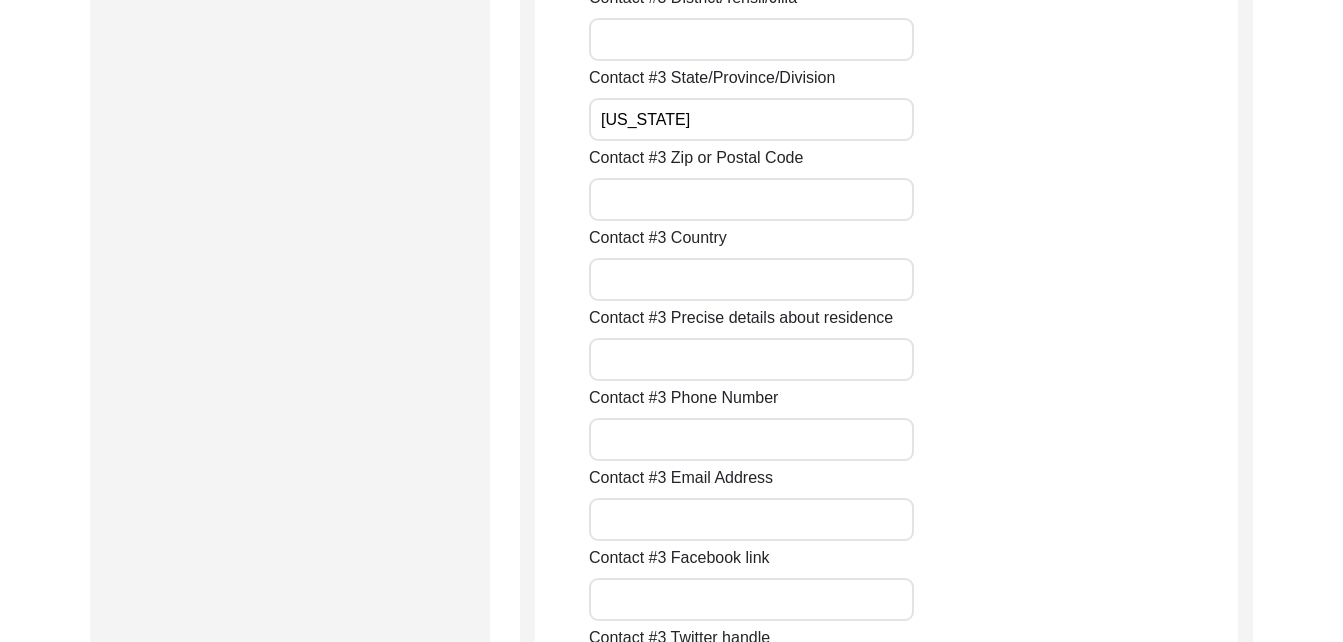 type 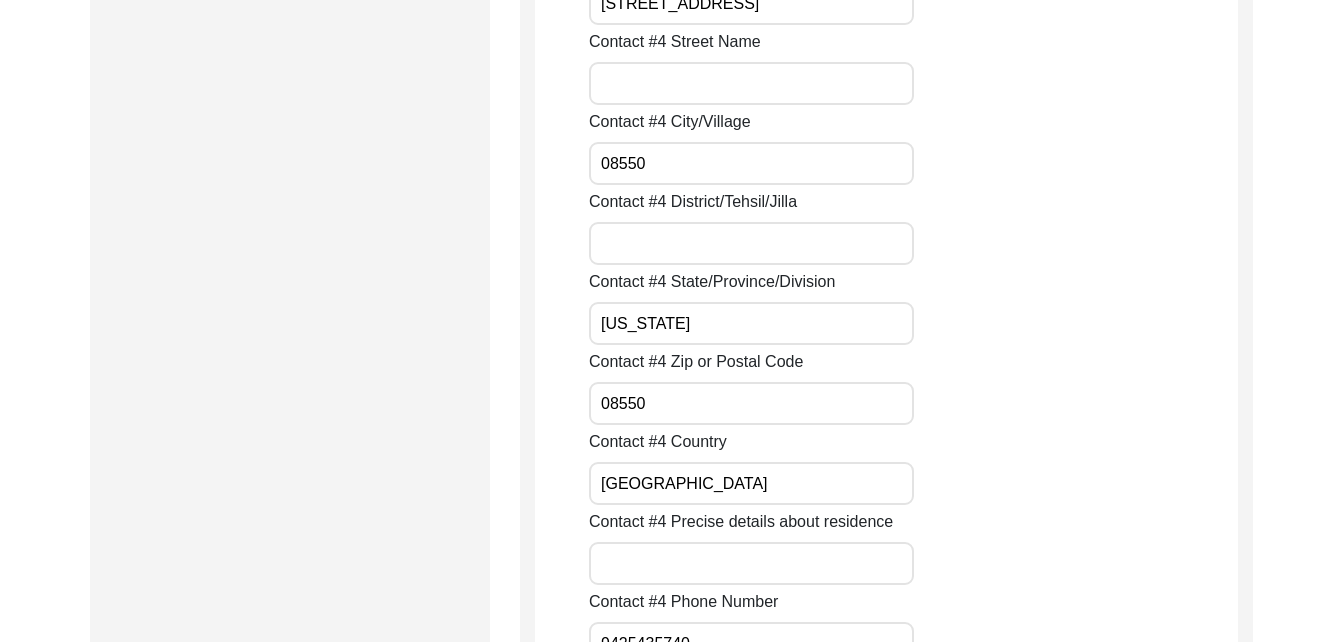 scroll, scrollTop: 5628, scrollLeft: 0, axis: vertical 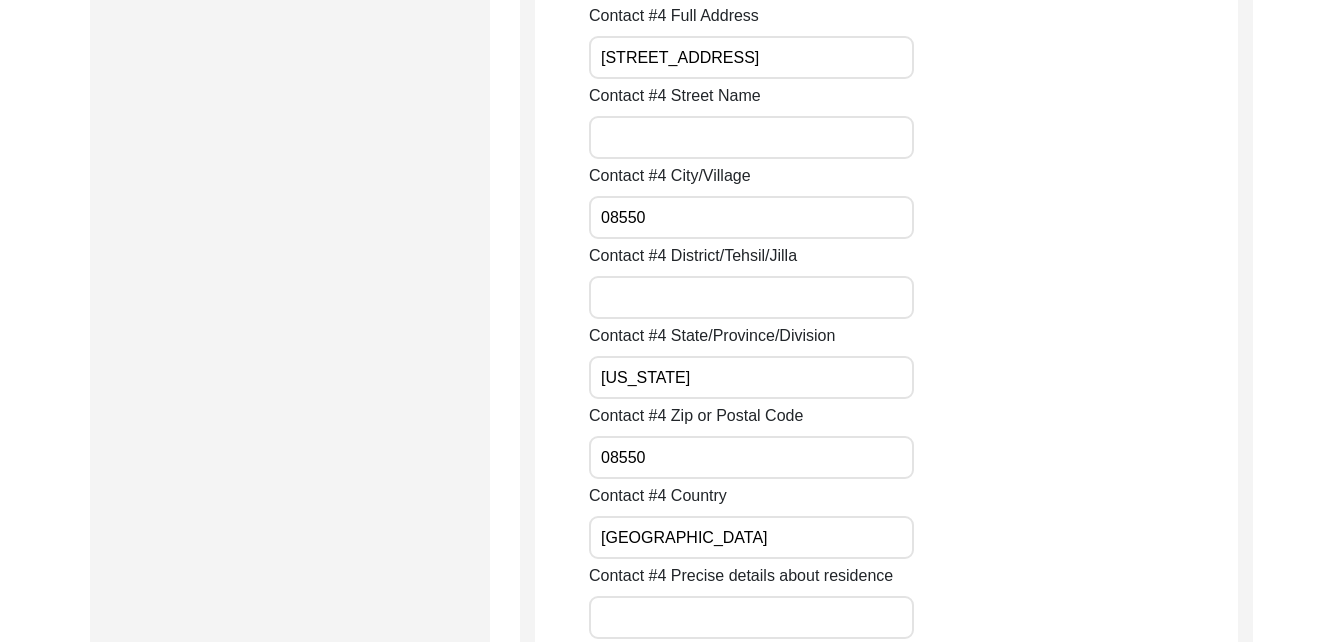type 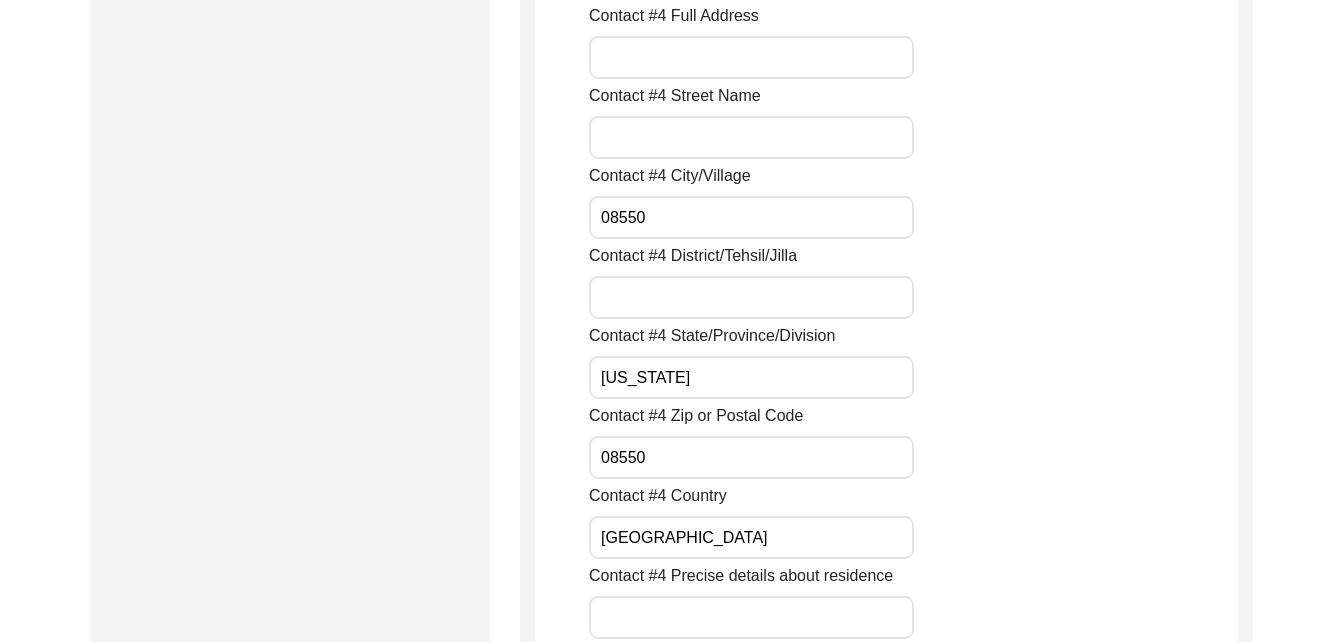 scroll, scrollTop: 0, scrollLeft: 0, axis: both 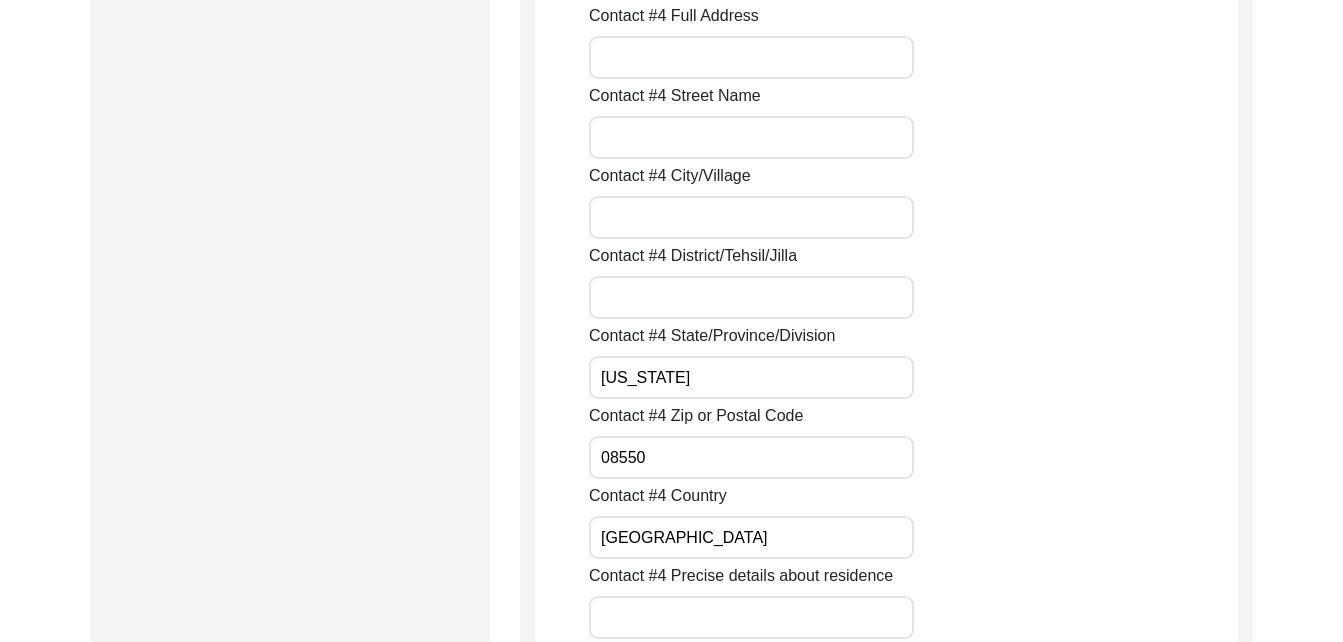 type 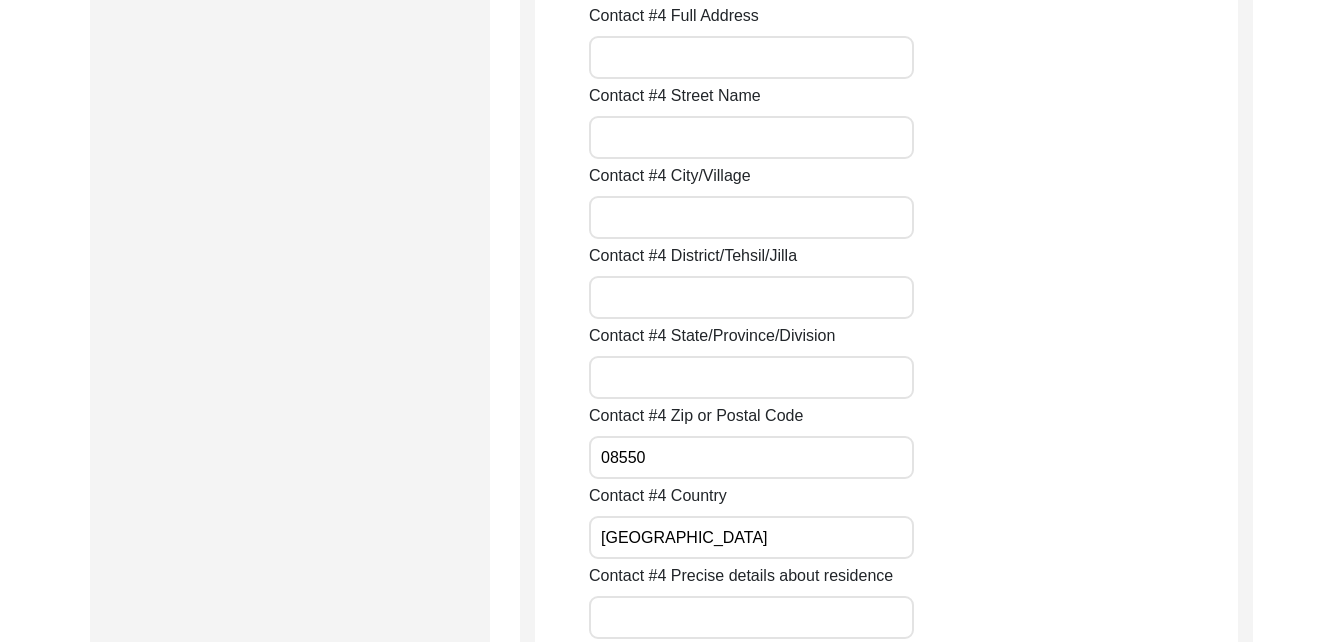 type 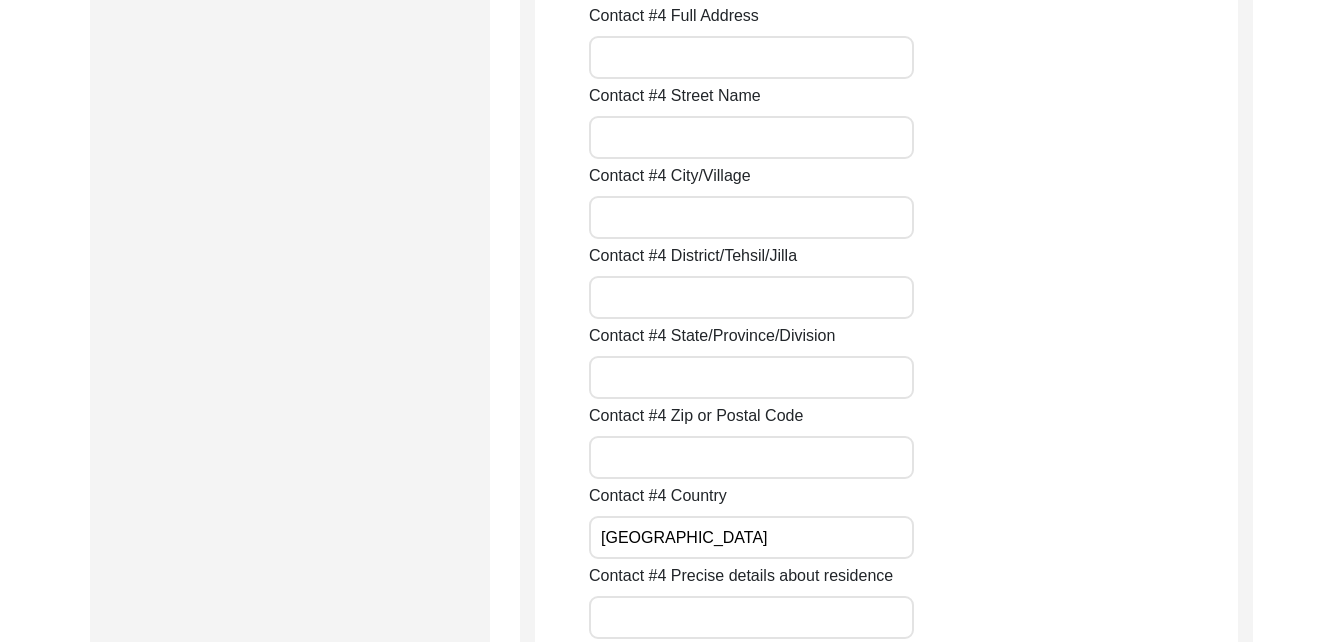 type 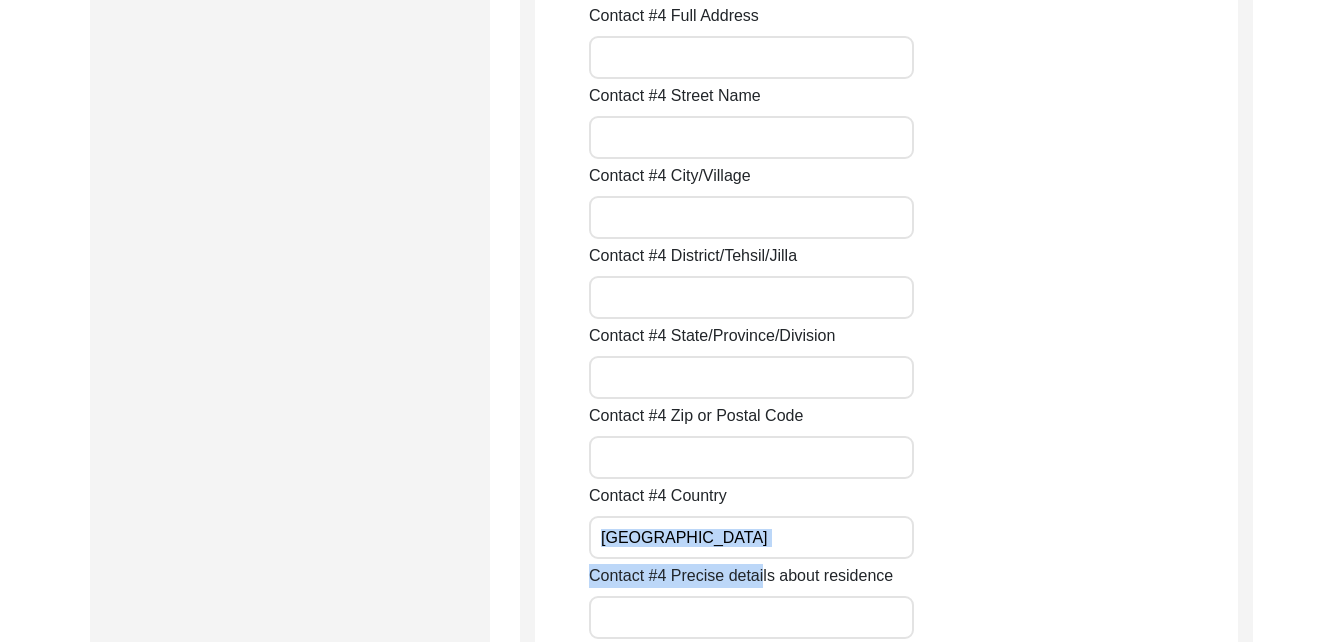 drag, startPoint x: 765, startPoint y: 565, endPoint x: 721, endPoint y: 557, distance: 44.72136 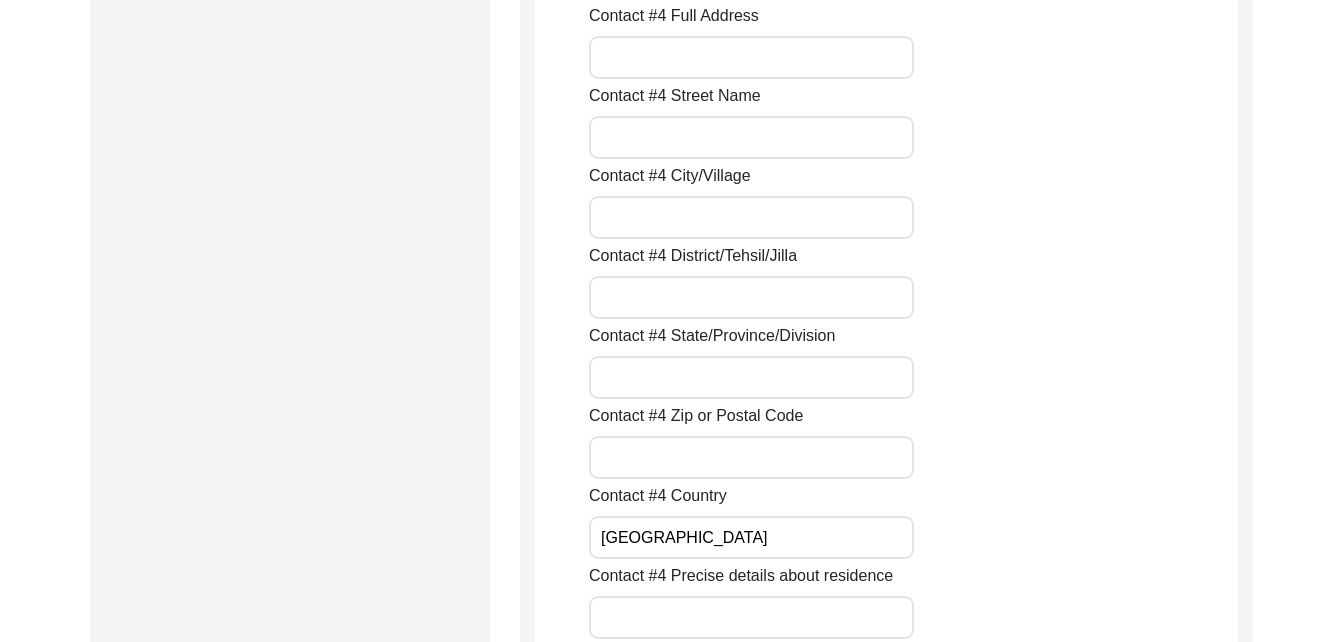 drag, startPoint x: 728, startPoint y: 536, endPoint x: 566, endPoint y: 528, distance: 162.19742 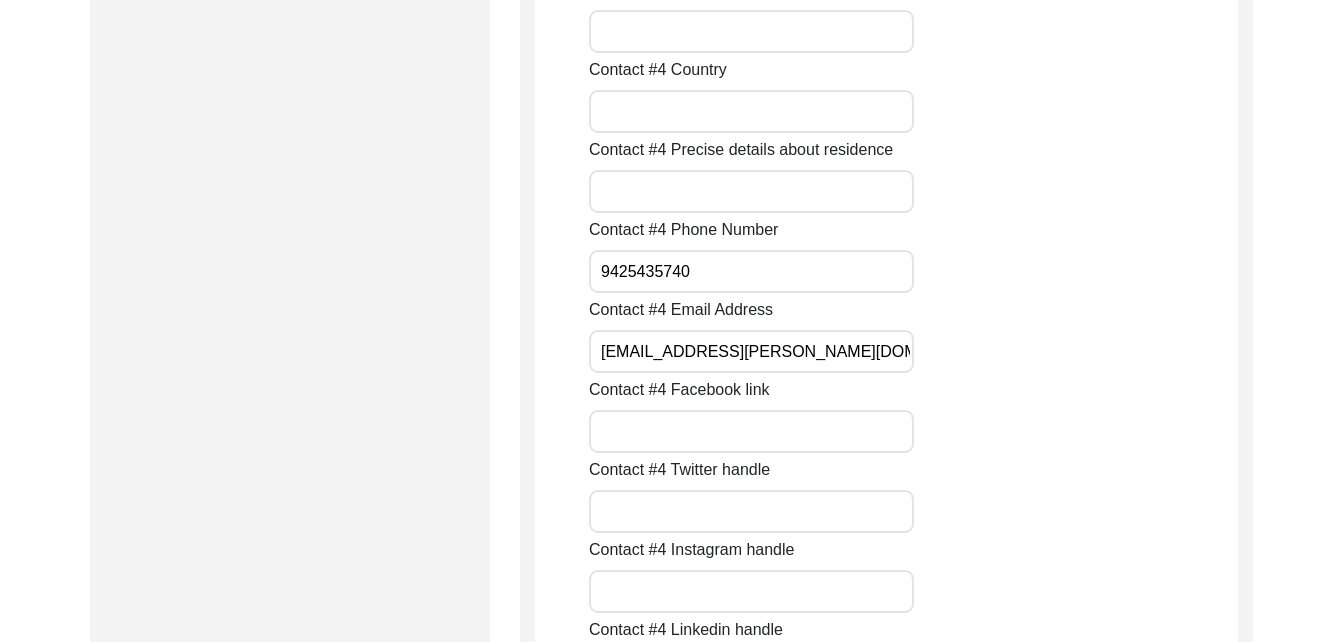 scroll, scrollTop: 6056, scrollLeft: 0, axis: vertical 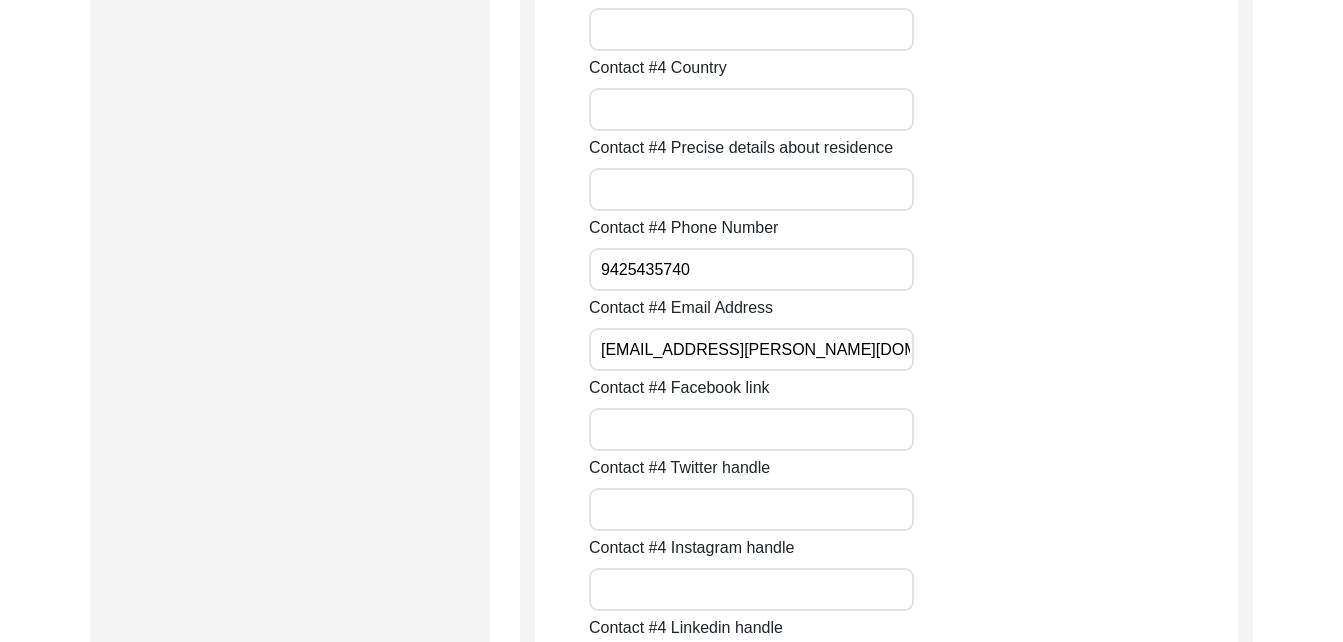 type 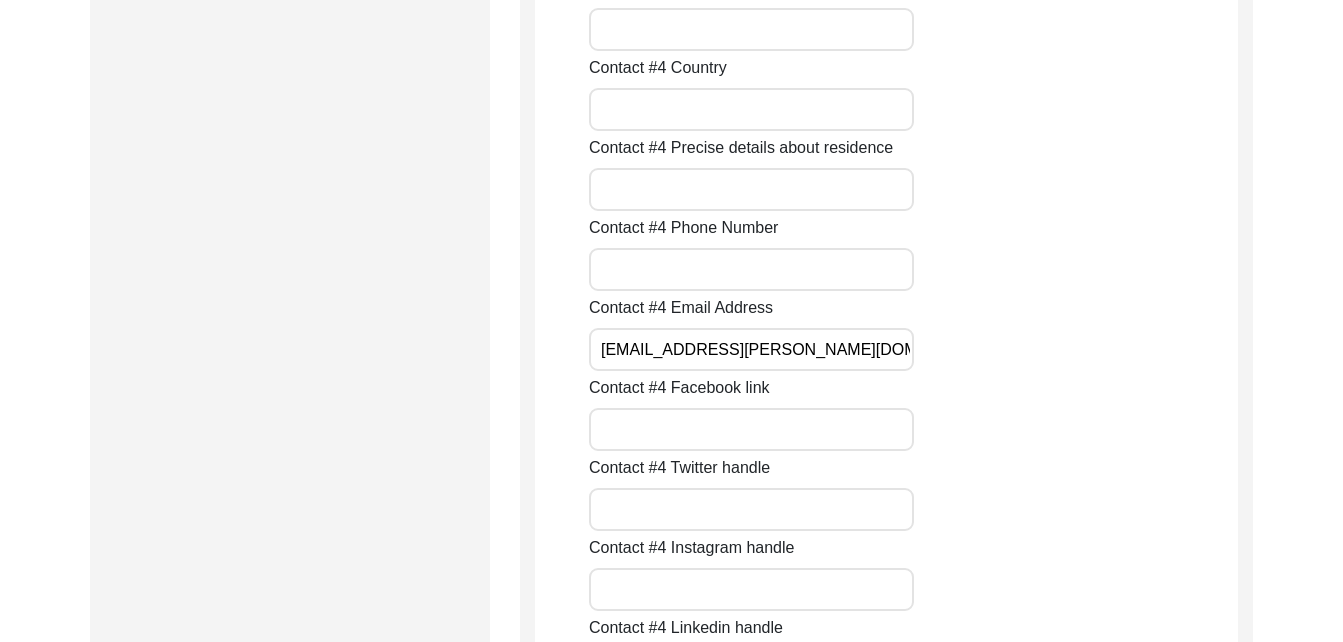 type 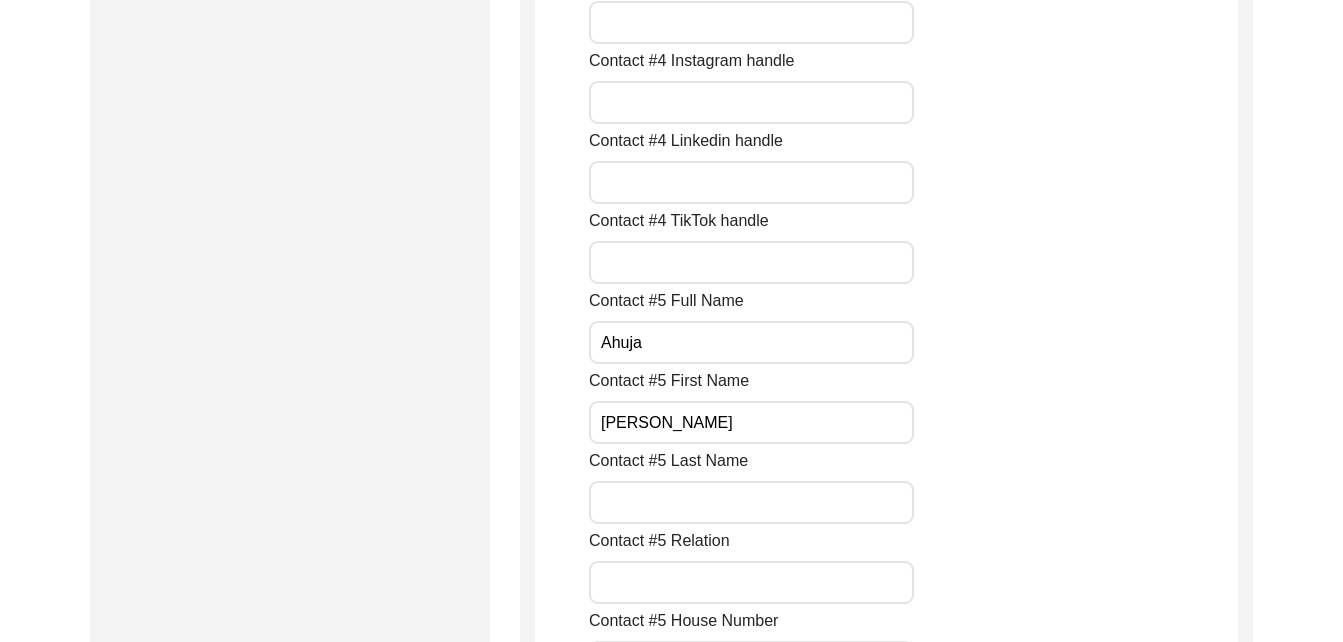 scroll, scrollTop: 6599, scrollLeft: 0, axis: vertical 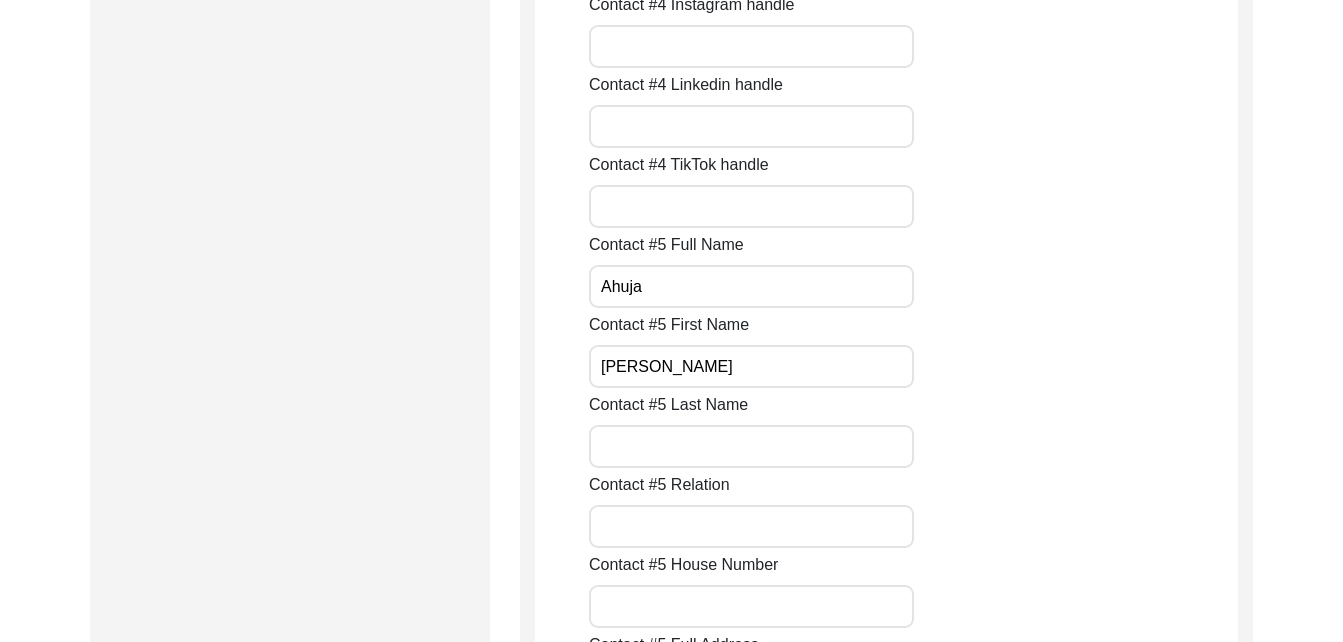type 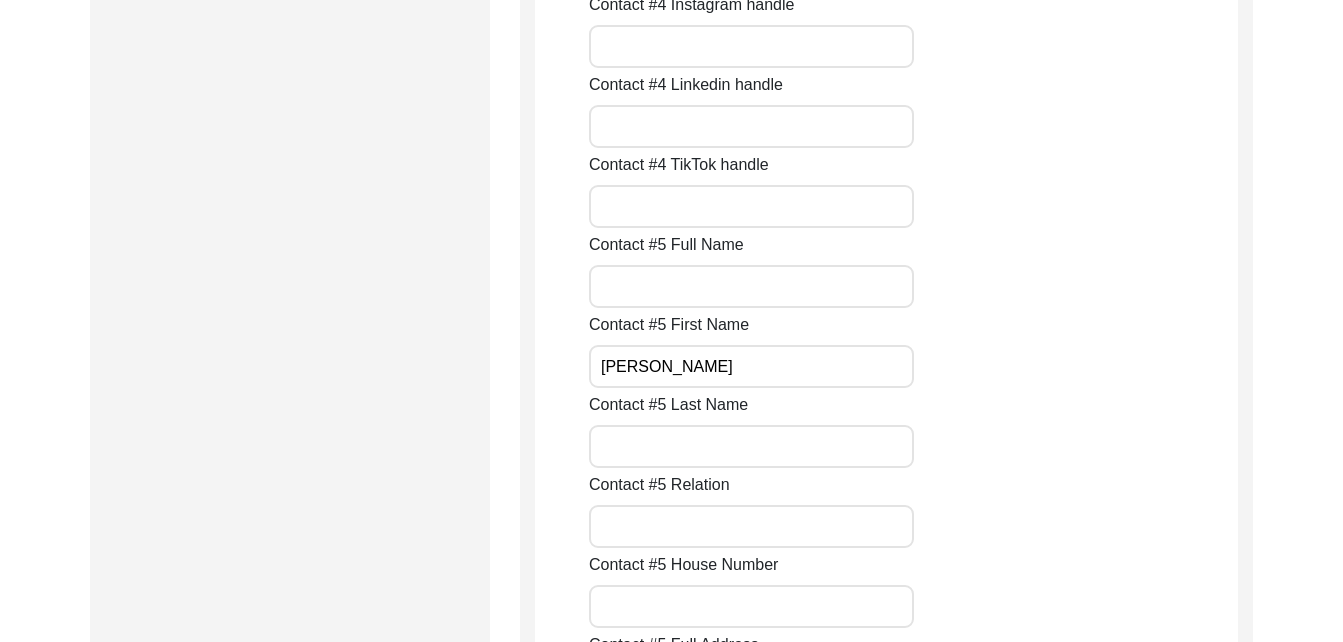 type 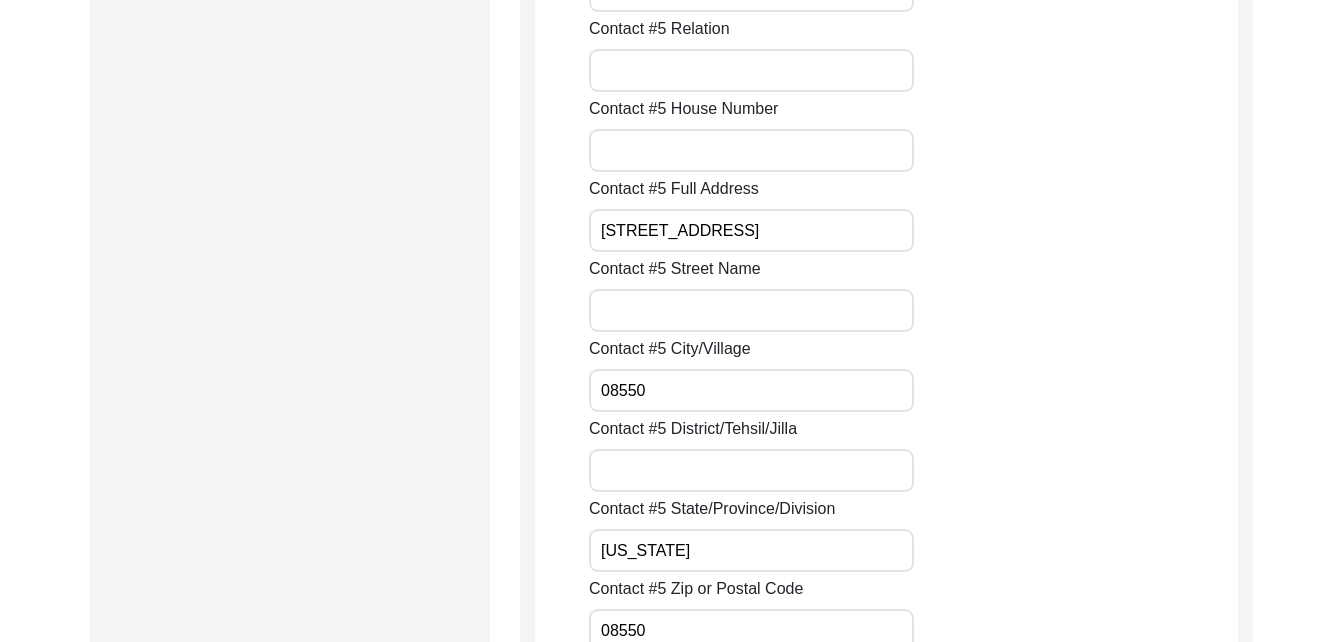 scroll, scrollTop: 7054, scrollLeft: 0, axis: vertical 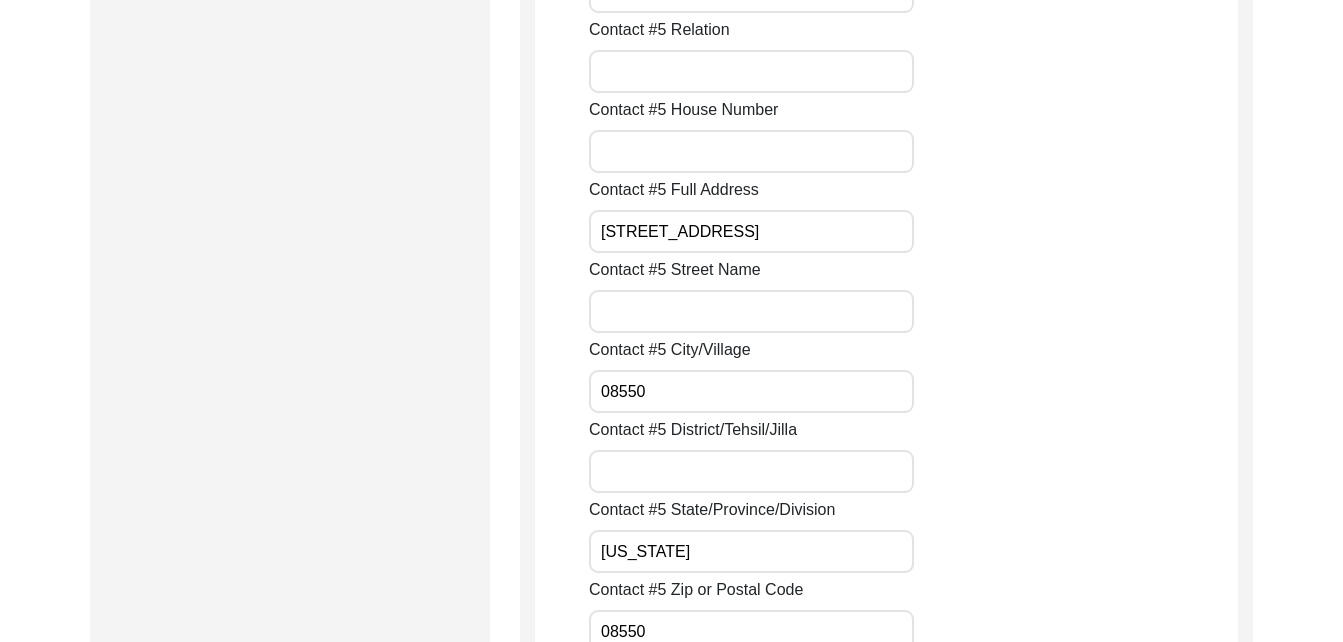 type 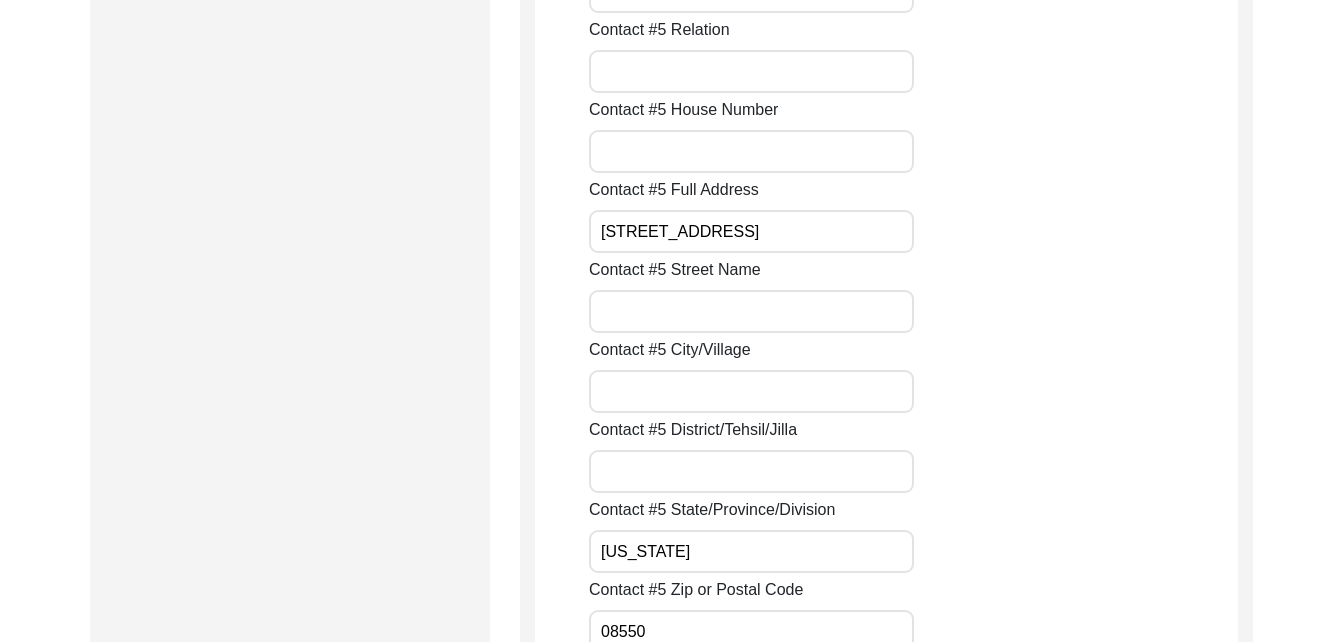 type 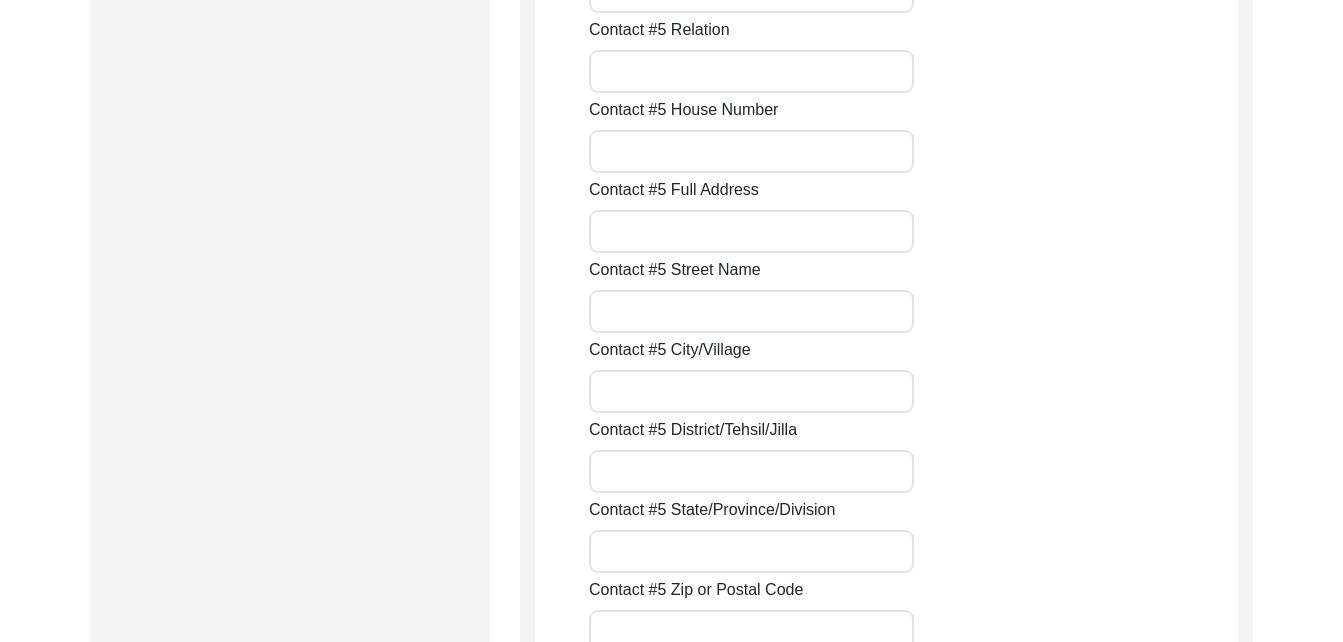 type 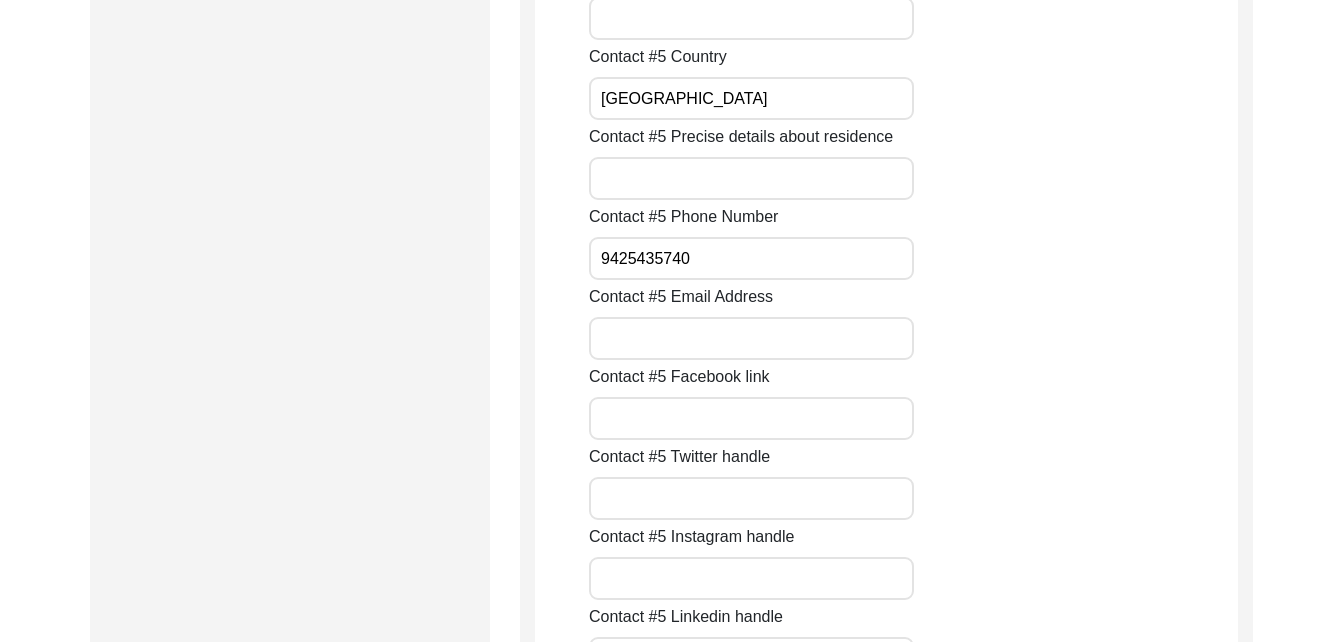 scroll, scrollTop: 7600, scrollLeft: 0, axis: vertical 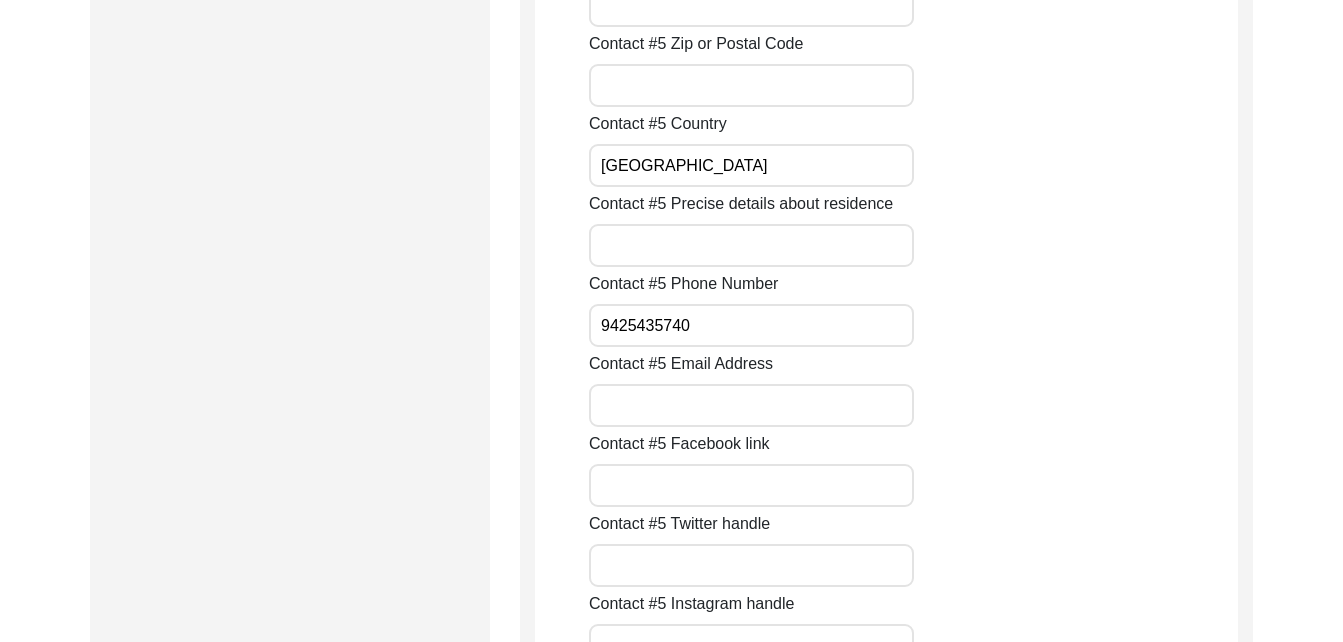 drag, startPoint x: 667, startPoint y: 307, endPoint x: 641, endPoint y: 355, distance: 54.589375 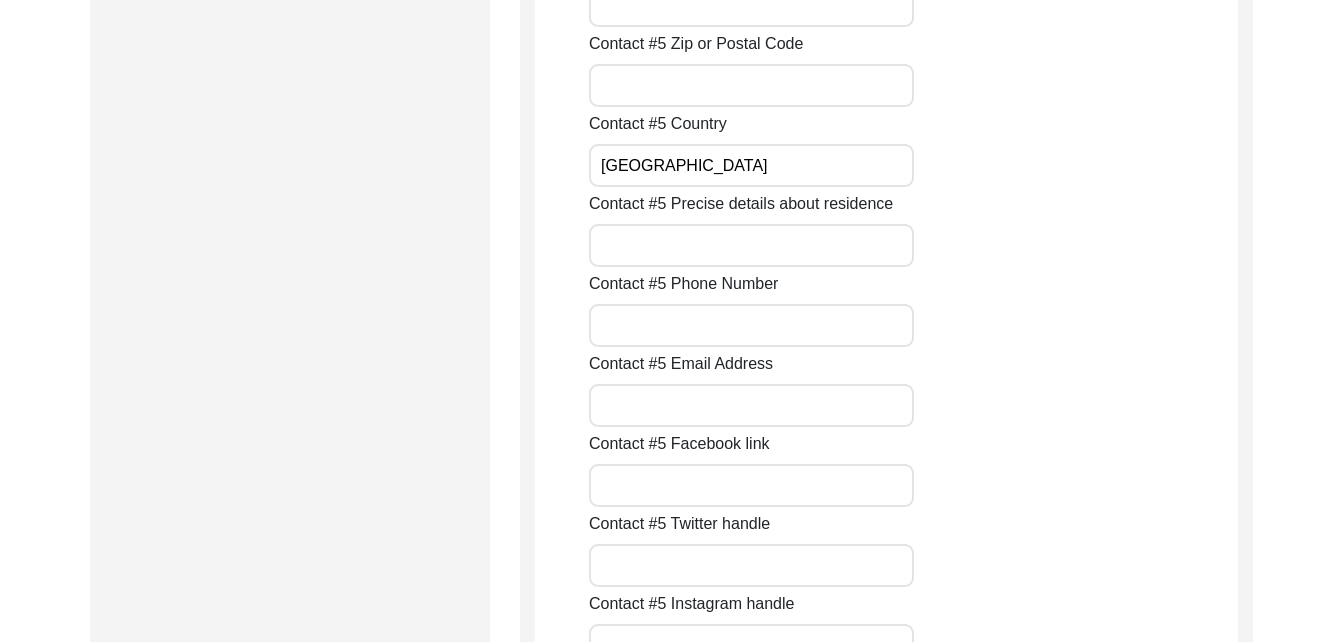type 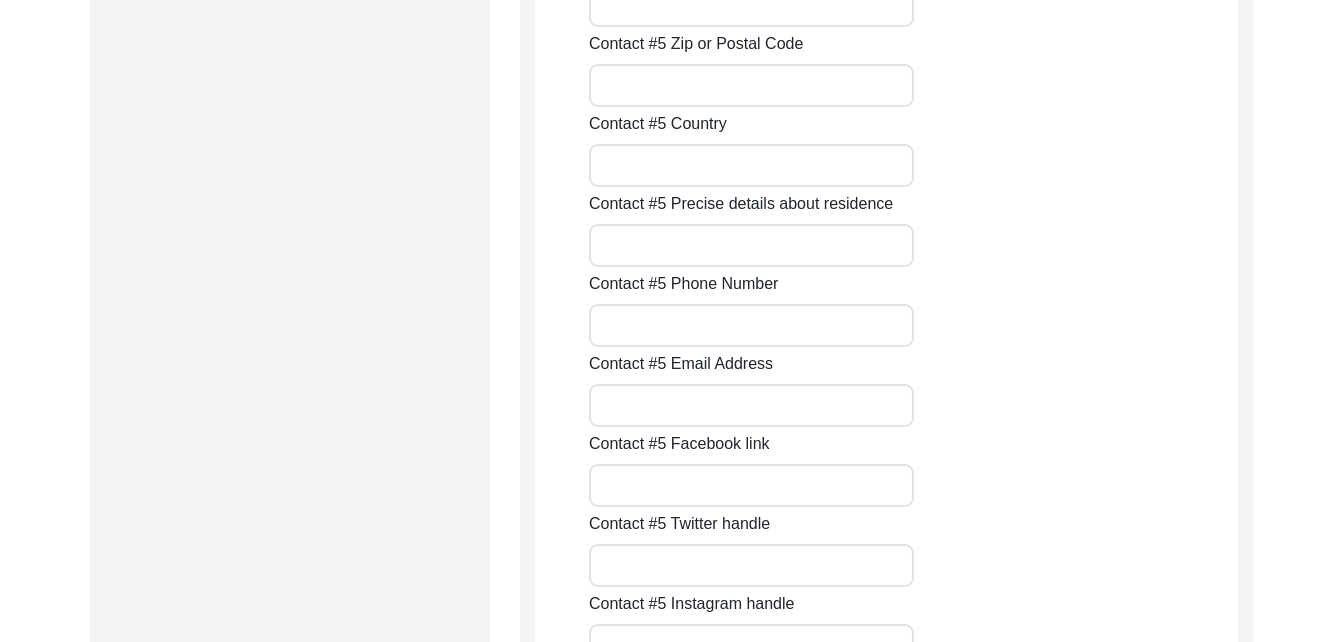 type 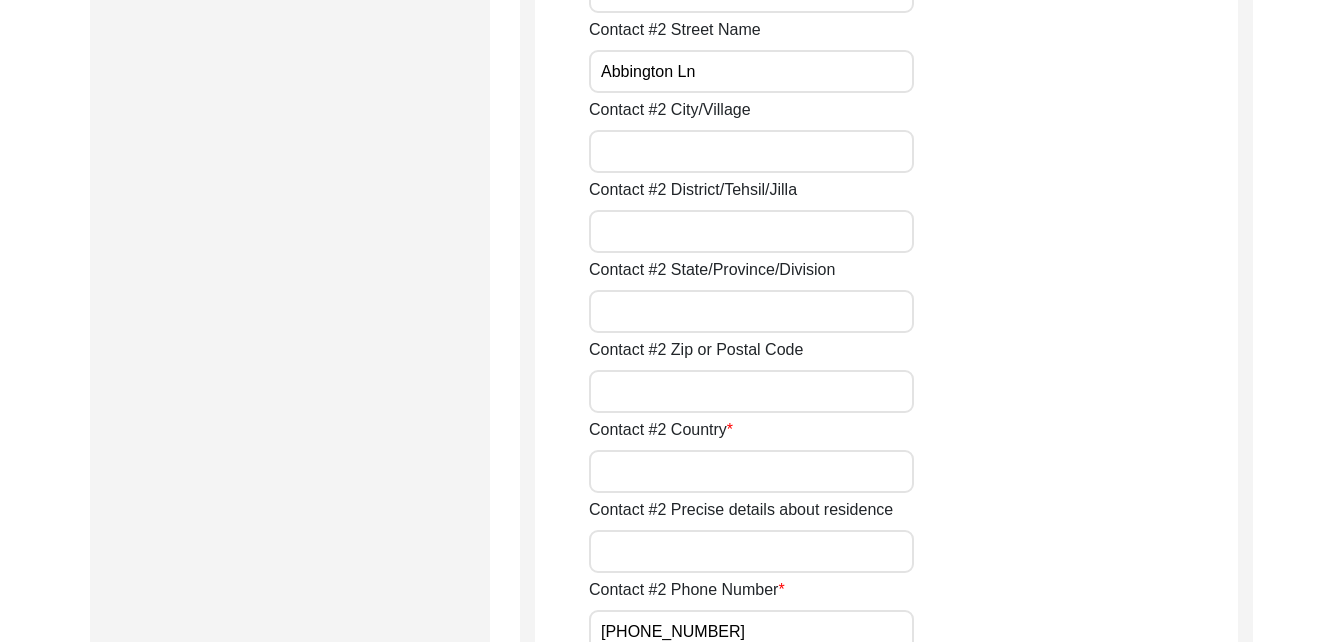 scroll, scrollTop: 2148, scrollLeft: 0, axis: vertical 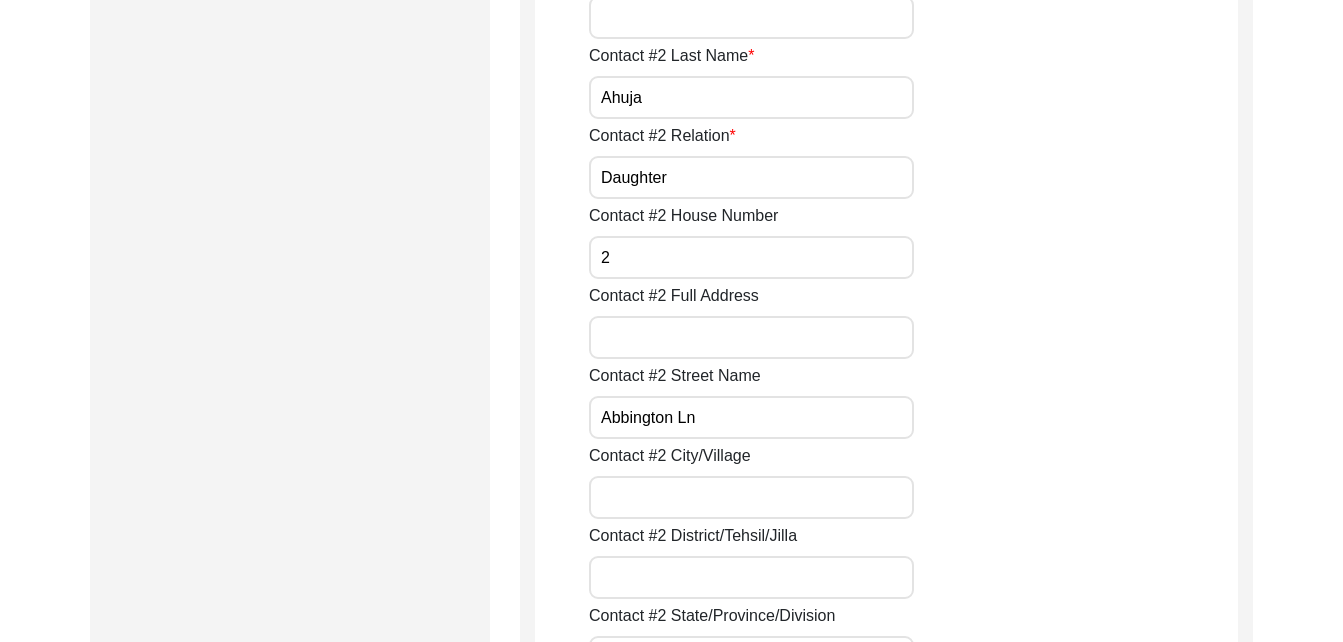 click on "2" at bounding box center (751, 257) 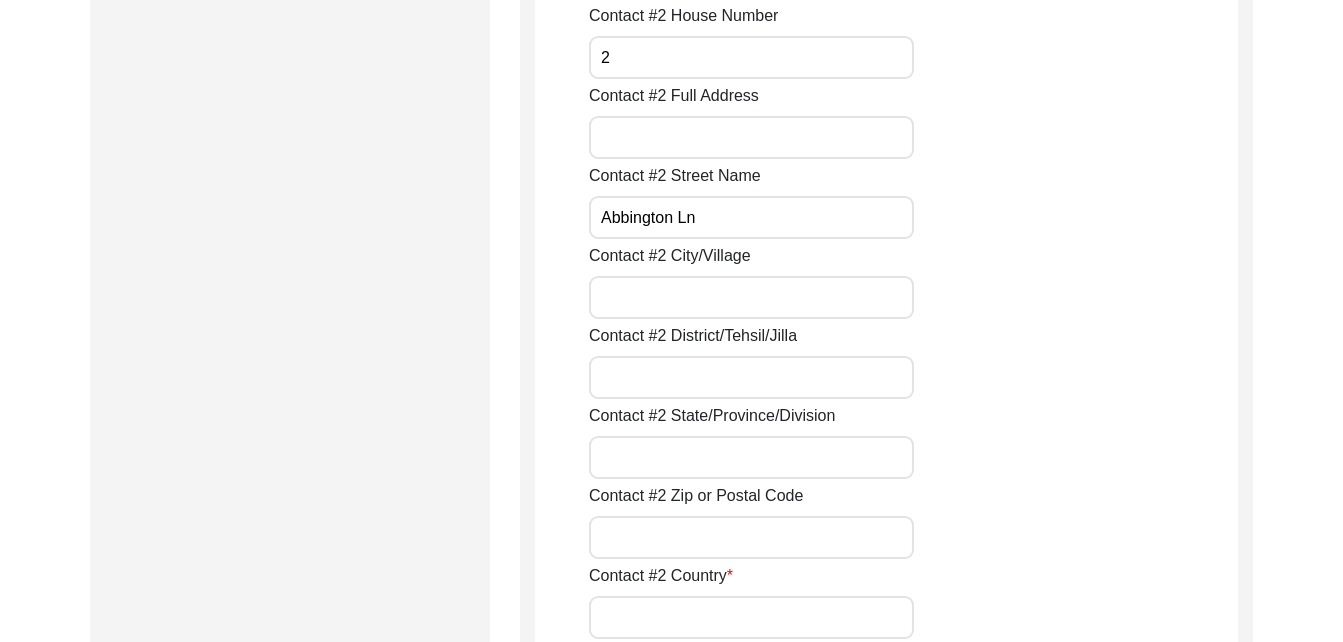 scroll, scrollTop: 2351, scrollLeft: 0, axis: vertical 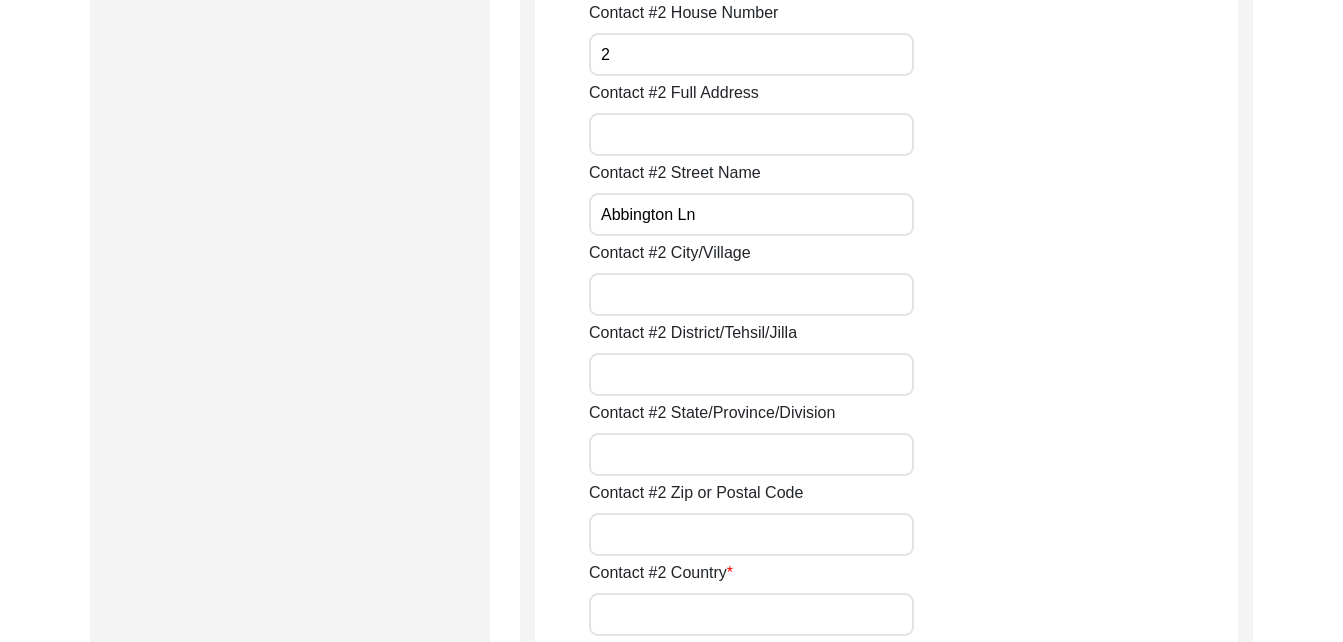 click on "Contact #2 City/Village" at bounding box center (751, 294) 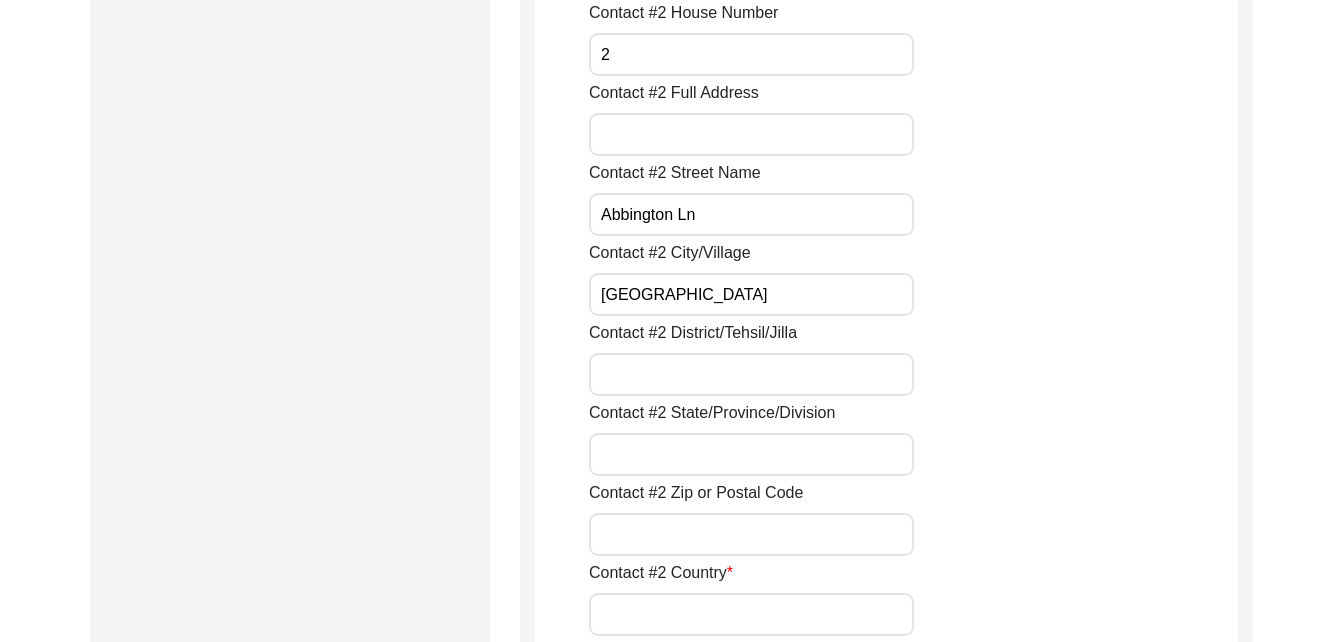 type on "[GEOGRAPHIC_DATA]" 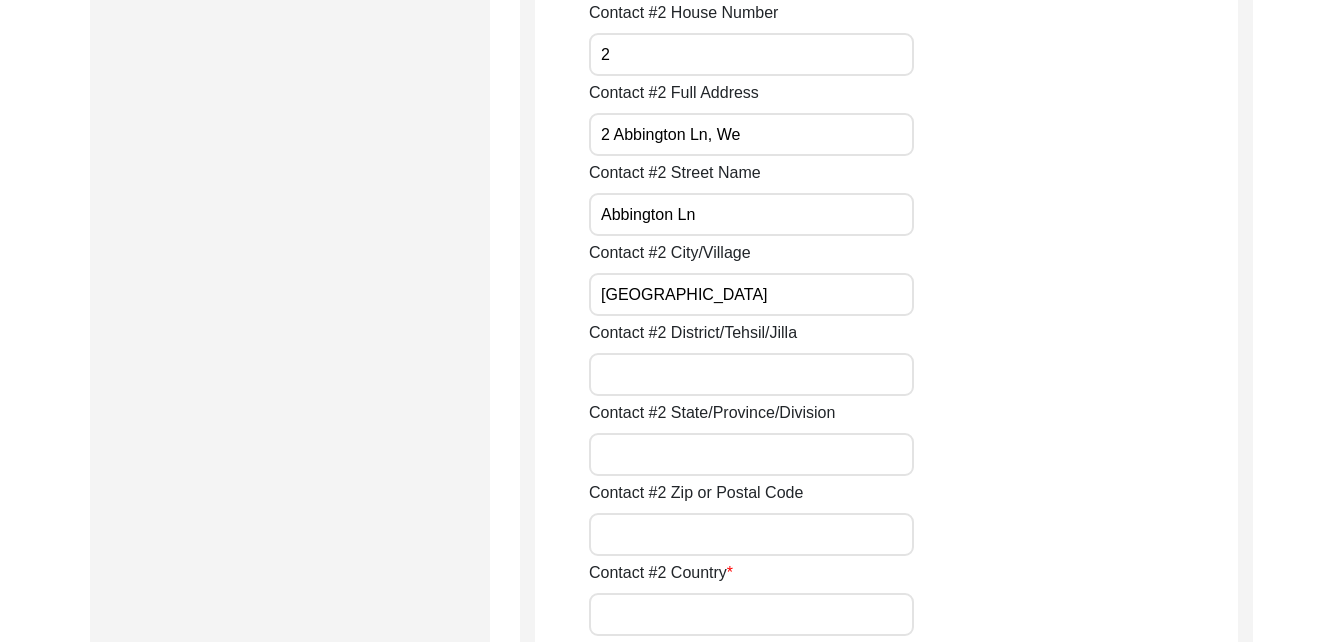 type on "[STREET_ADDRESS]" 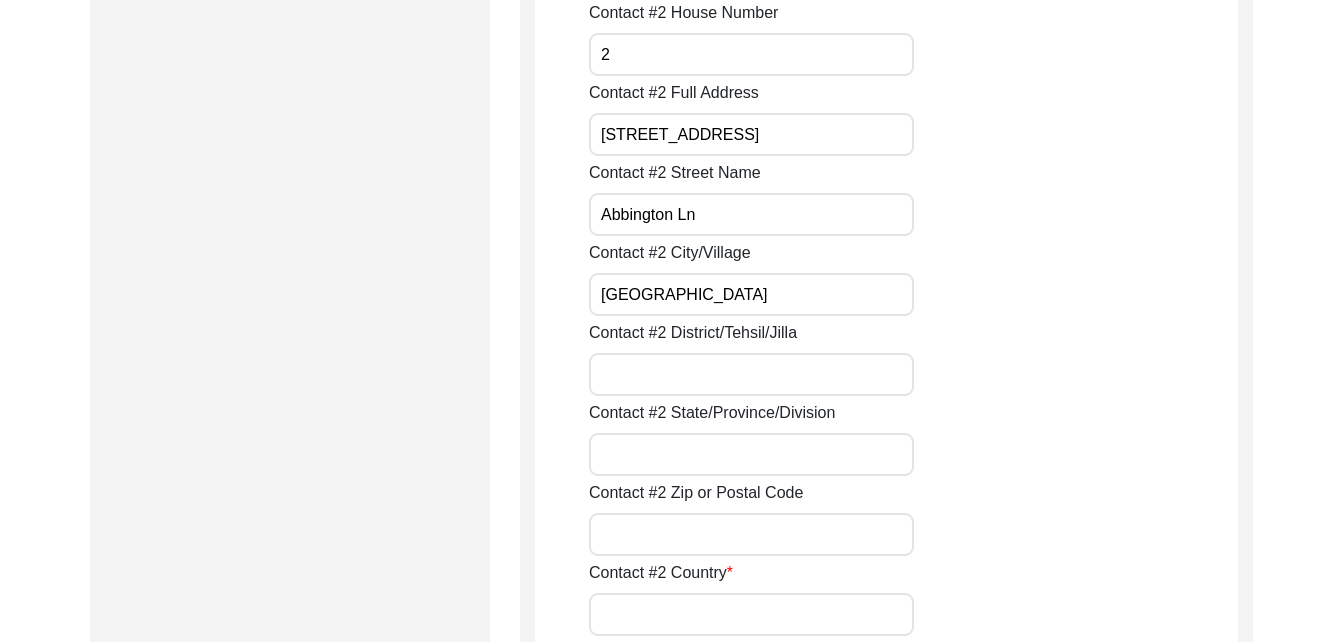 type on "[PERSON_NAME]" 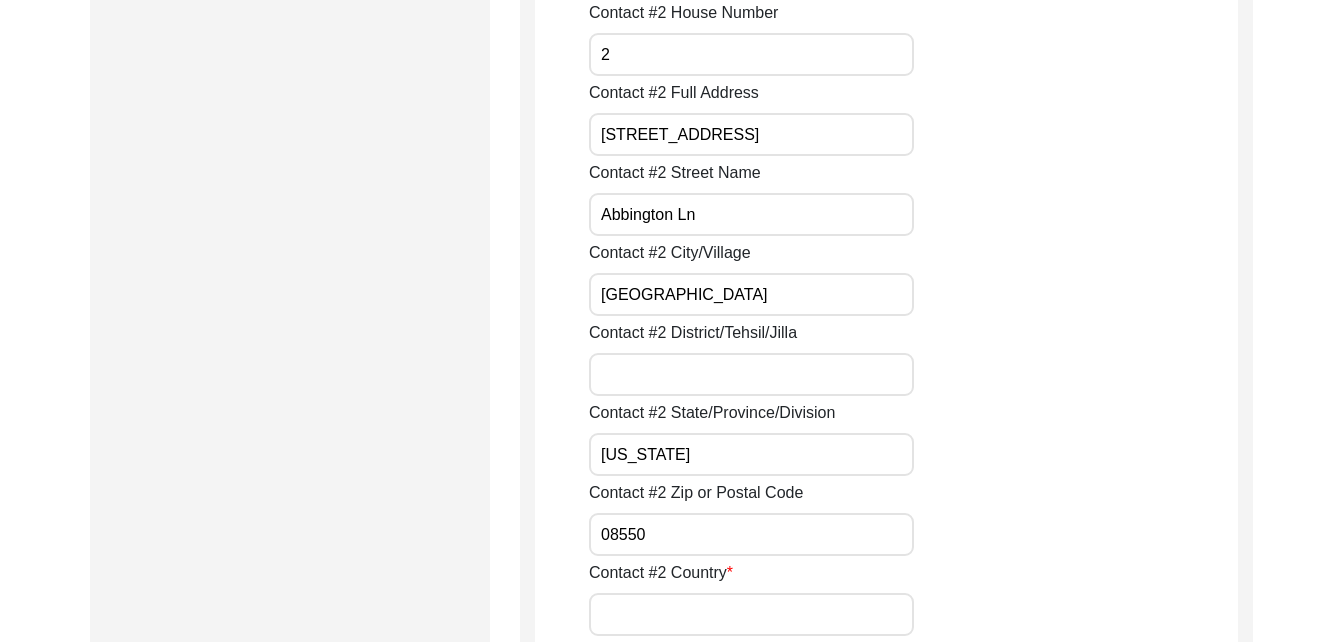 type on "[GEOGRAPHIC_DATA]" 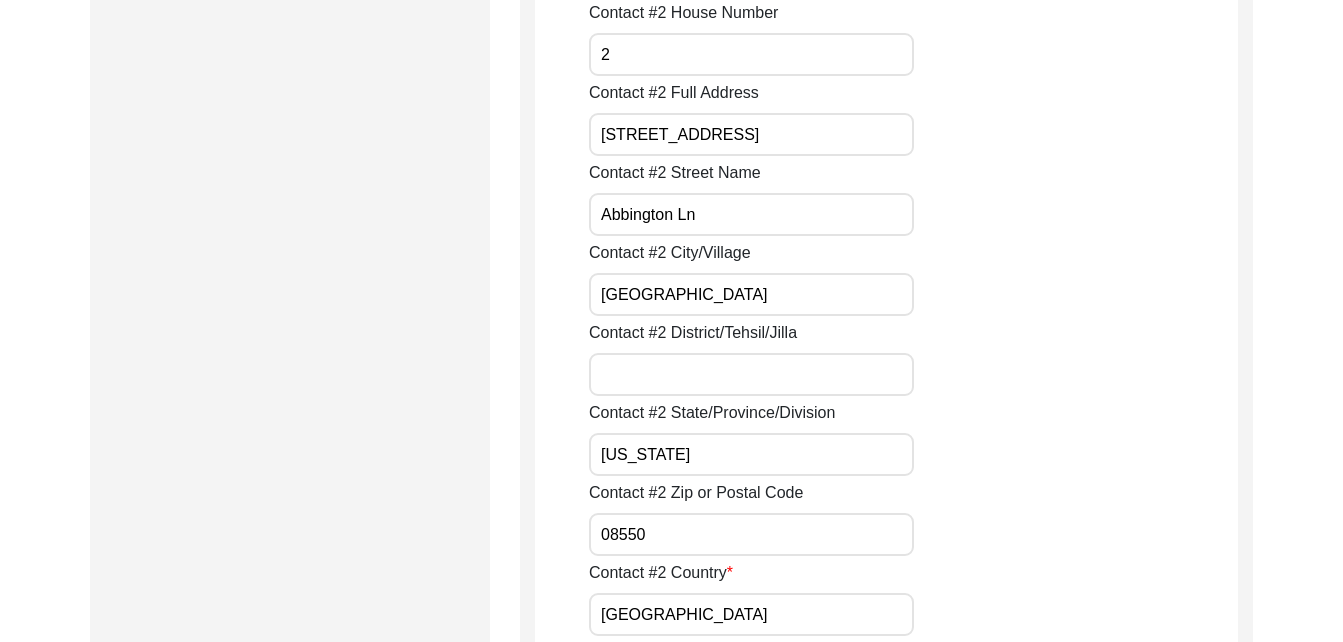 type on "[EMAIL_ADDRESS][PERSON_NAME][DOMAIN_NAME]" 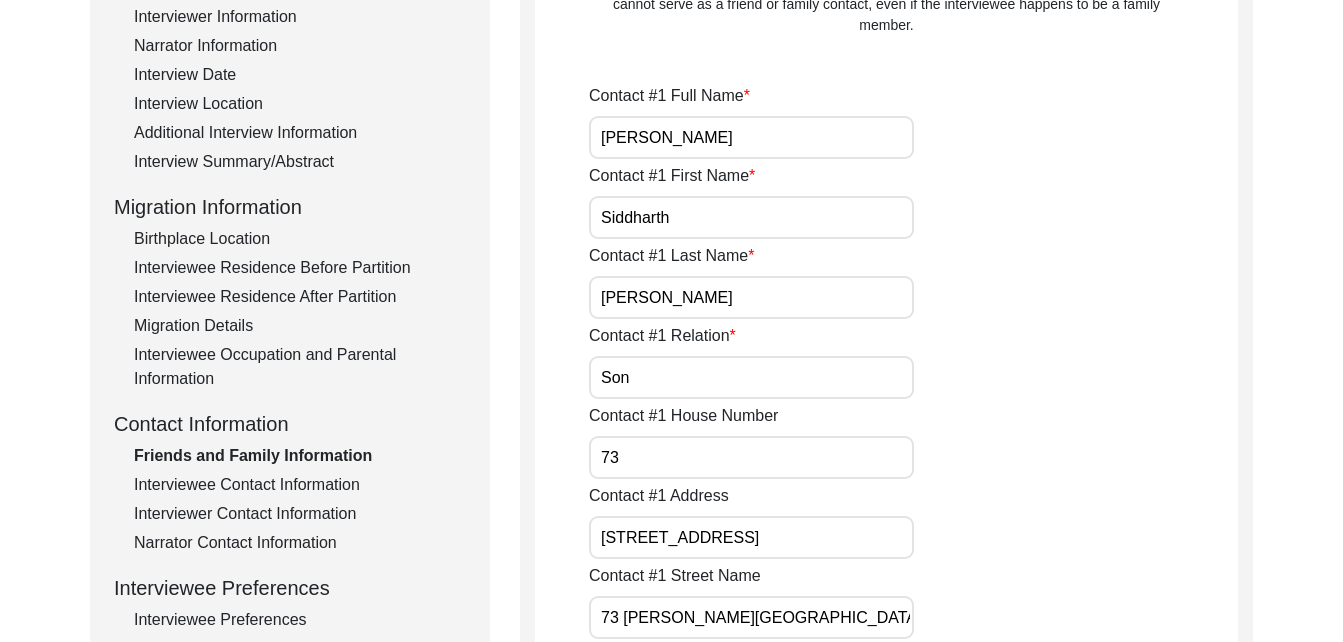 scroll, scrollTop: 0, scrollLeft: 0, axis: both 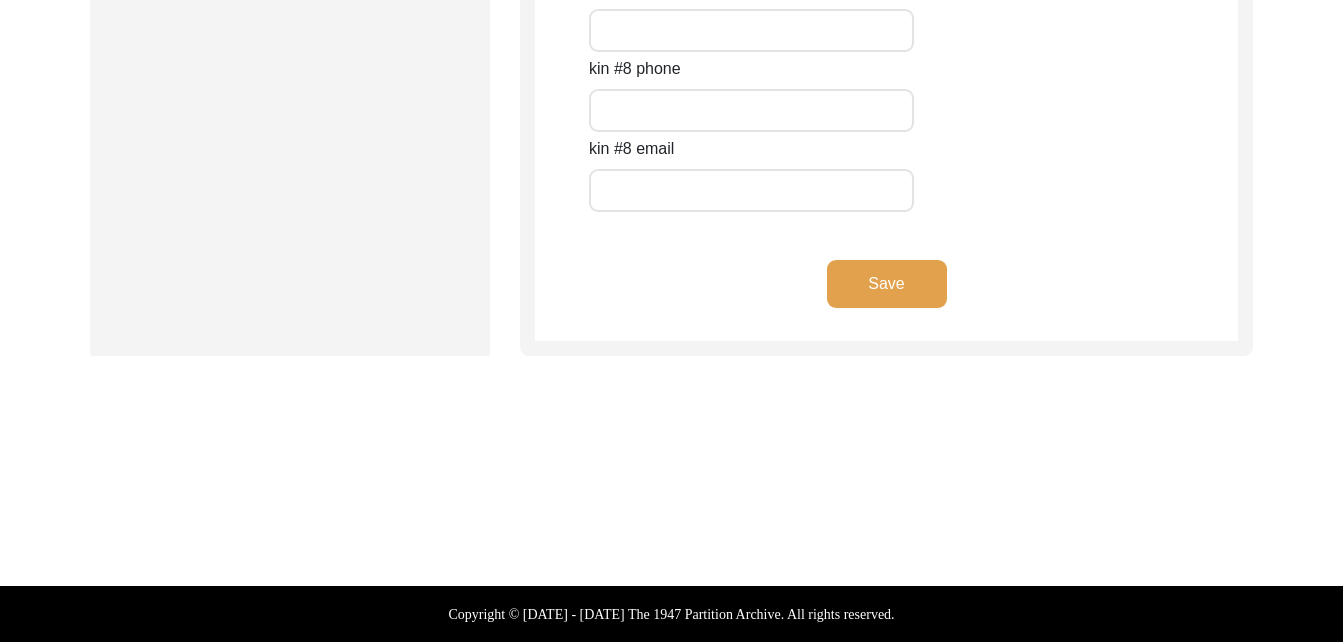 click on "Save" 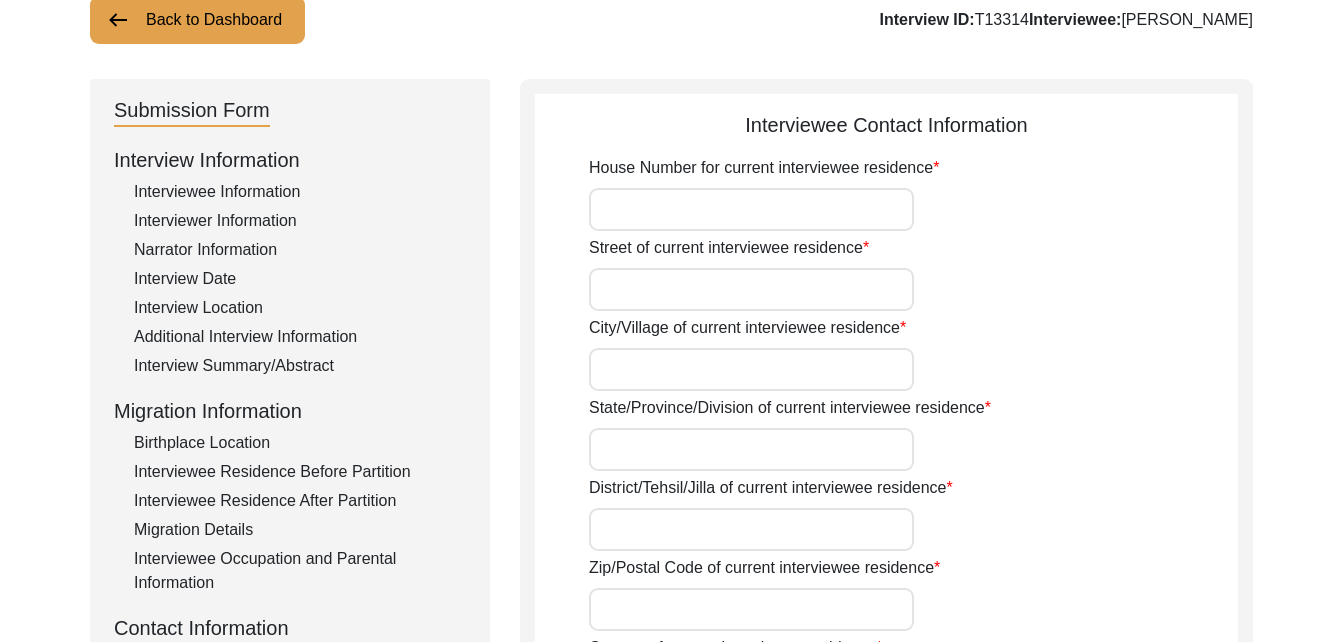 scroll, scrollTop: 145, scrollLeft: 0, axis: vertical 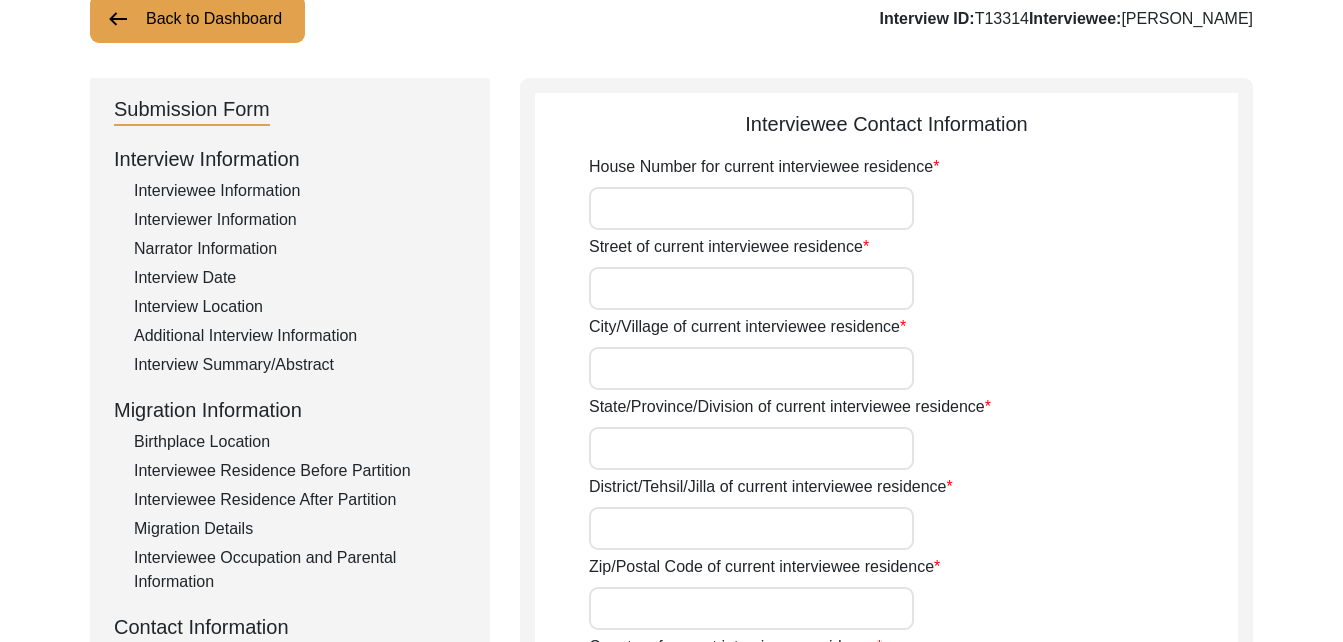 click on "House Number for current interviewee residence" at bounding box center (751, 208) 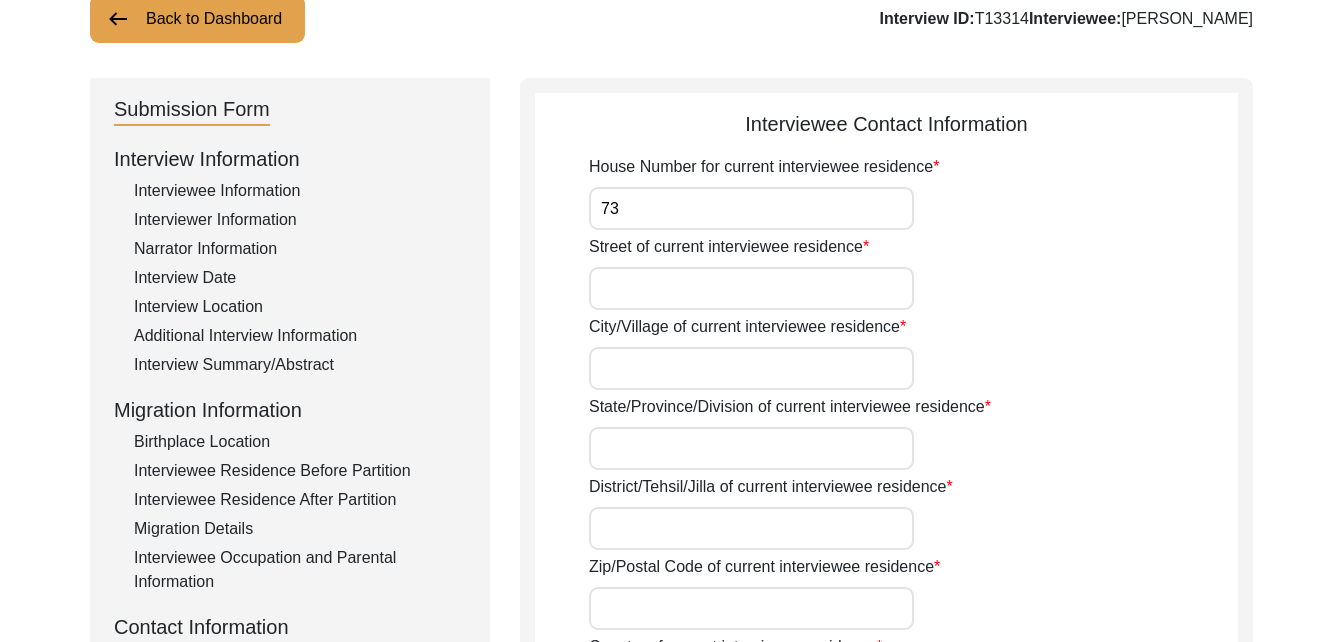 type on "73" 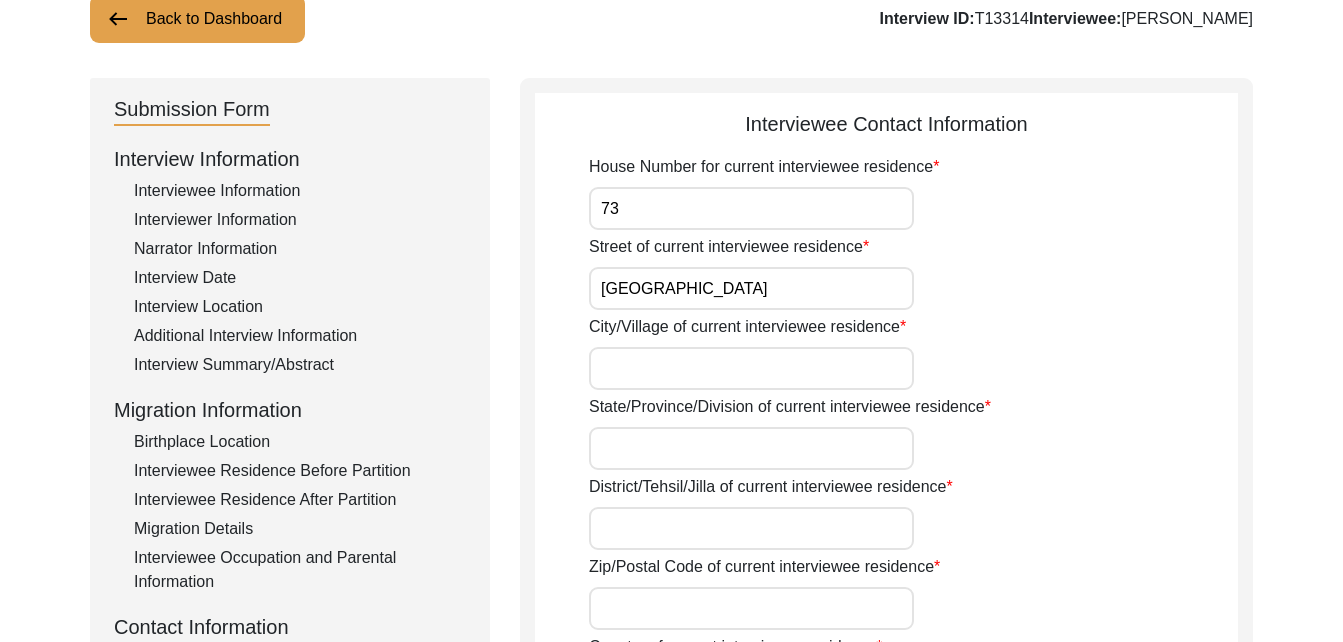type on "[GEOGRAPHIC_DATA]" 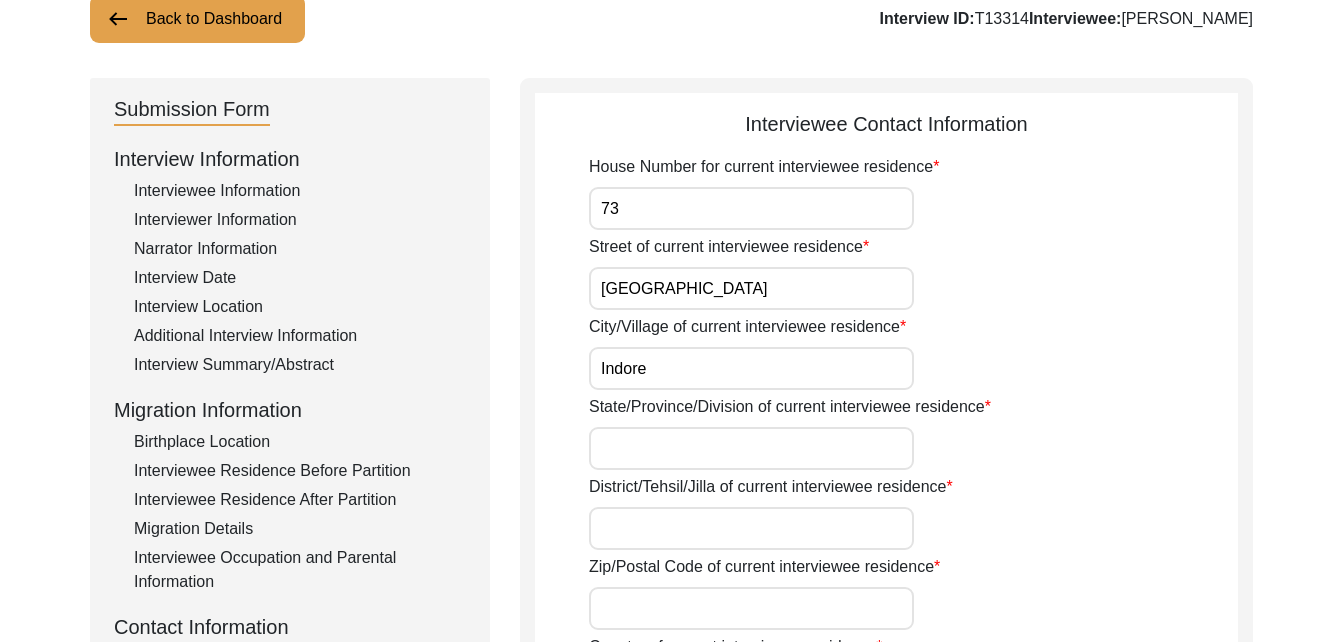 type on "Indore" 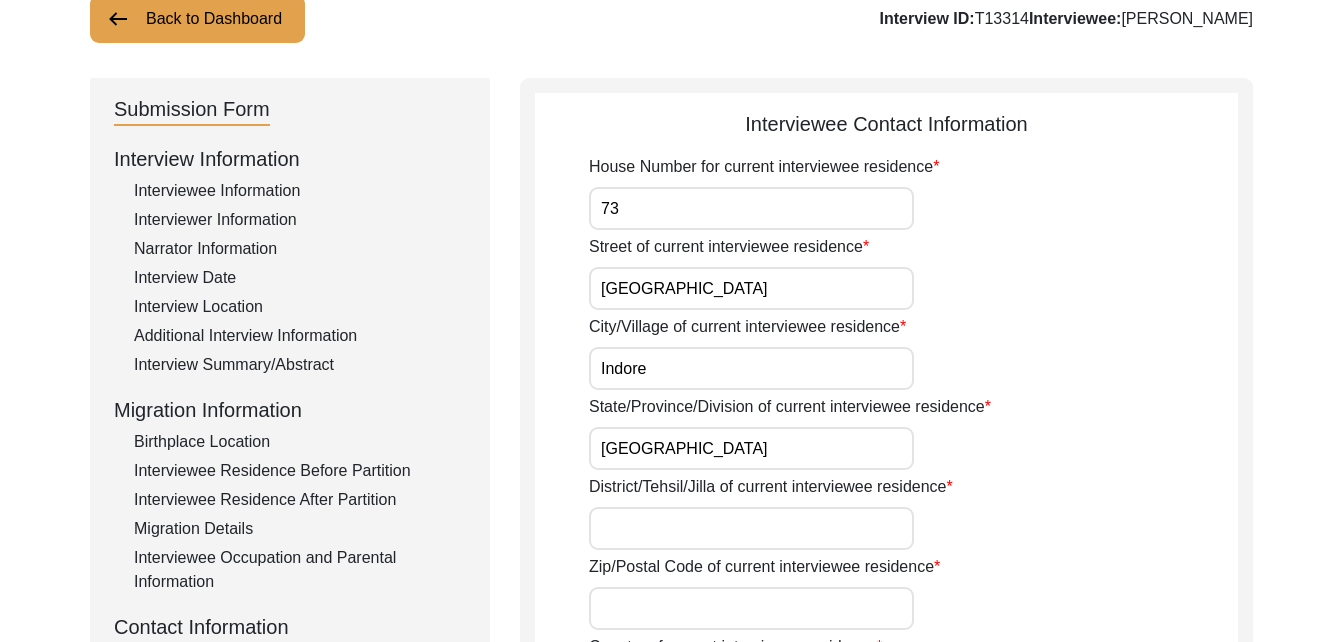type on "[GEOGRAPHIC_DATA]" 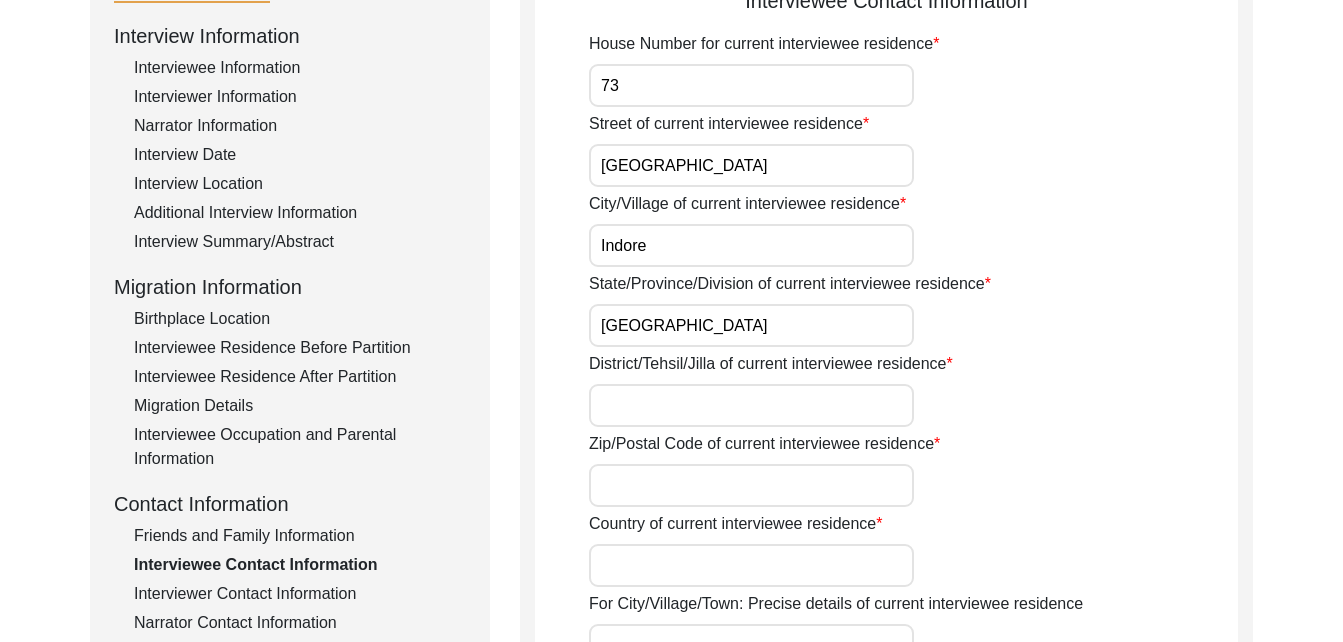 scroll, scrollTop: 267, scrollLeft: 0, axis: vertical 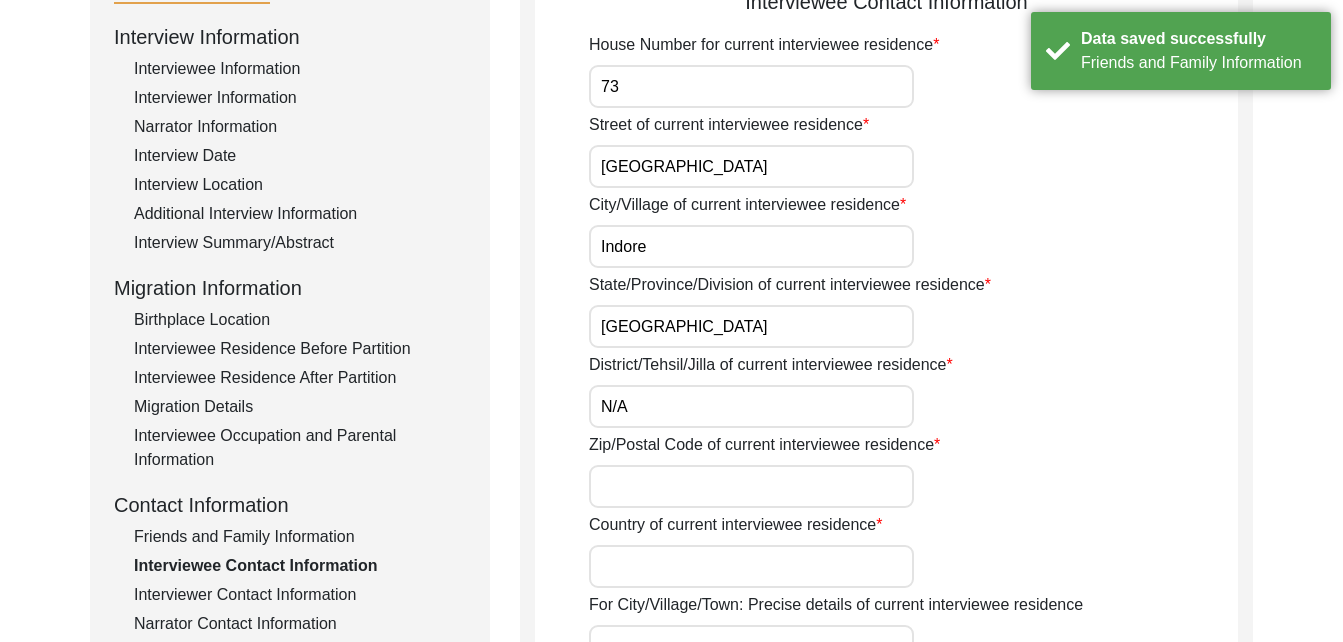 type on "N/A" 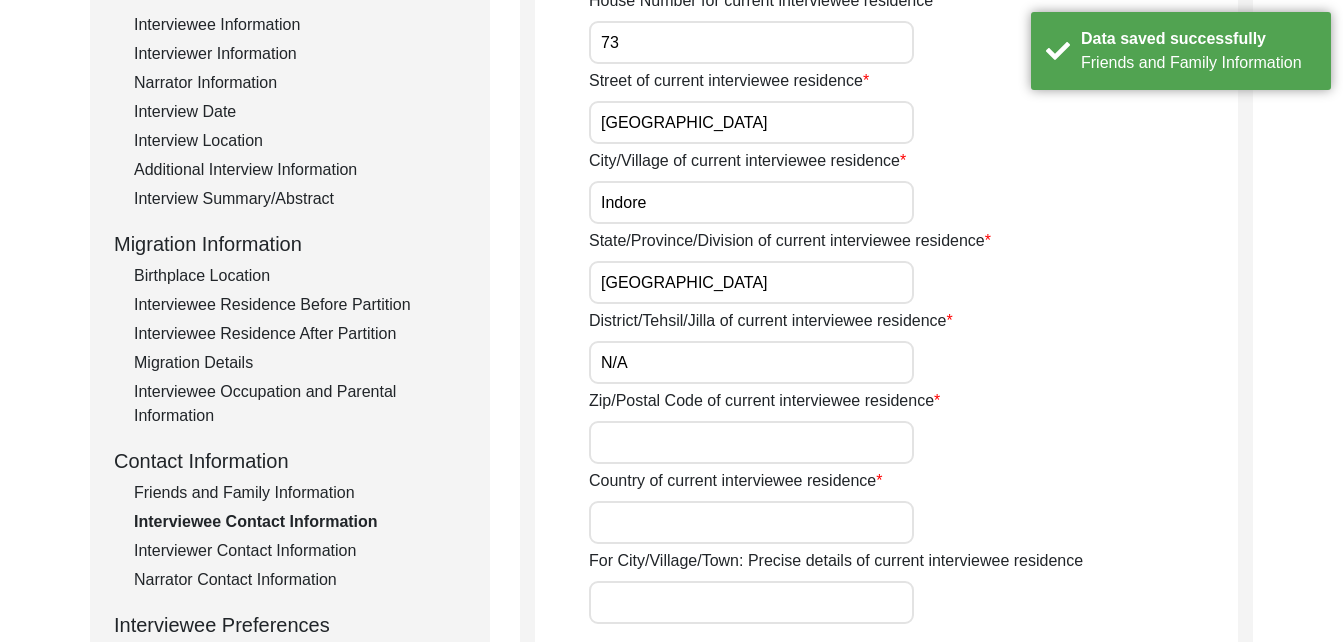 scroll, scrollTop: 332, scrollLeft: 0, axis: vertical 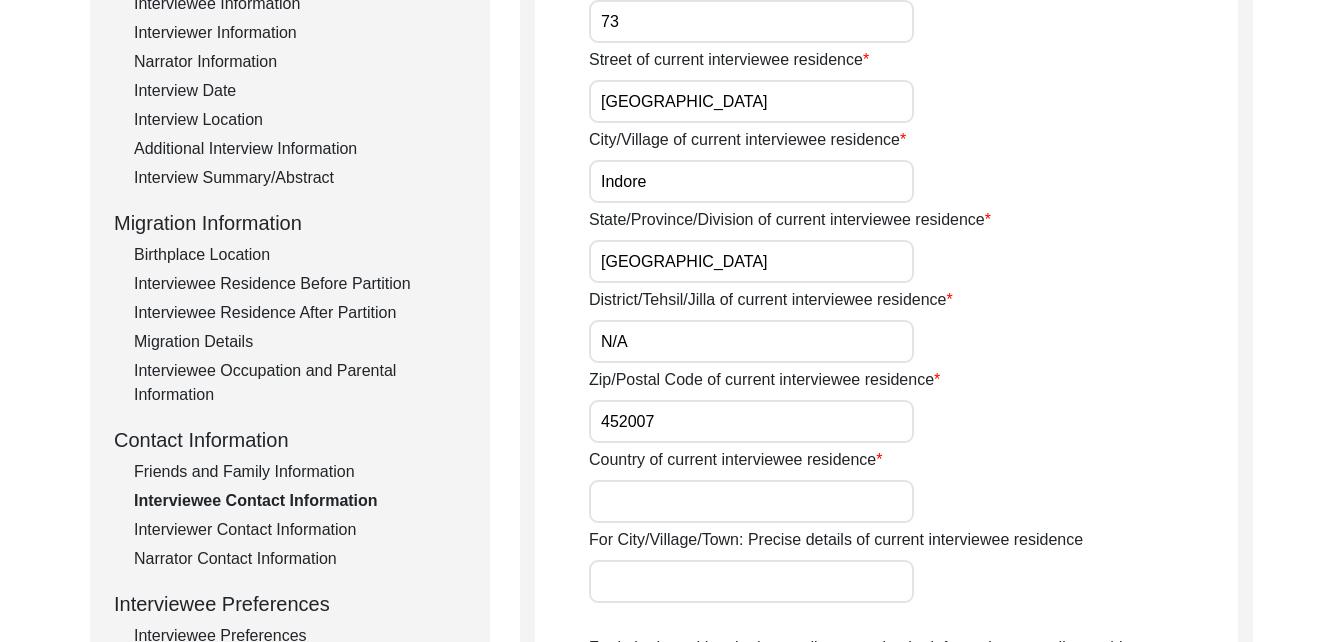 type on "452007" 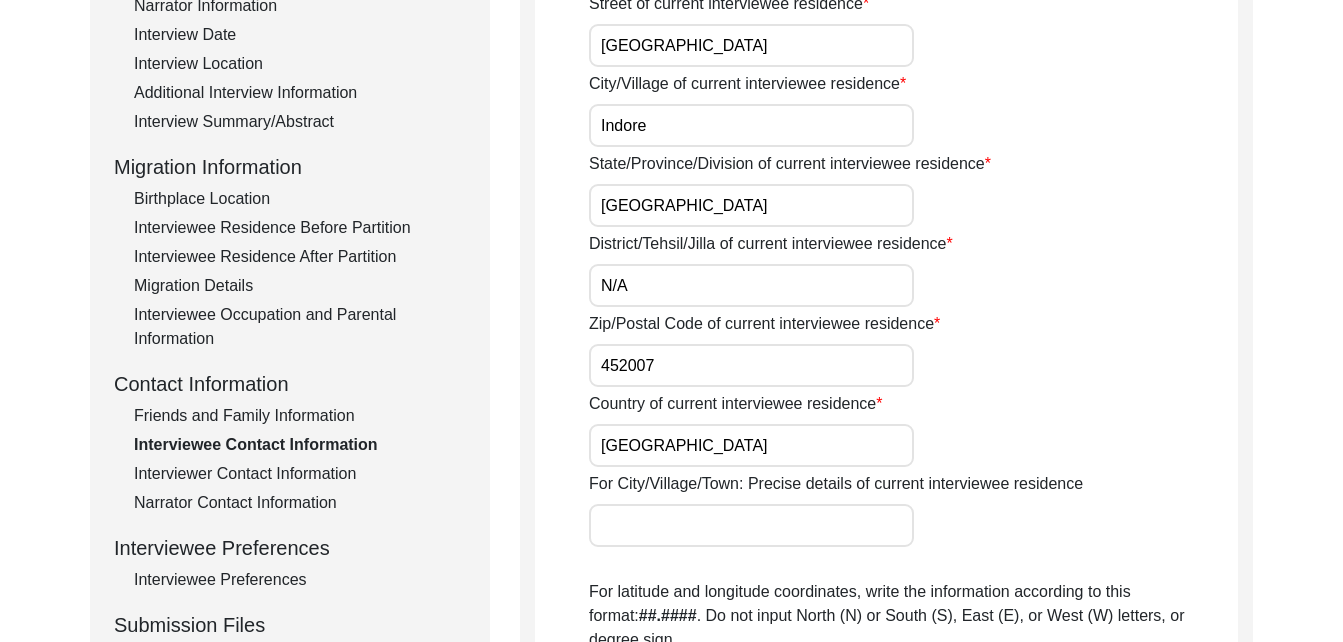 scroll, scrollTop: 390, scrollLeft: 0, axis: vertical 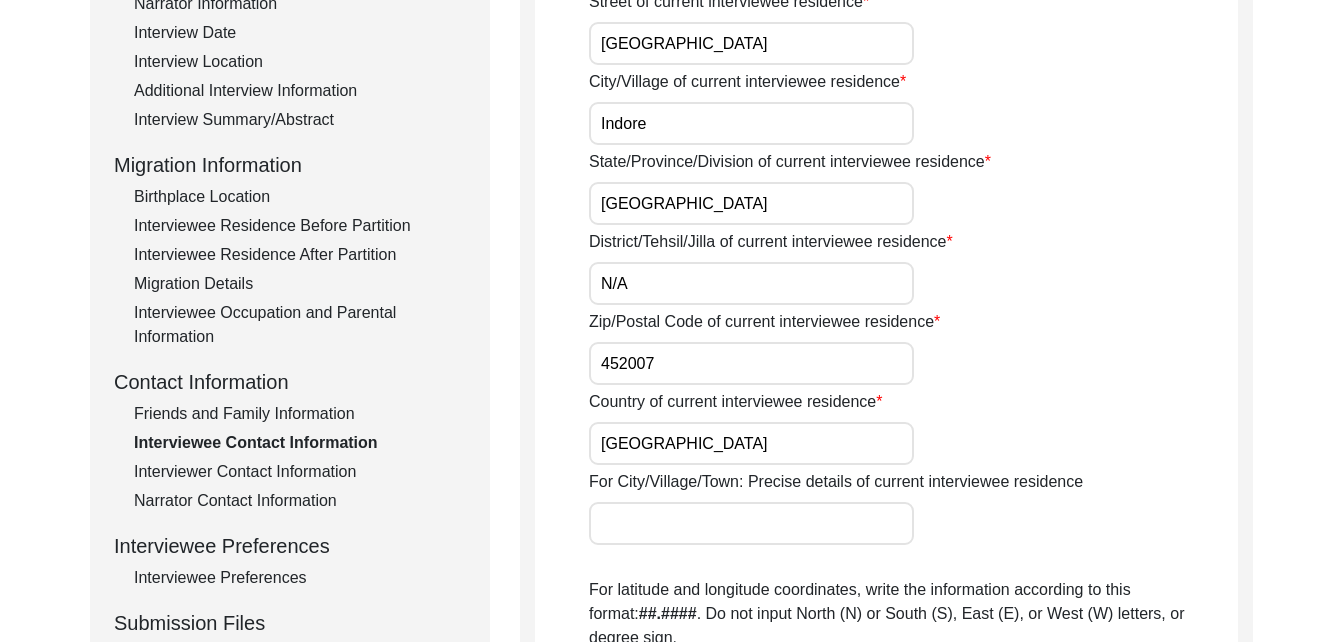 type on "[GEOGRAPHIC_DATA]" 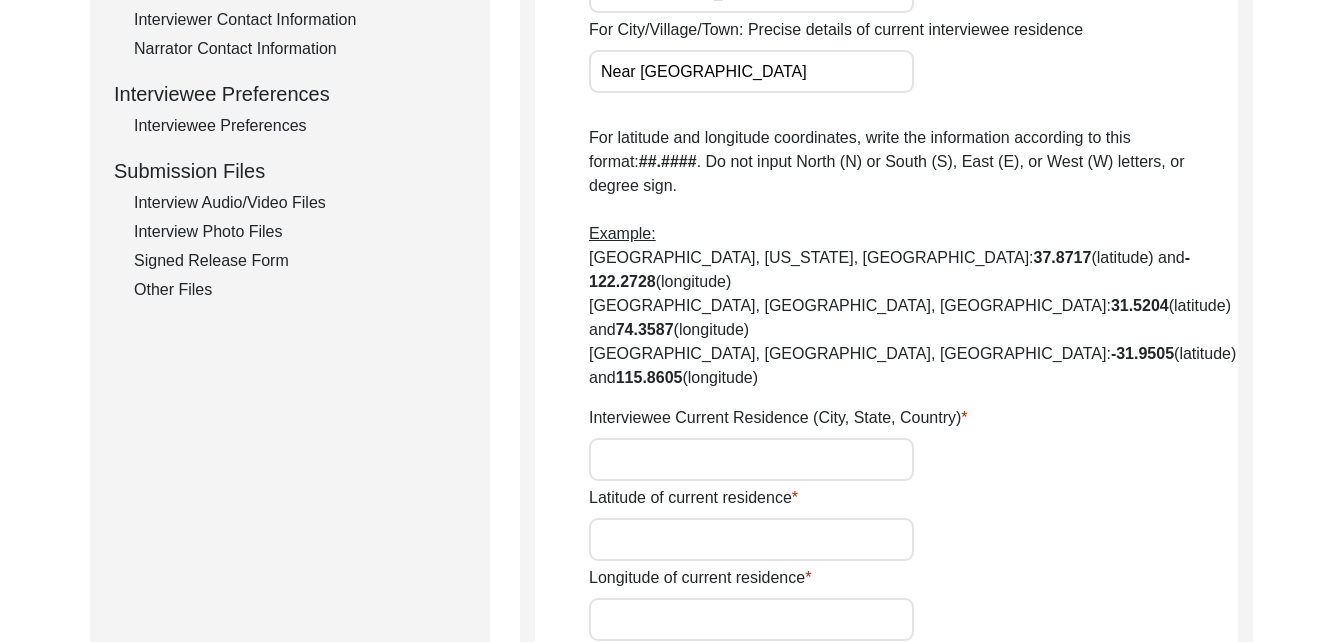 scroll, scrollTop: 843, scrollLeft: 0, axis: vertical 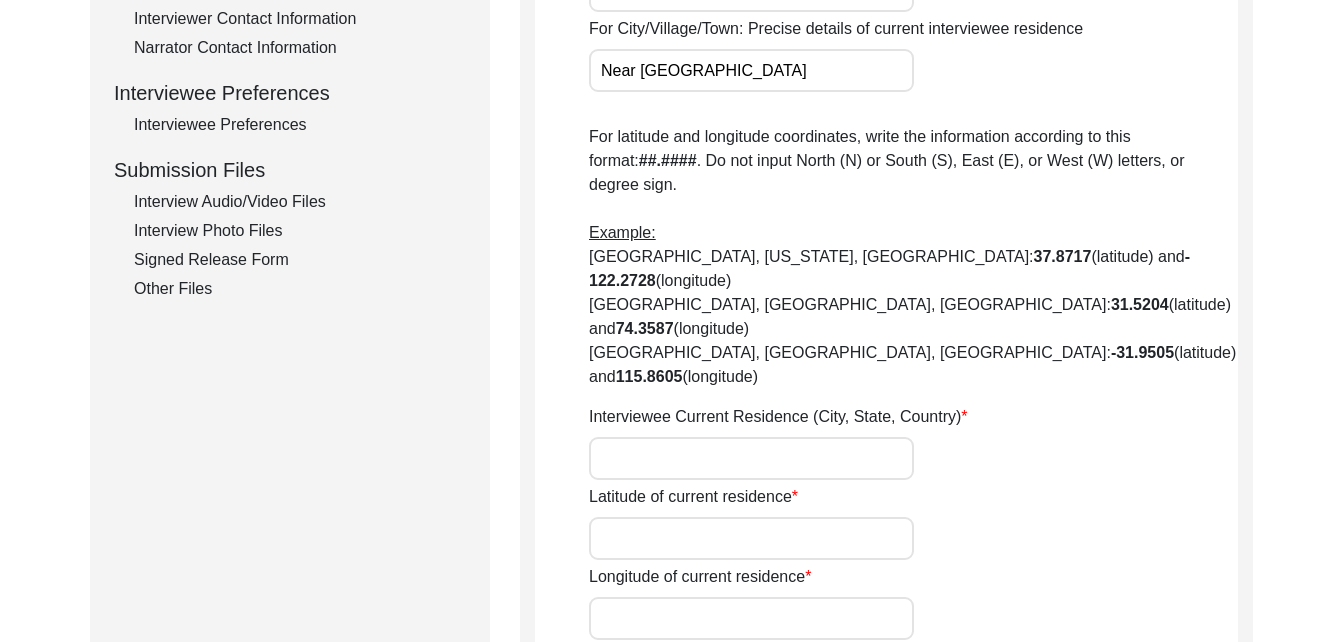 type on "Near [GEOGRAPHIC_DATA]" 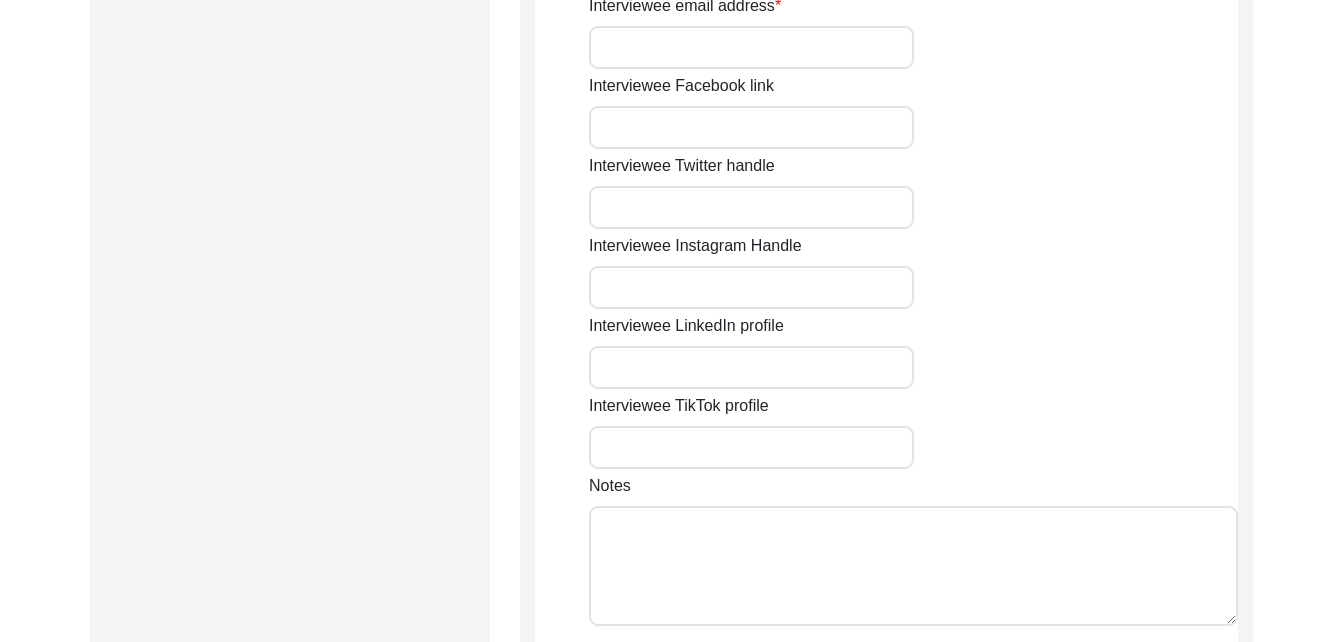 scroll, scrollTop: 1899, scrollLeft: 0, axis: vertical 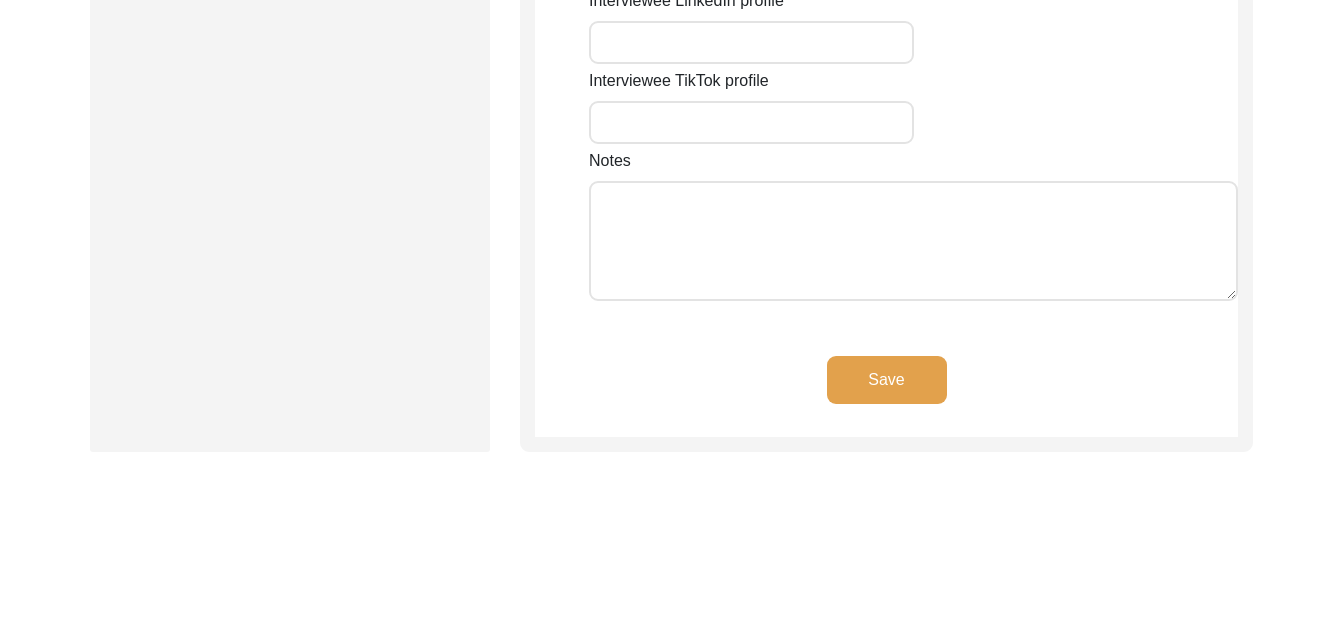 click on "Save" 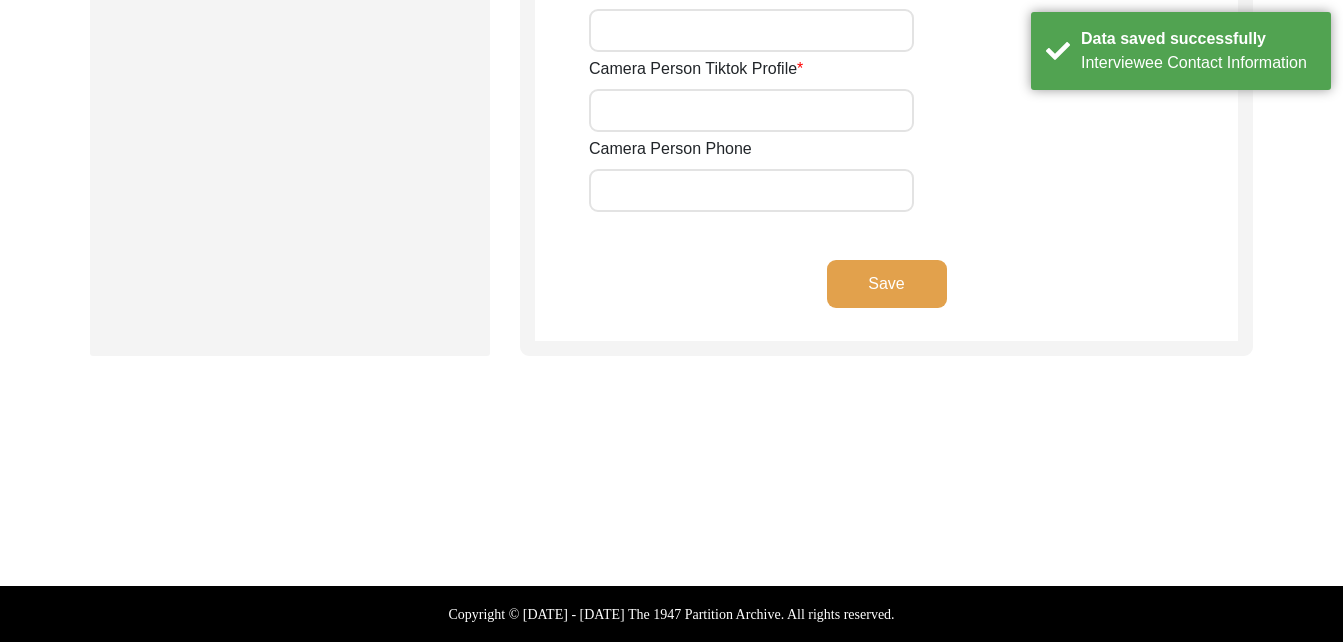click on "Save" 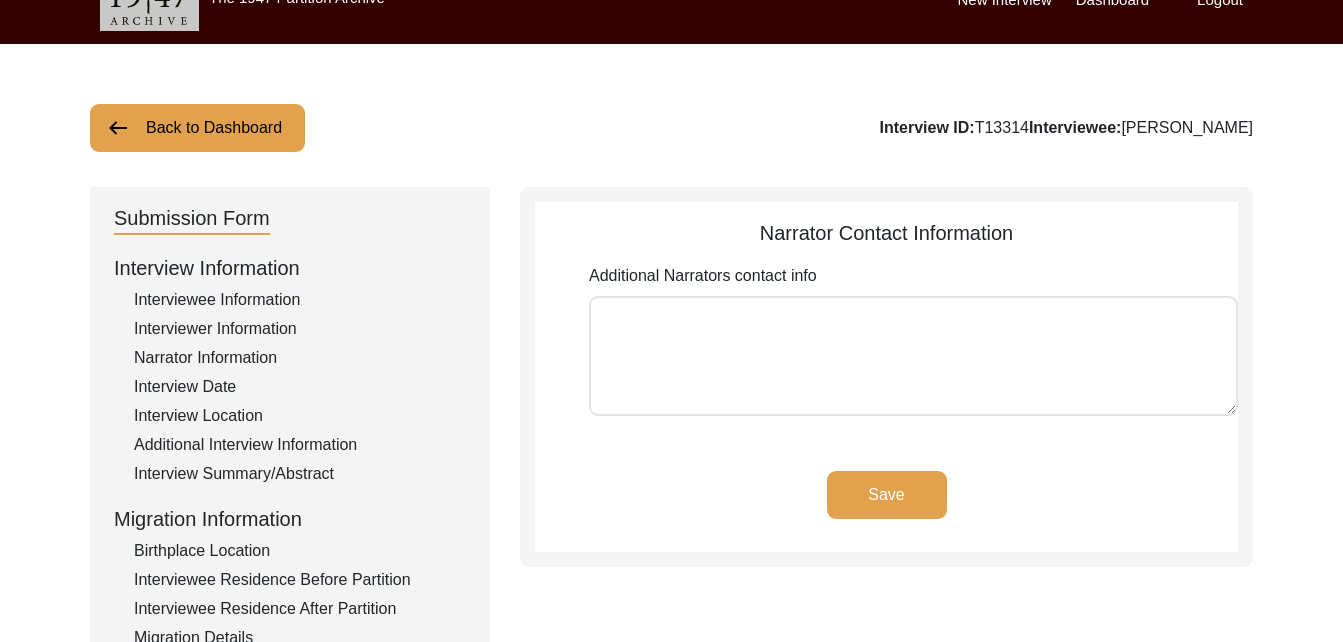 scroll, scrollTop: 35, scrollLeft: 0, axis: vertical 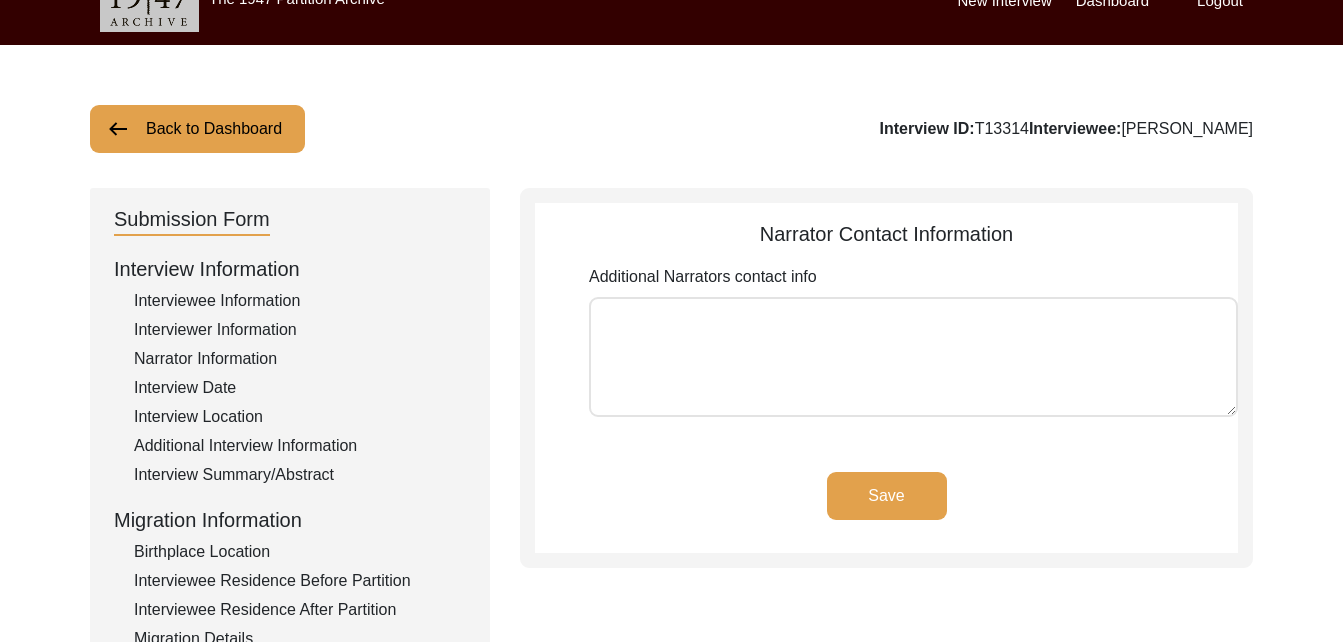 click on "Additional Narrators contact info" at bounding box center (913, 357) 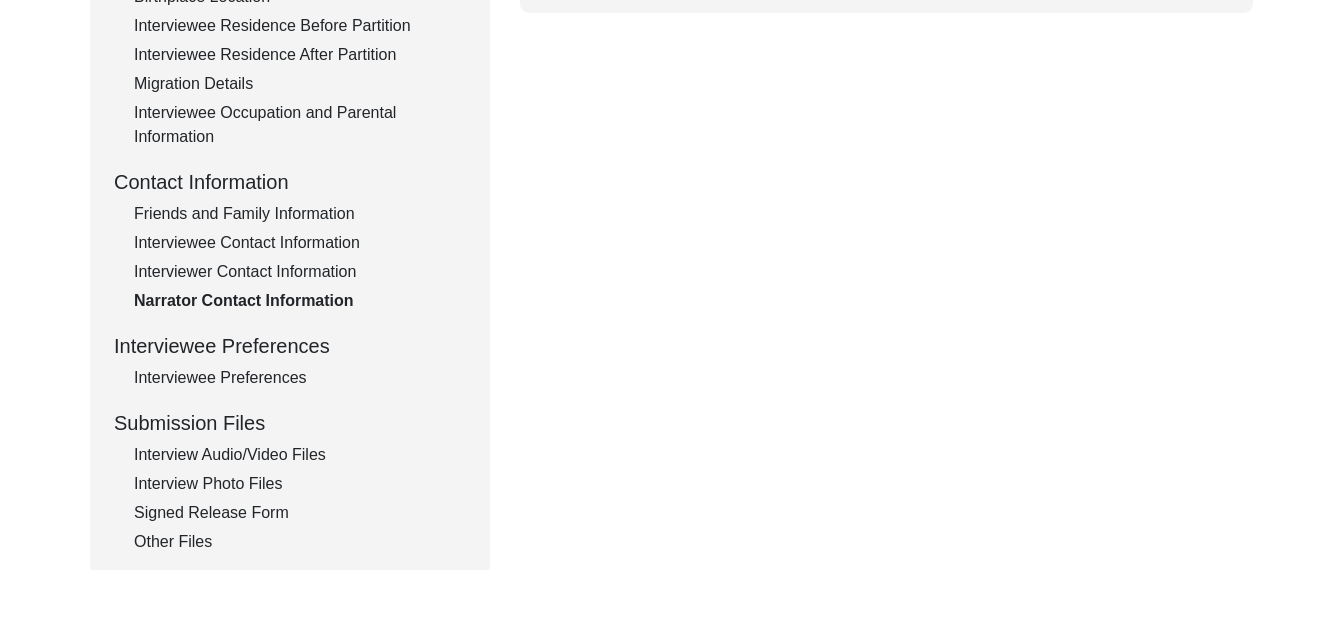 scroll, scrollTop: 591, scrollLeft: 0, axis: vertical 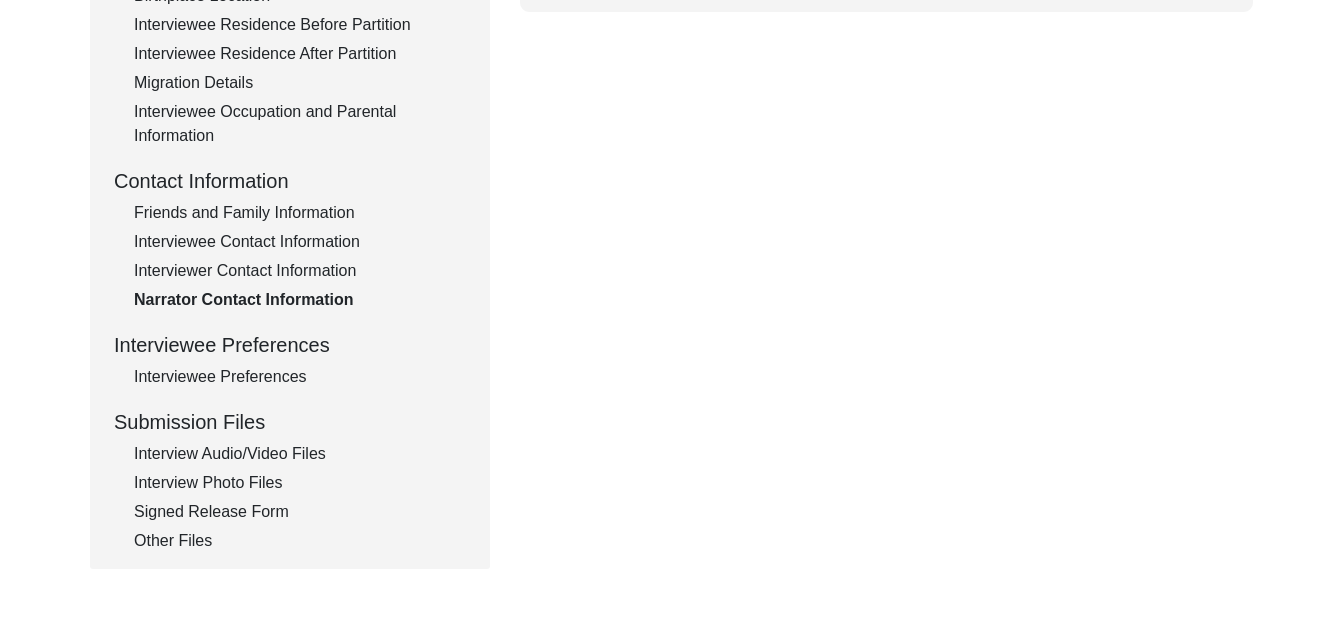 type on "[PERSON_NAME], grandaughter, age [DEMOGRAPHIC_DATA] resides at the same address as the interviewee." 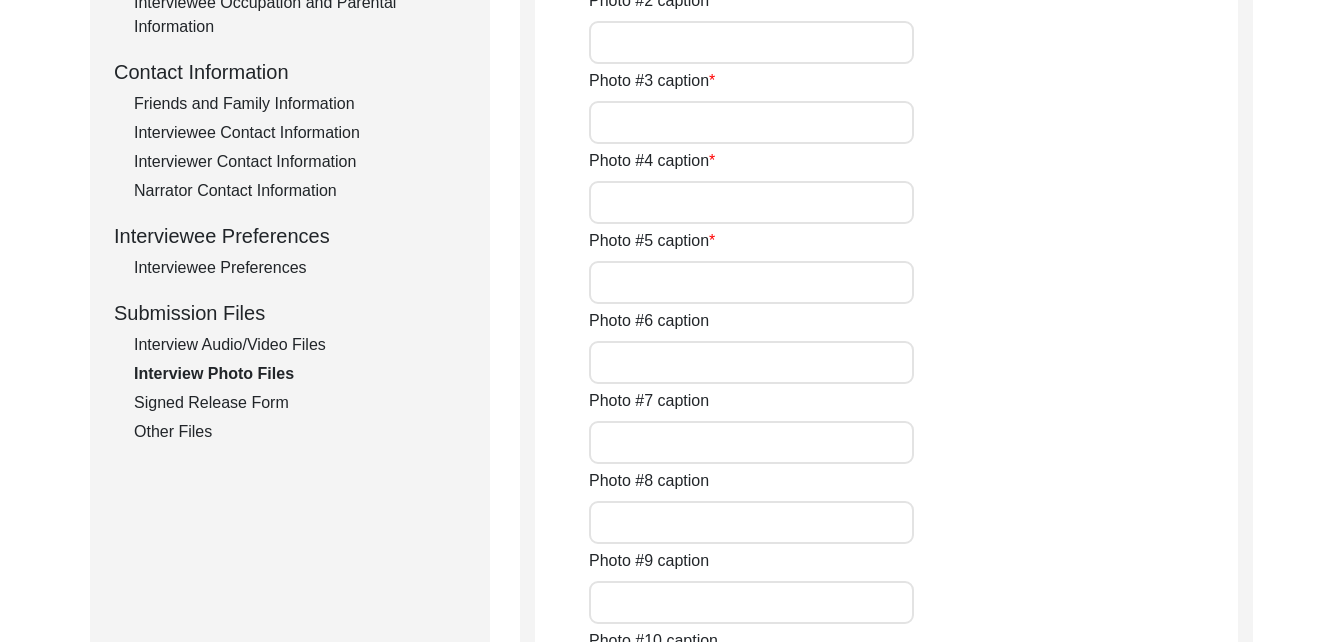 scroll, scrollTop: 715, scrollLeft: 0, axis: vertical 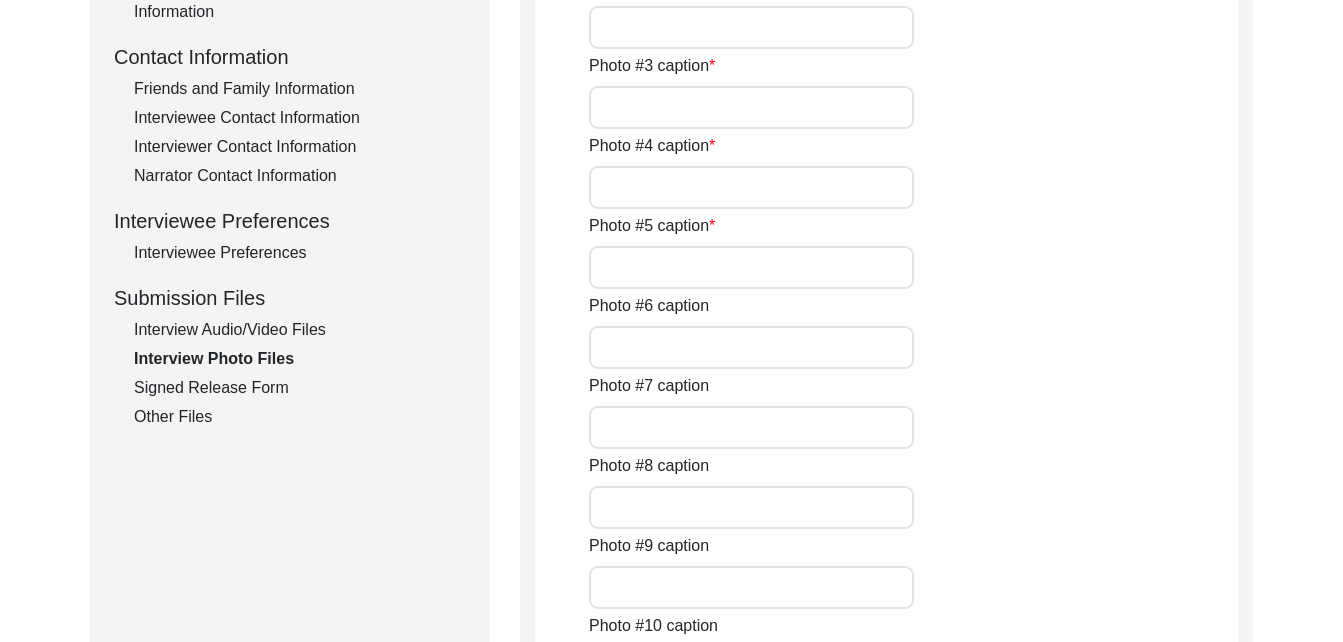 drag, startPoint x: 186, startPoint y: 320, endPoint x: 211, endPoint y: 340, distance: 32.01562 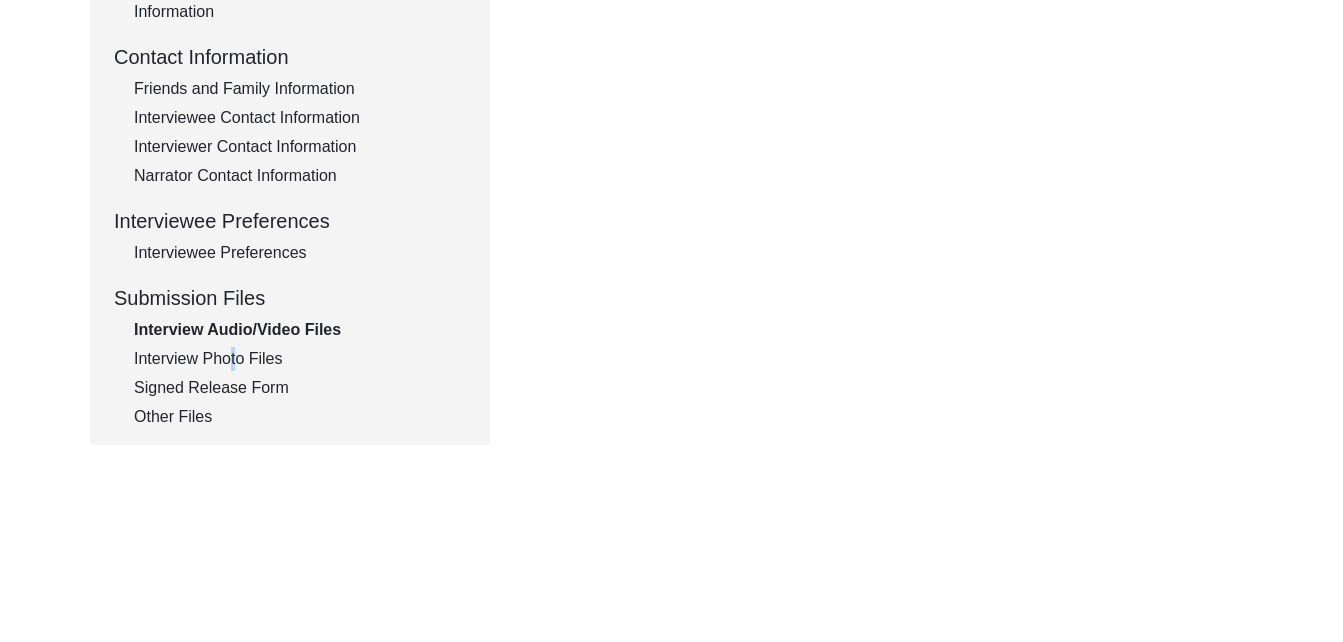 drag, startPoint x: 224, startPoint y: 346, endPoint x: 231, endPoint y: 354, distance: 10.630146 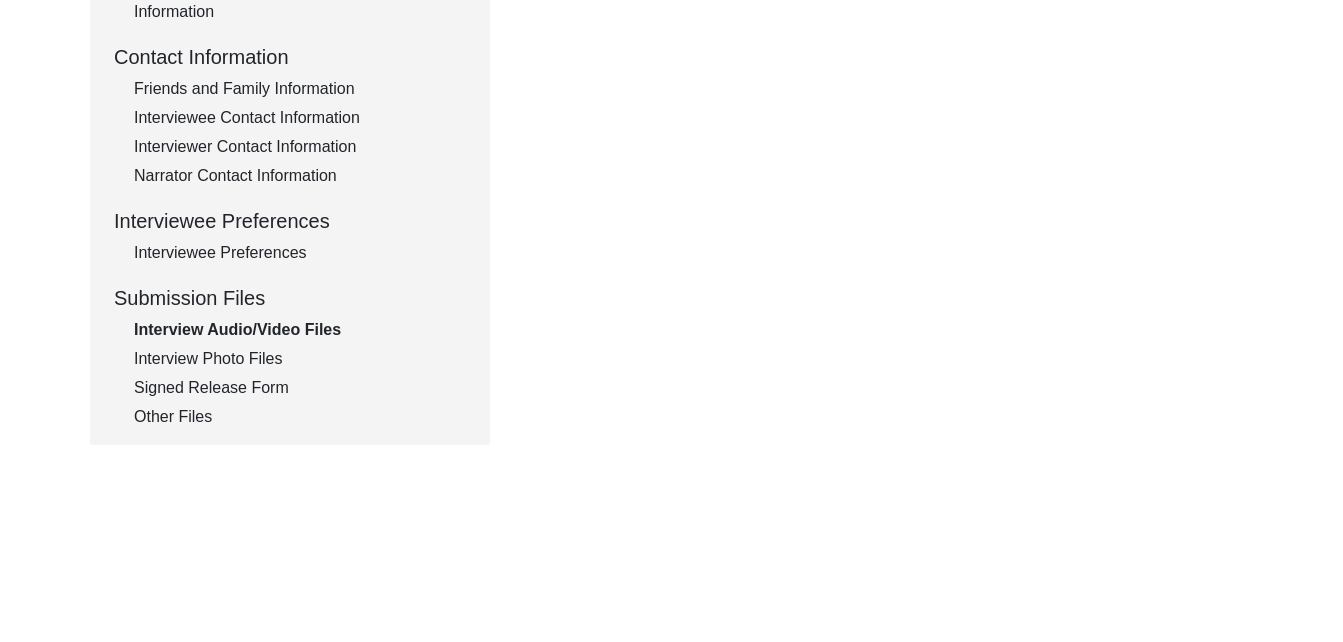 drag, startPoint x: 231, startPoint y: 354, endPoint x: 261, endPoint y: 393, distance: 49.20366 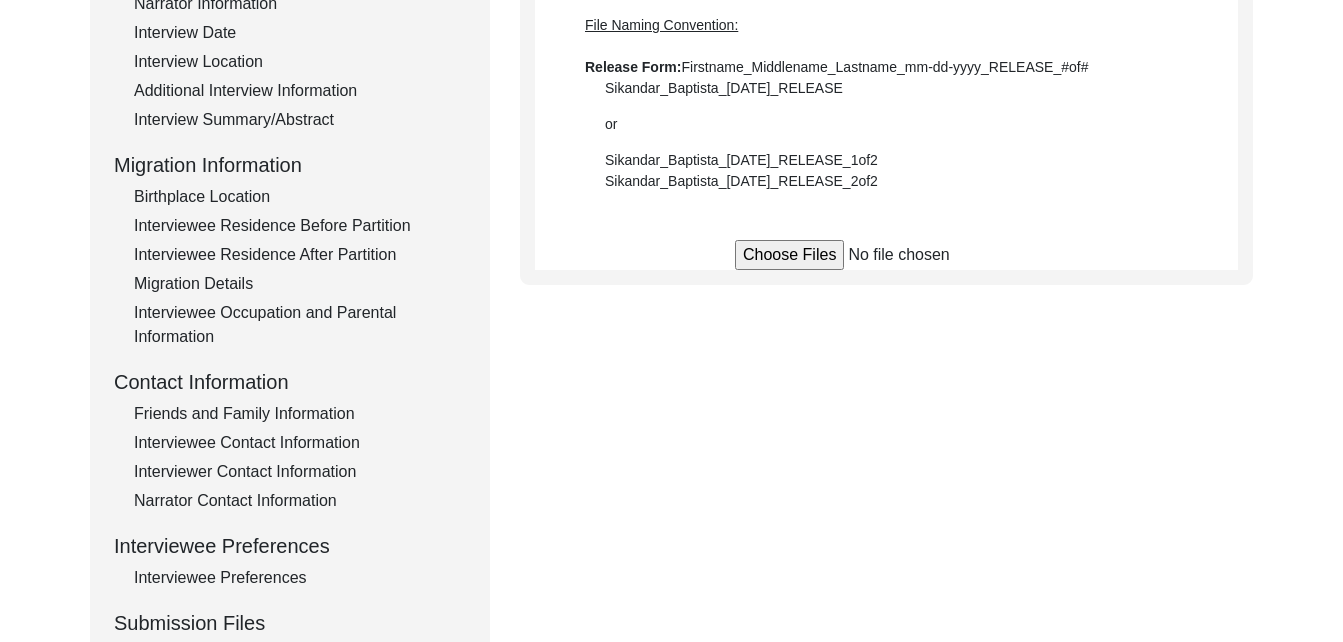 scroll, scrollTop: 389, scrollLeft: 0, axis: vertical 